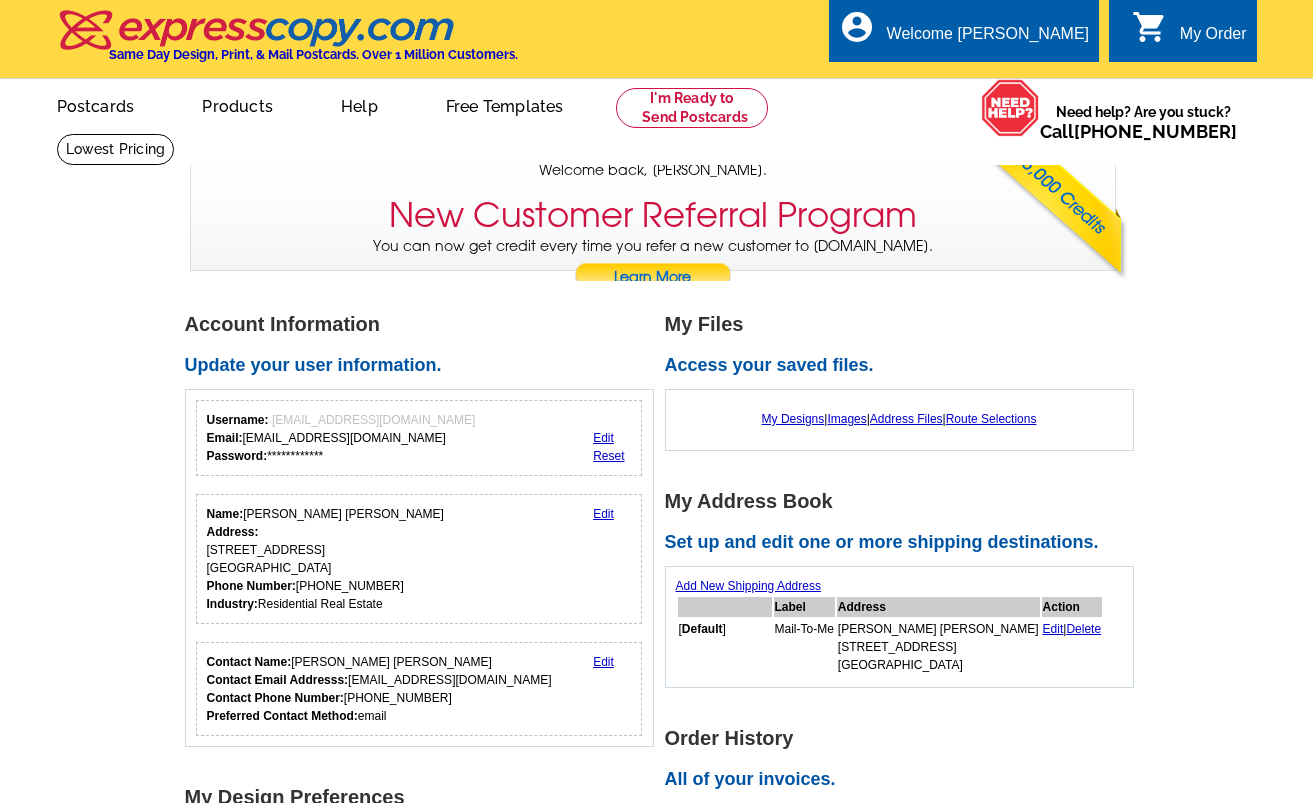 scroll, scrollTop: 0, scrollLeft: 0, axis: both 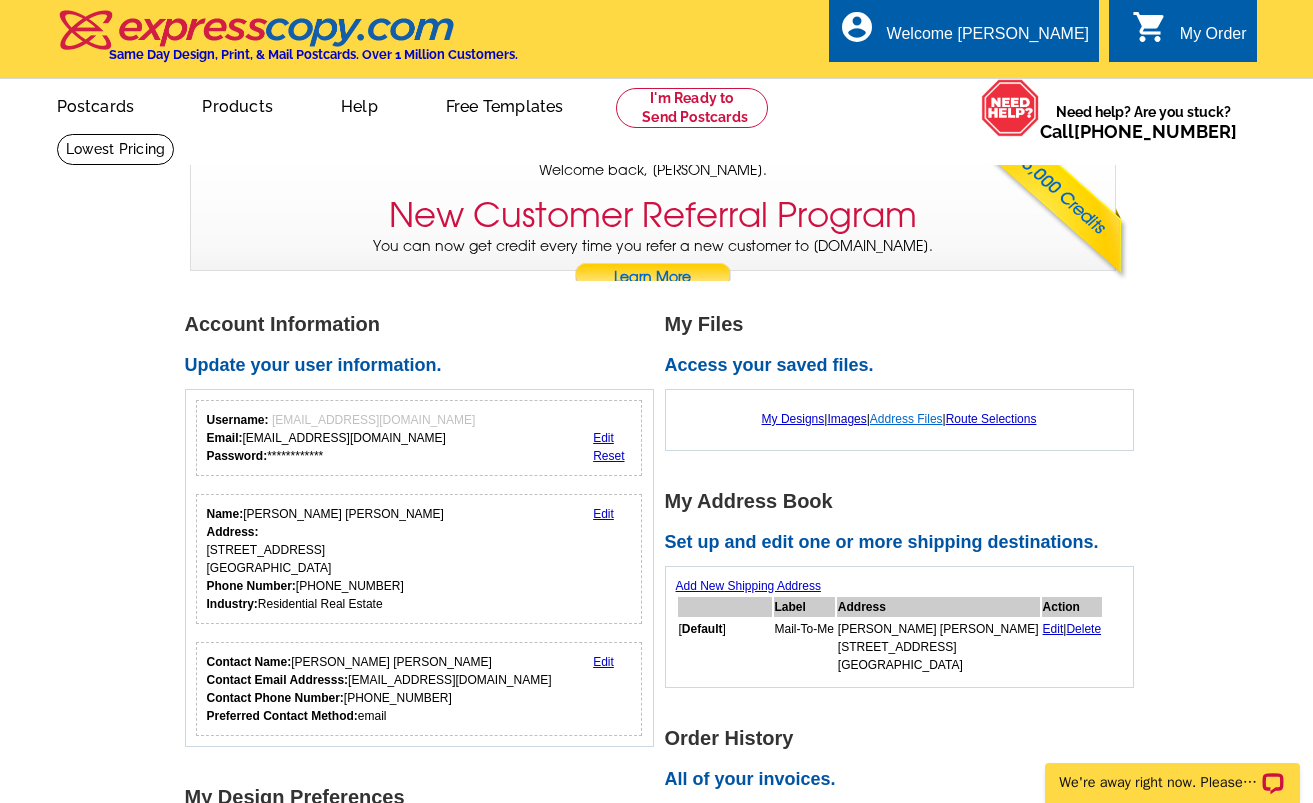 click on "Address Files" at bounding box center (906, 419) 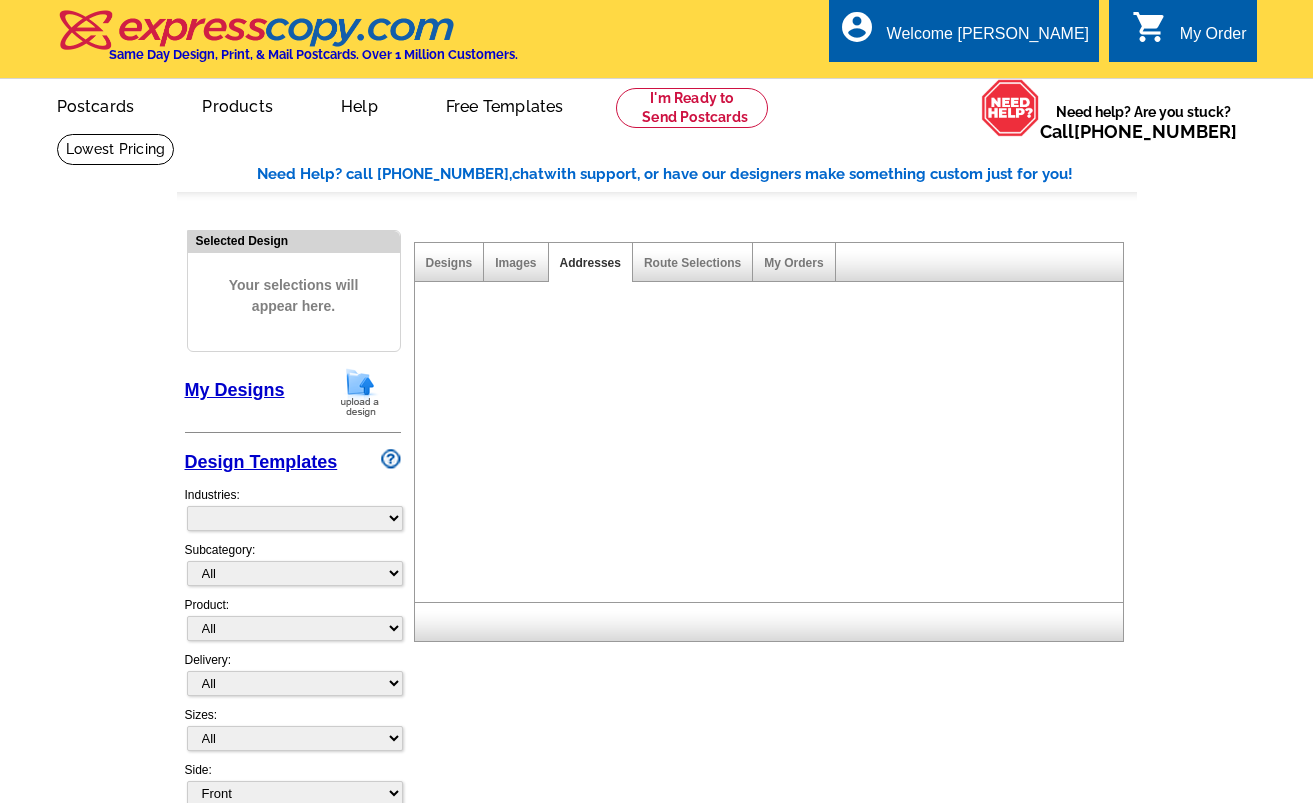 scroll, scrollTop: 0, scrollLeft: 0, axis: both 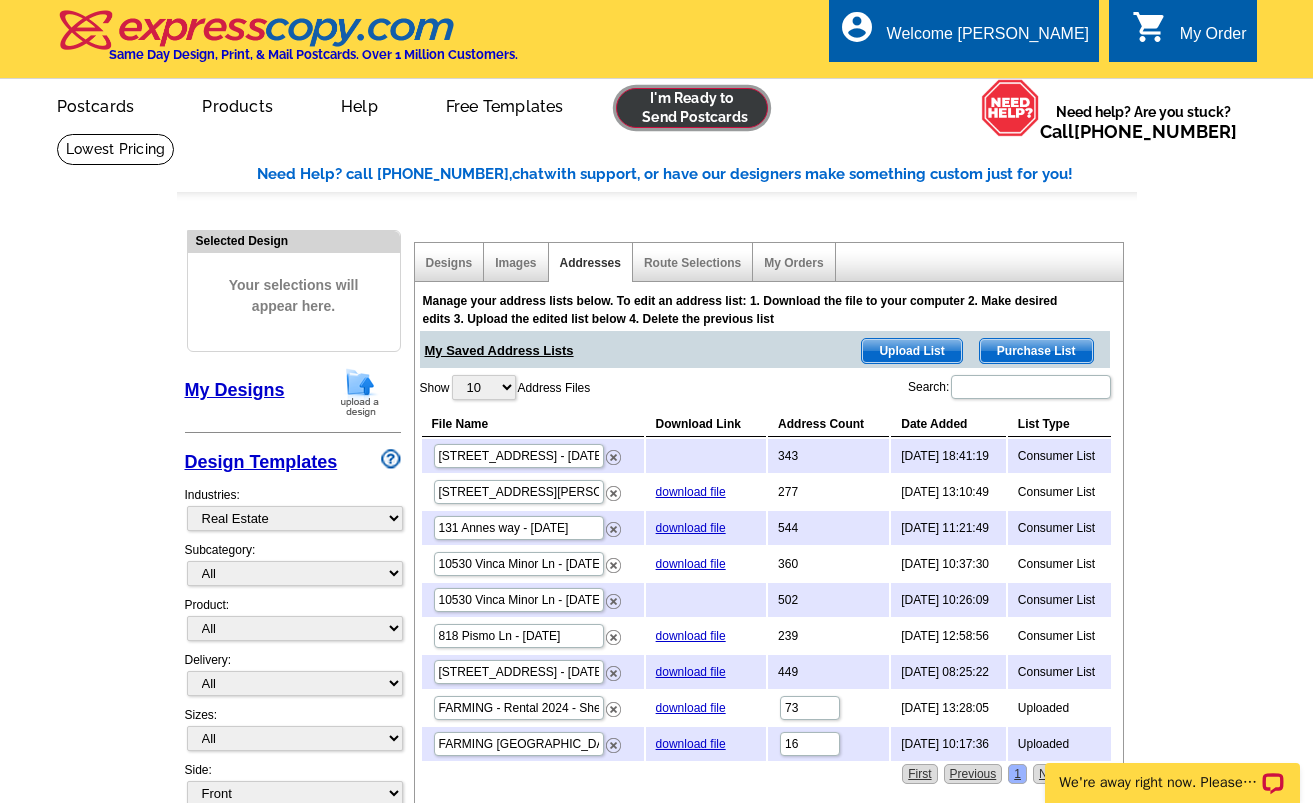 click at bounding box center (692, 108) 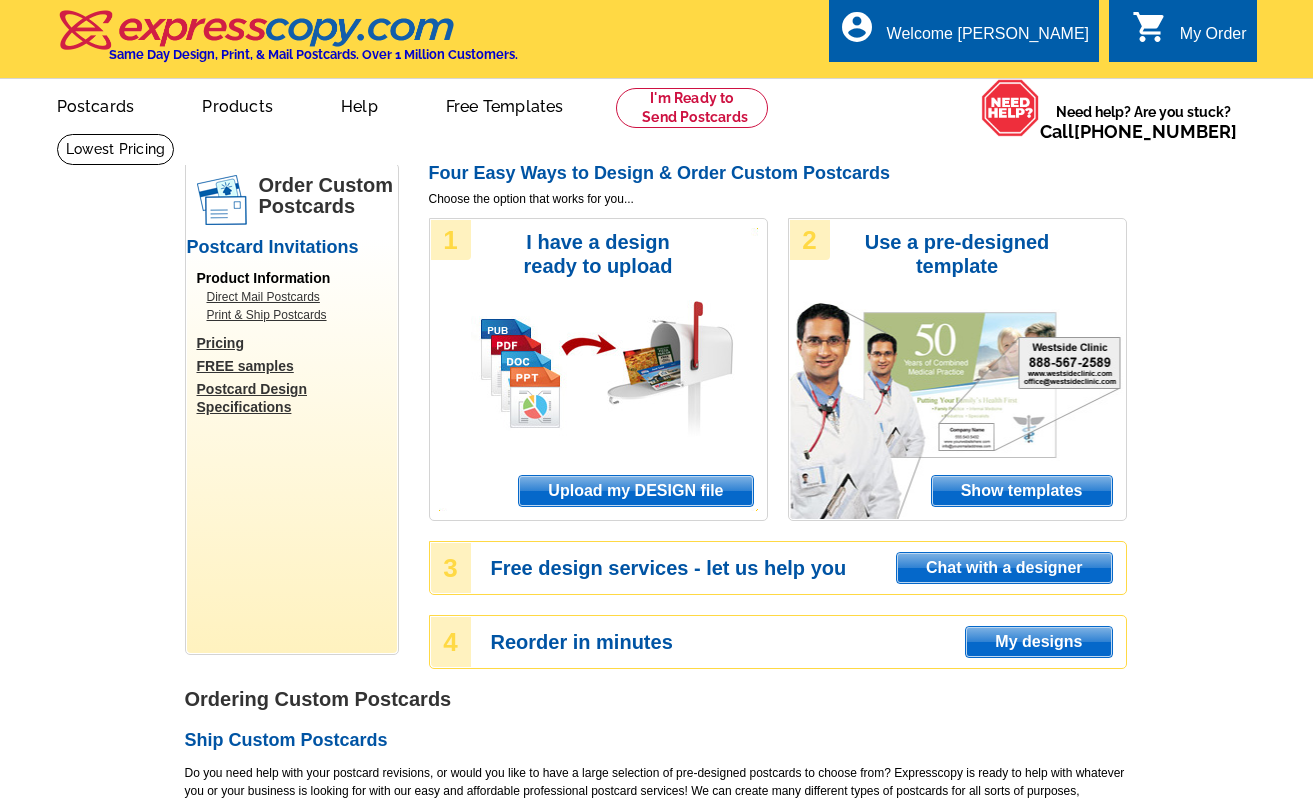 scroll, scrollTop: 0, scrollLeft: 0, axis: both 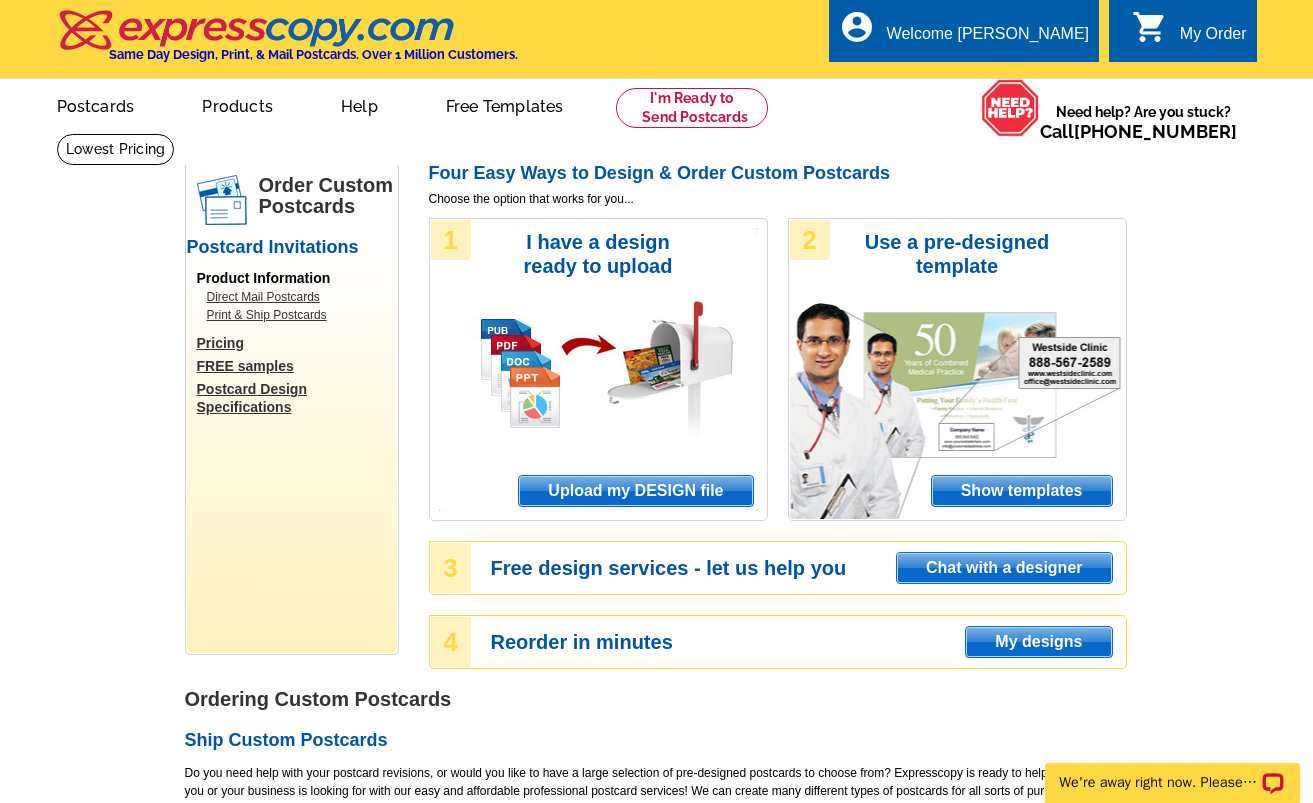 click on "Upload my DESIGN file" at bounding box center [635, 491] 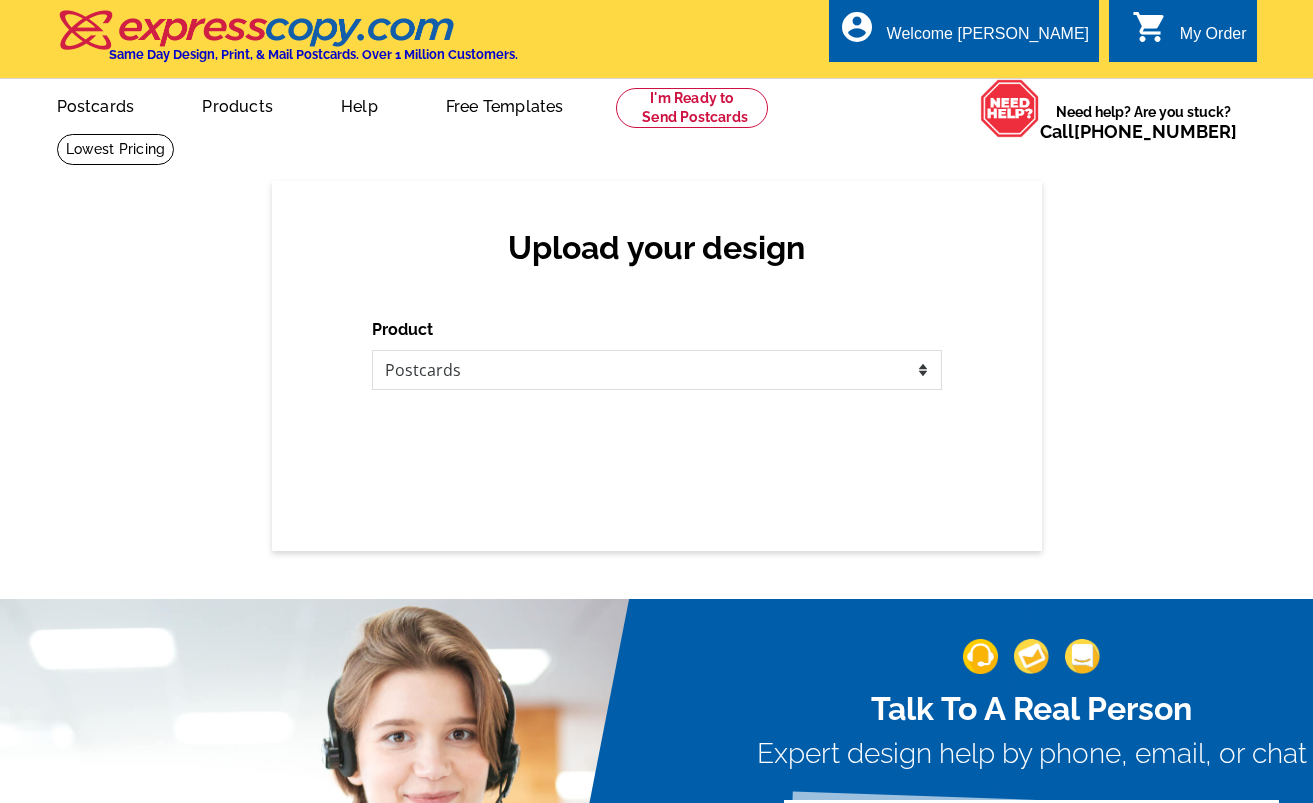 scroll, scrollTop: 0, scrollLeft: 0, axis: both 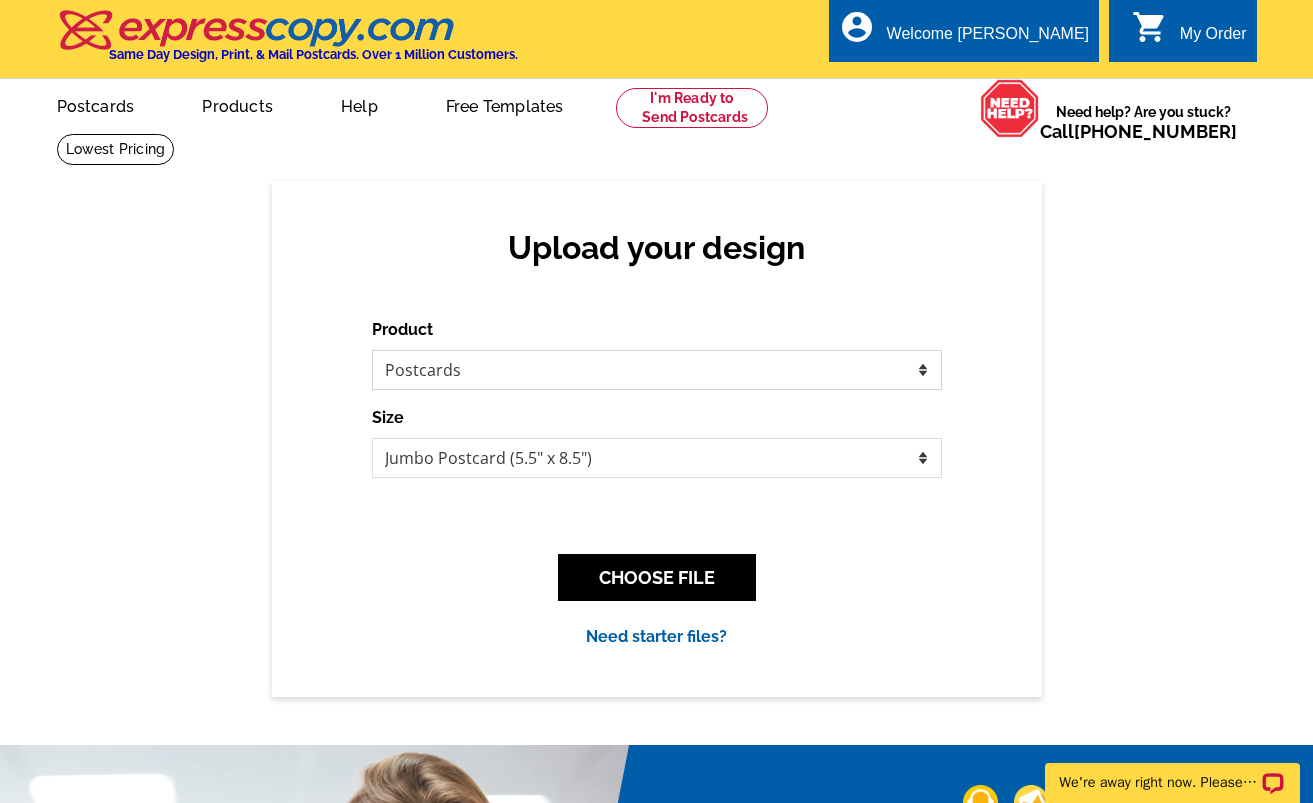 click on "Please select the type of file...
Postcards
Business Cards
Letters and flyers
Greeting Cards
Door Hangers" at bounding box center [657, 370] 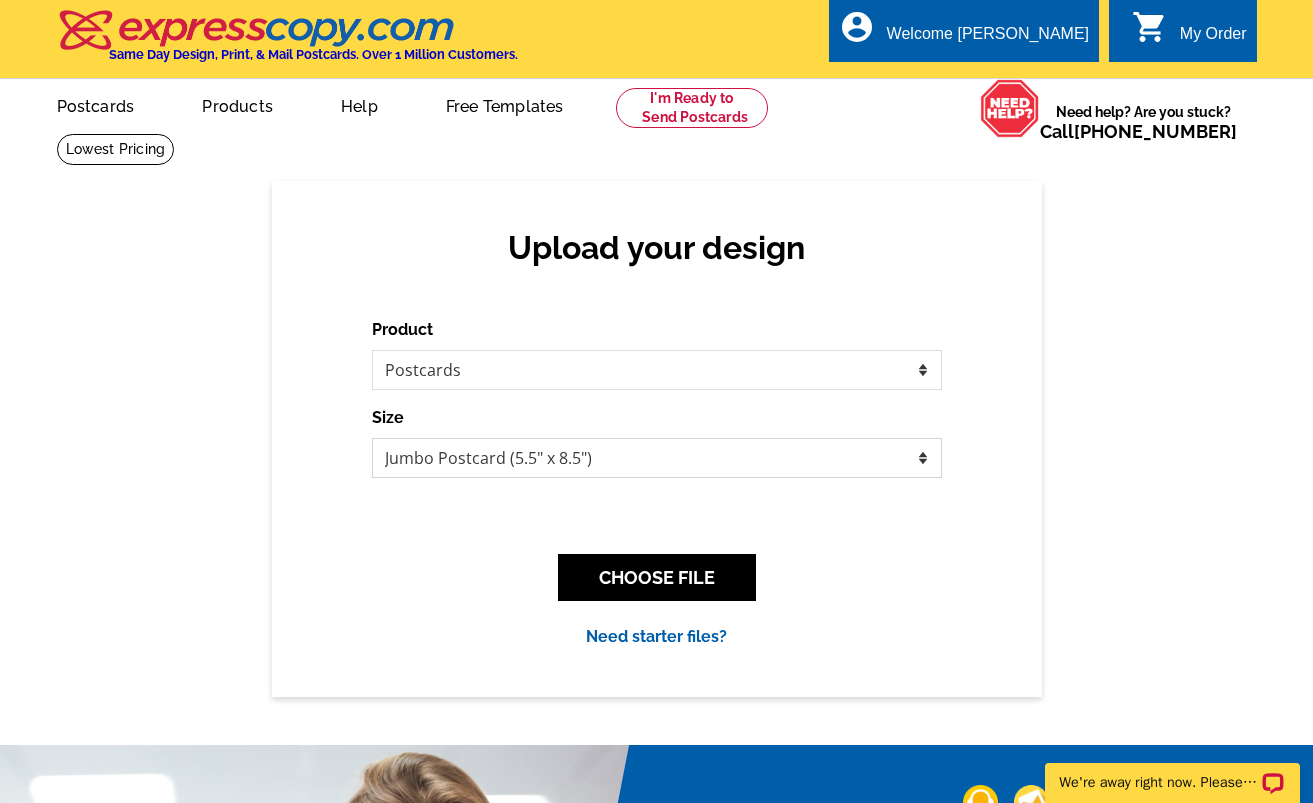 click on "Jumbo Postcard (5.5" x 8.5") Regular Postcard (4.25" x 5.6") Panoramic Postcard (5.75" x 11.25") Giant Postcard (8.5" x 11") EDDM Postcard (6.125" x 8.25")" at bounding box center [657, 458] 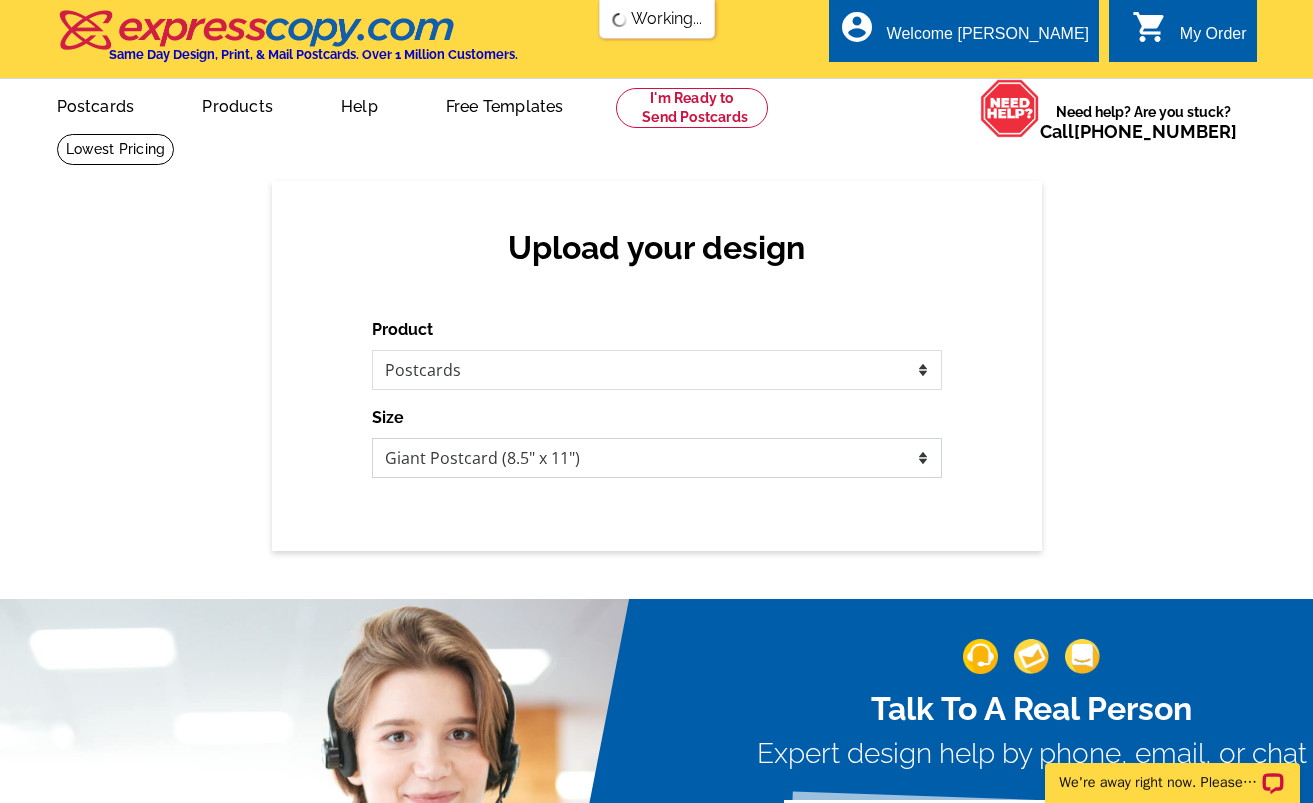 scroll, scrollTop: 0, scrollLeft: 0, axis: both 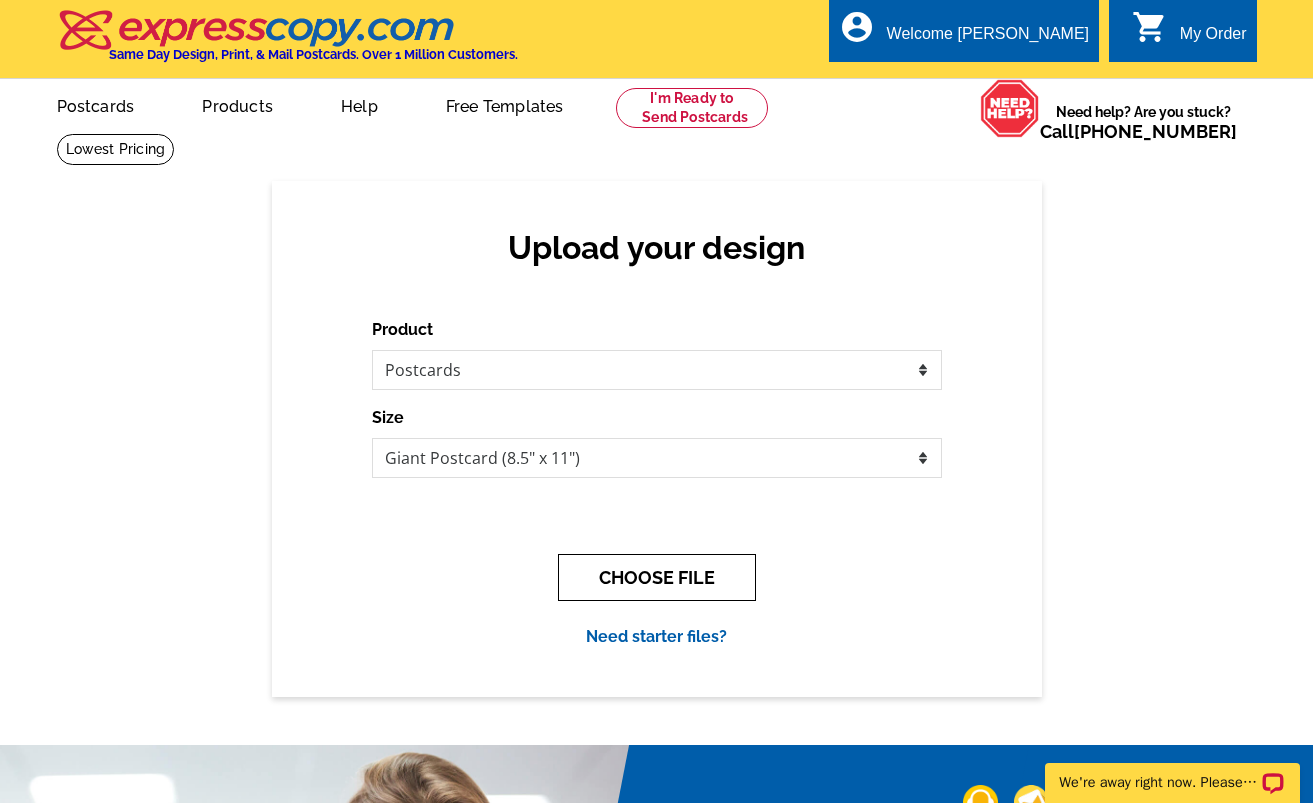 click on "CHOOSE FILE" at bounding box center (657, 577) 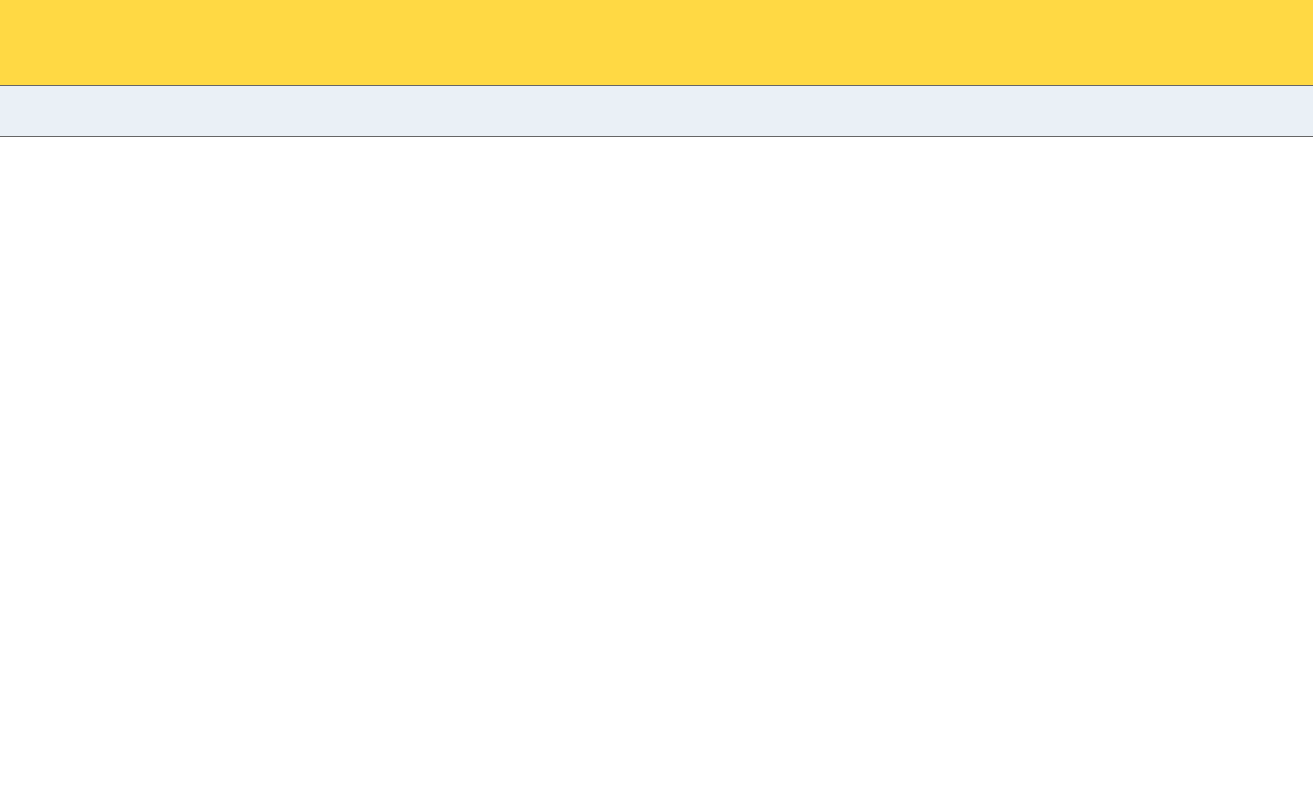 scroll, scrollTop: 0, scrollLeft: 0, axis: both 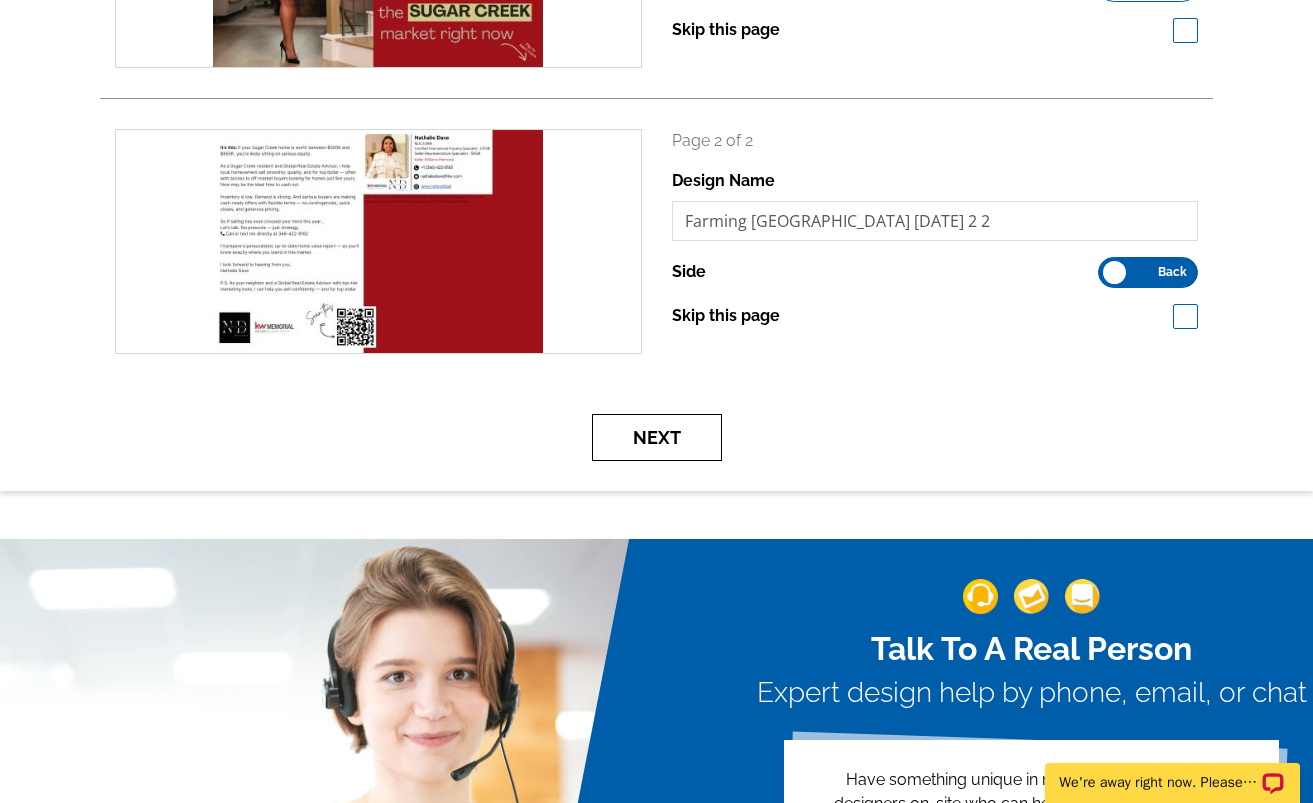 click on "Next" at bounding box center [657, 437] 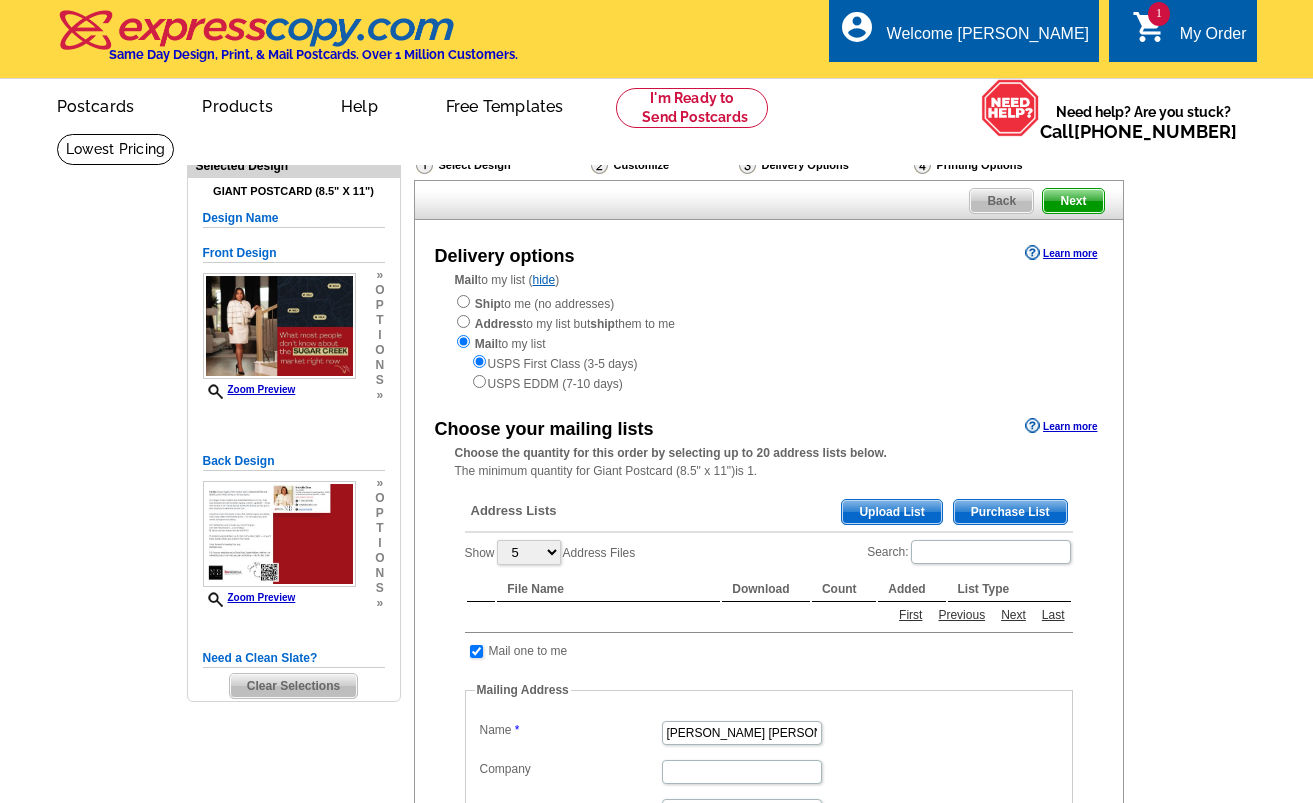 scroll, scrollTop: 0, scrollLeft: 0, axis: both 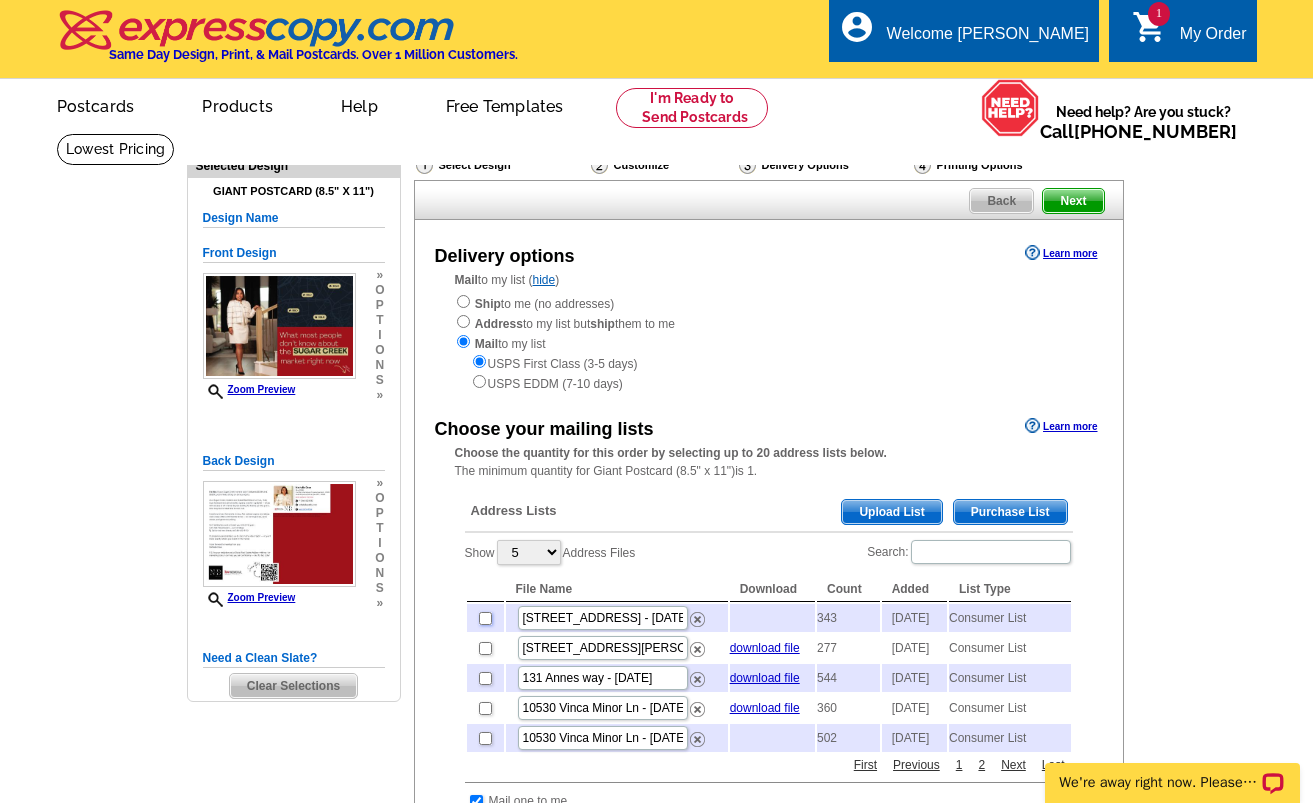 click at bounding box center (485, 618) 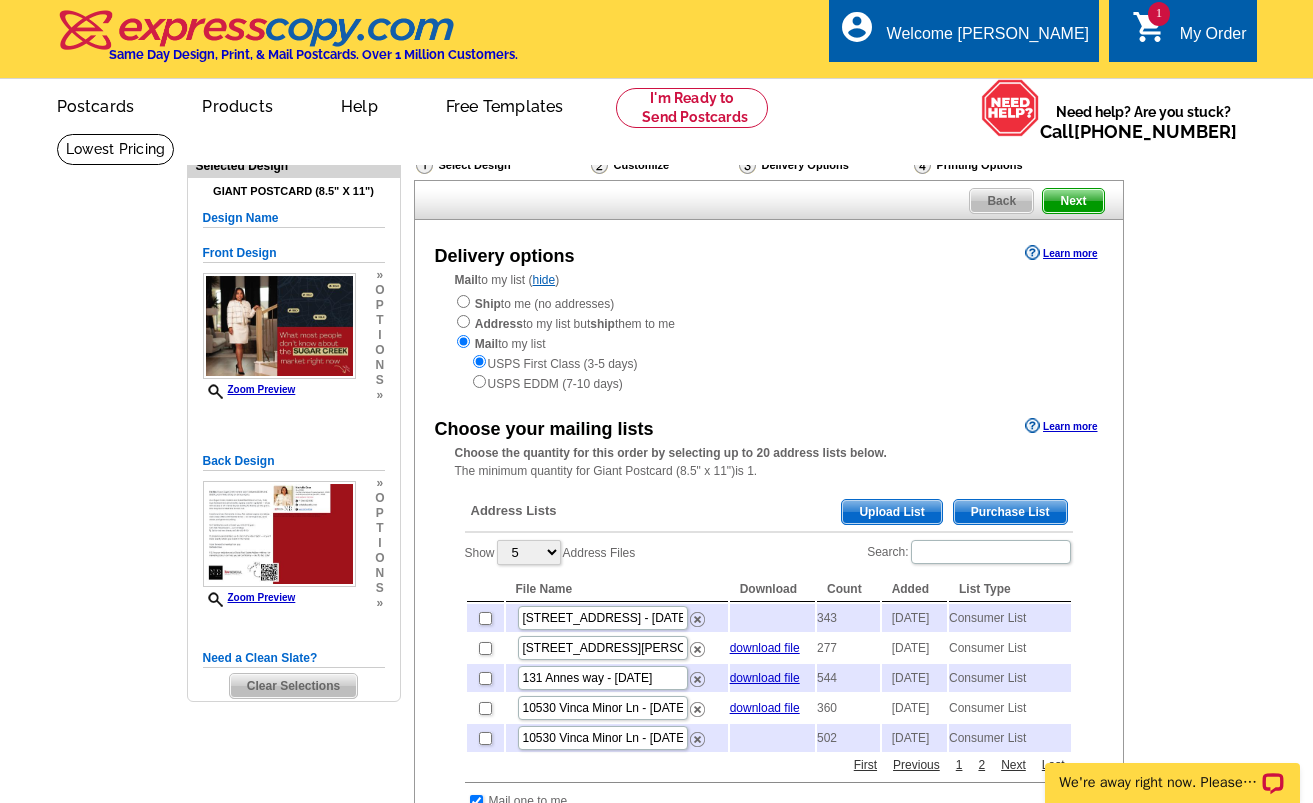 checkbox on "true" 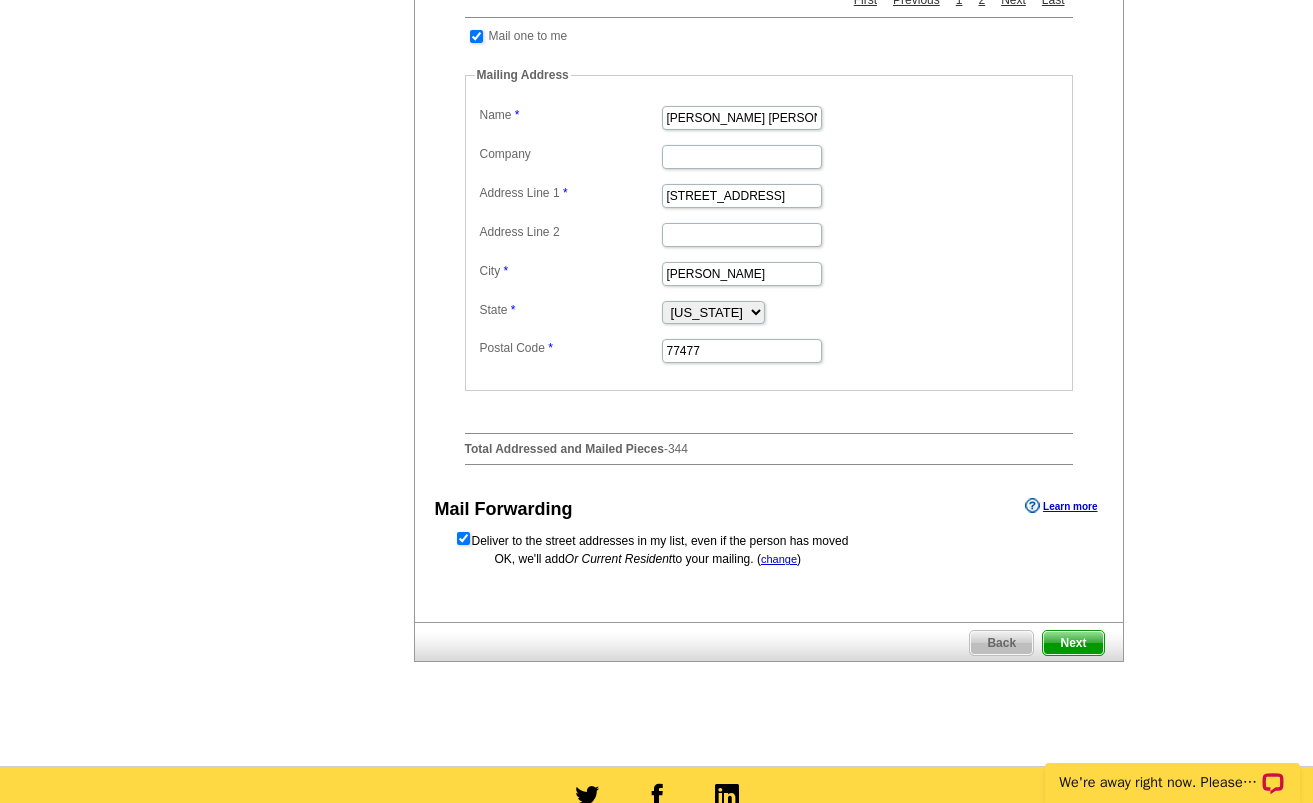 scroll, scrollTop: 827, scrollLeft: 0, axis: vertical 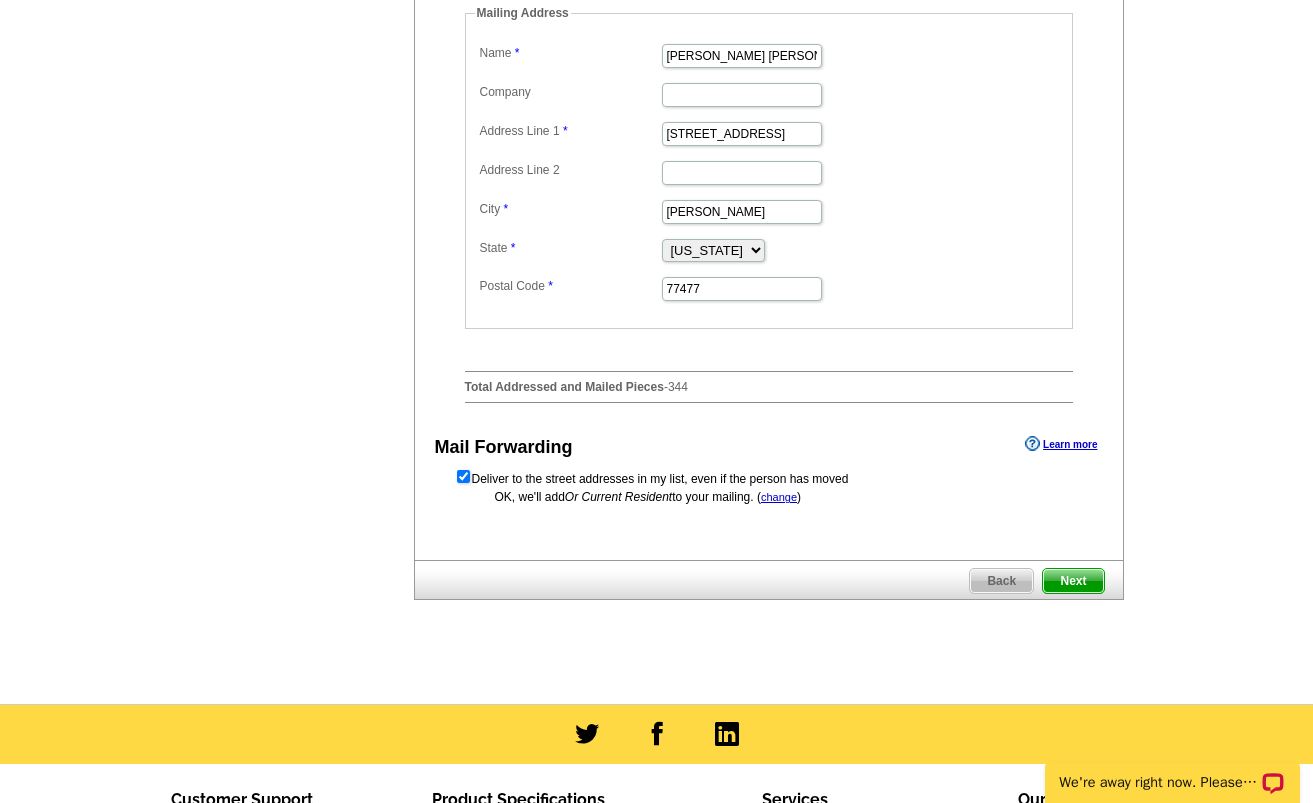 click on "Next" at bounding box center [1073, 581] 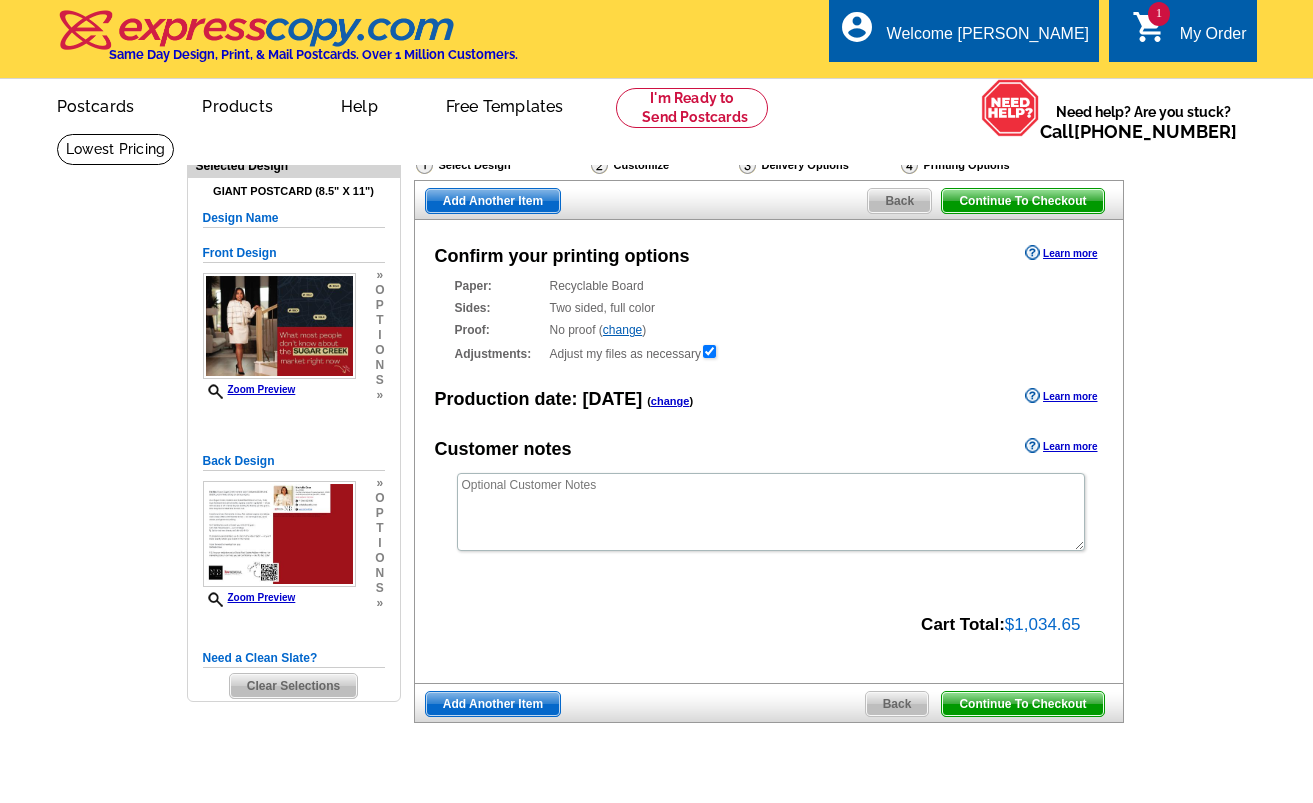 scroll, scrollTop: 0, scrollLeft: 0, axis: both 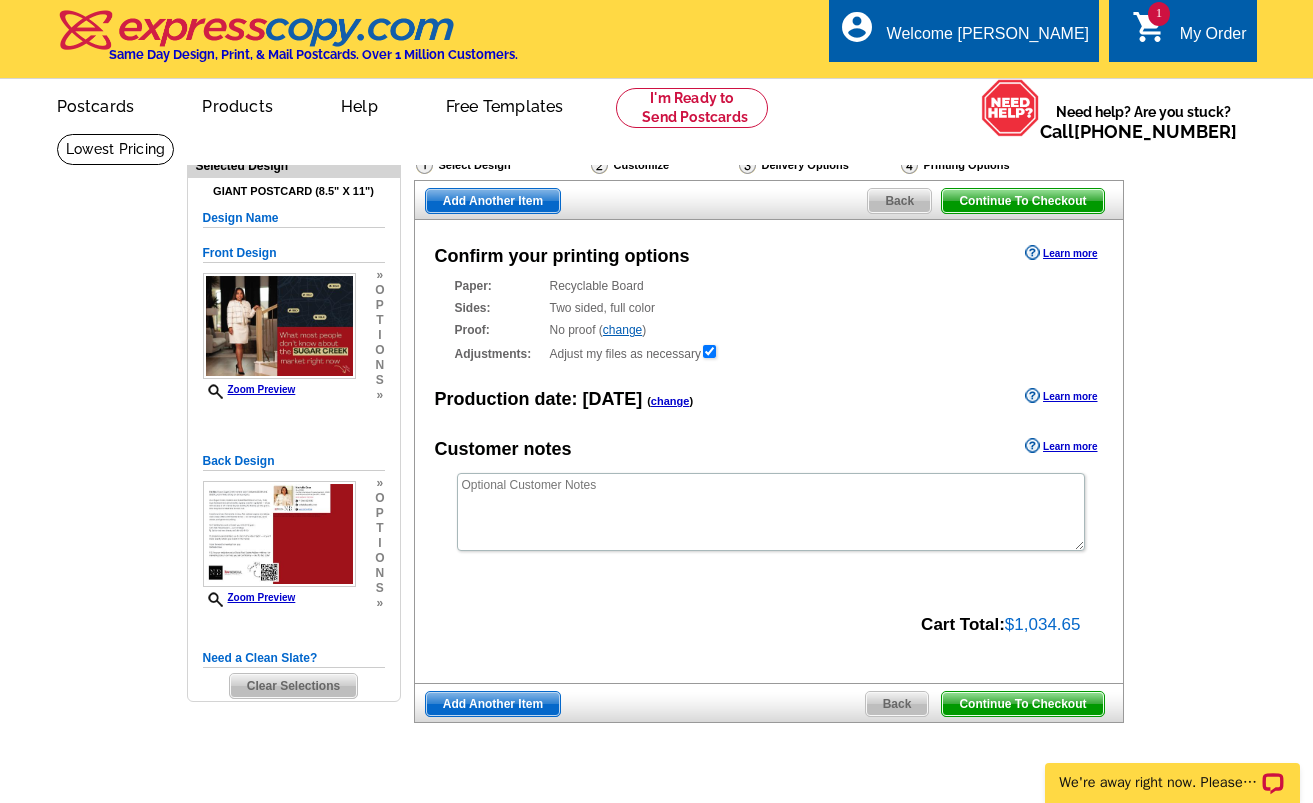 click on "Continue To Checkout" at bounding box center [1022, 704] 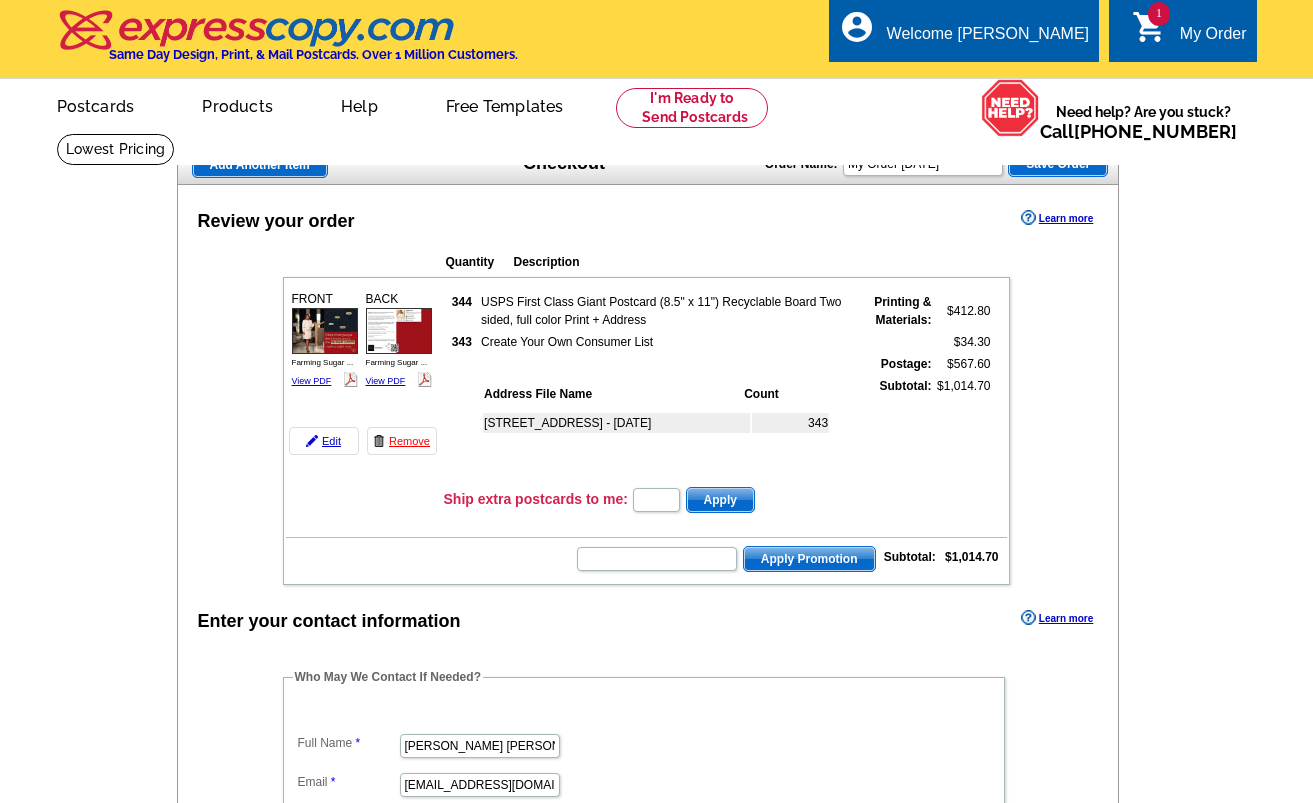 scroll, scrollTop: 0, scrollLeft: 0, axis: both 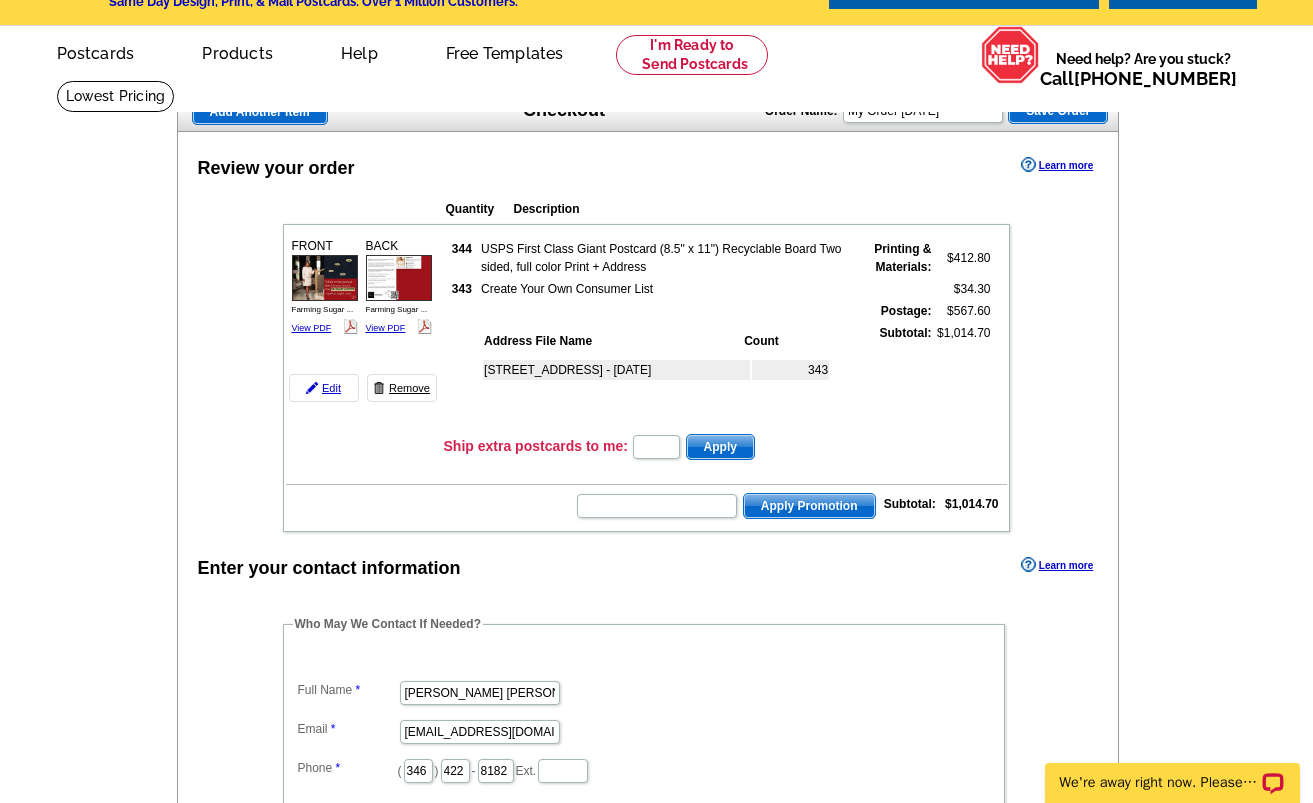 click on "Remove" at bounding box center [402, 388] 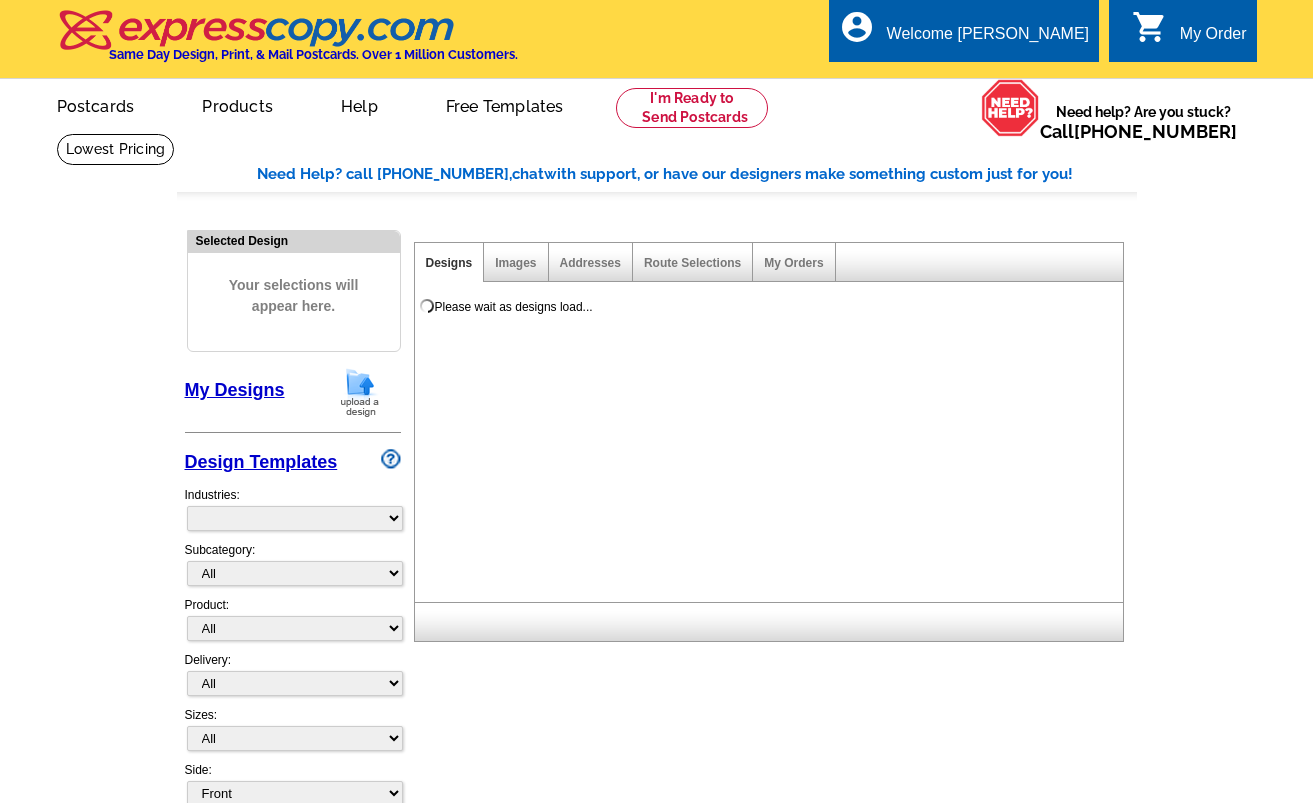 scroll, scrollTop: 0, scrollLeft: 0, axis: both 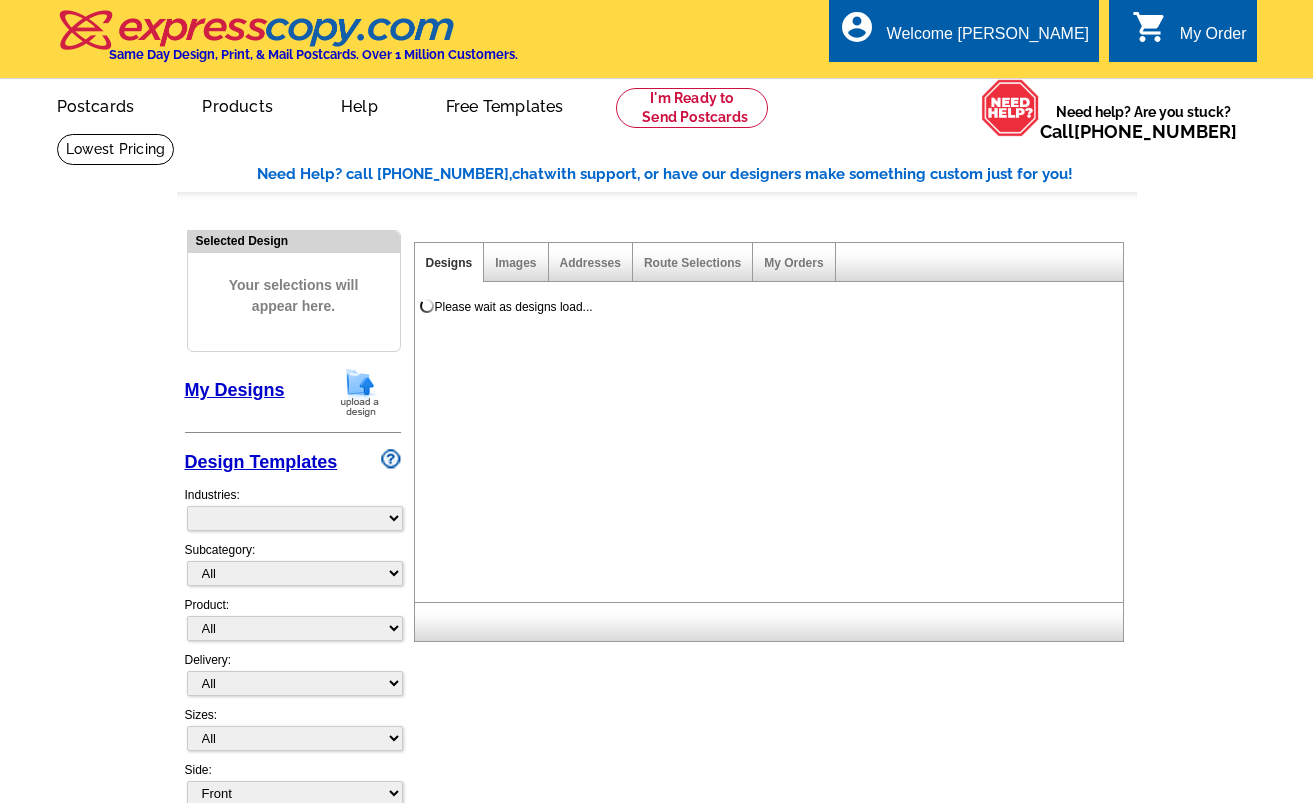 select on "785" 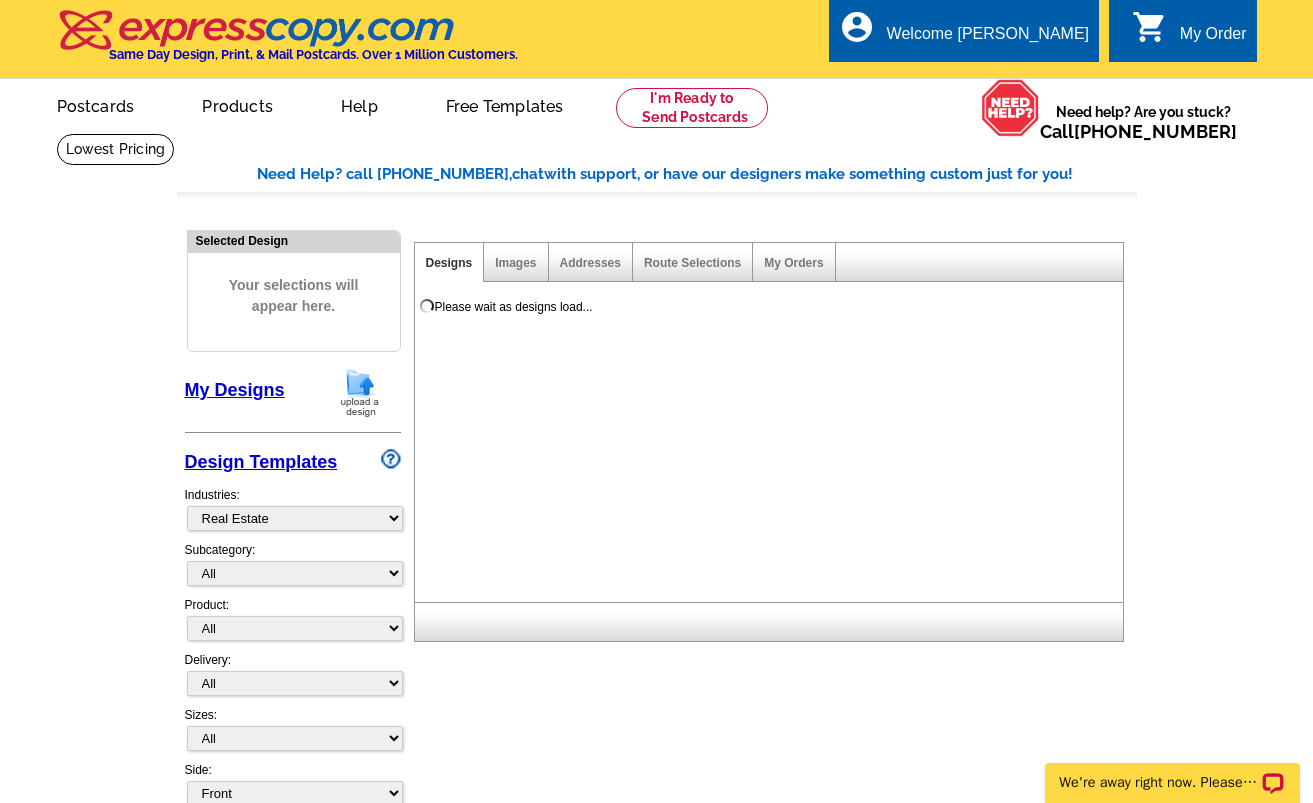 scroll, scrollTop: 0, scrollLeft: 0, axis: both 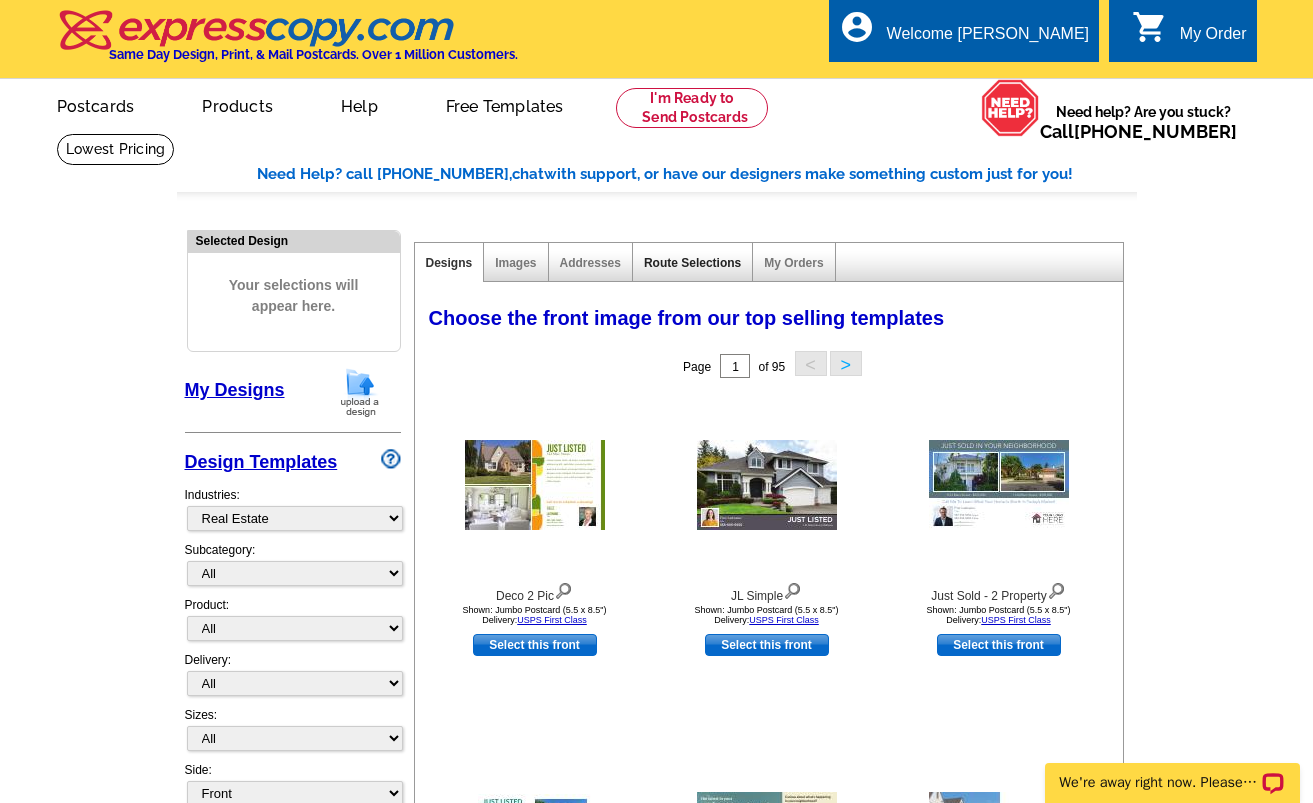 click on "Route Selections" at bounding box center (692, 263) 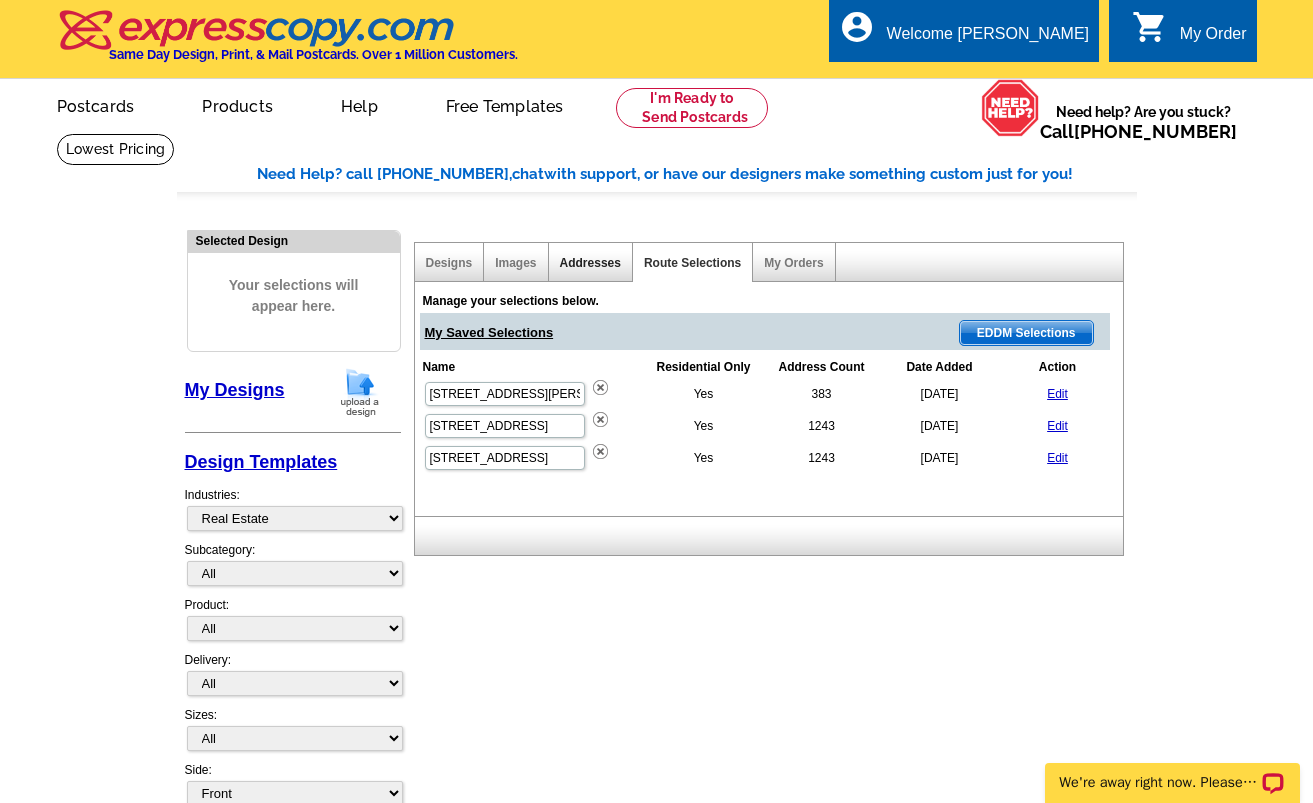 click on "Addresses" at bounding box center [590, 263] 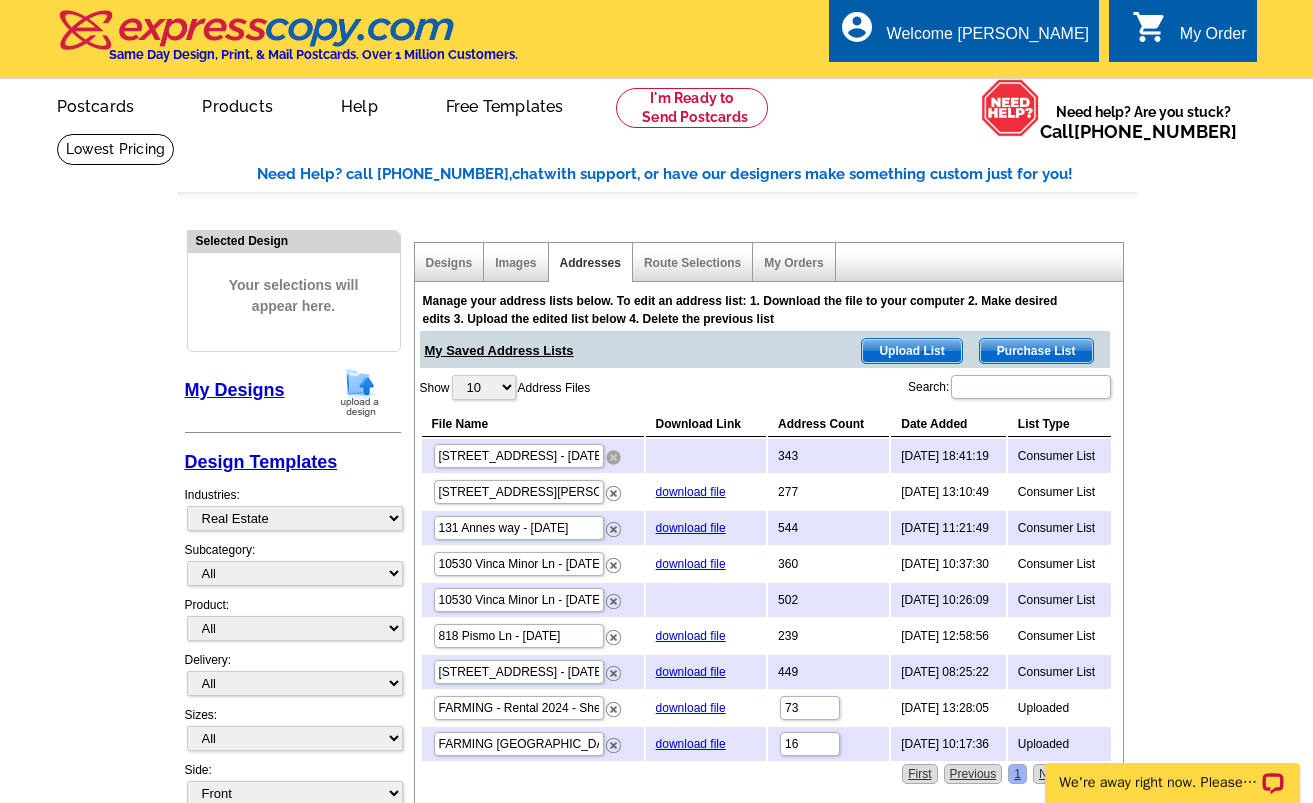 click at bounding box center (613, 457) 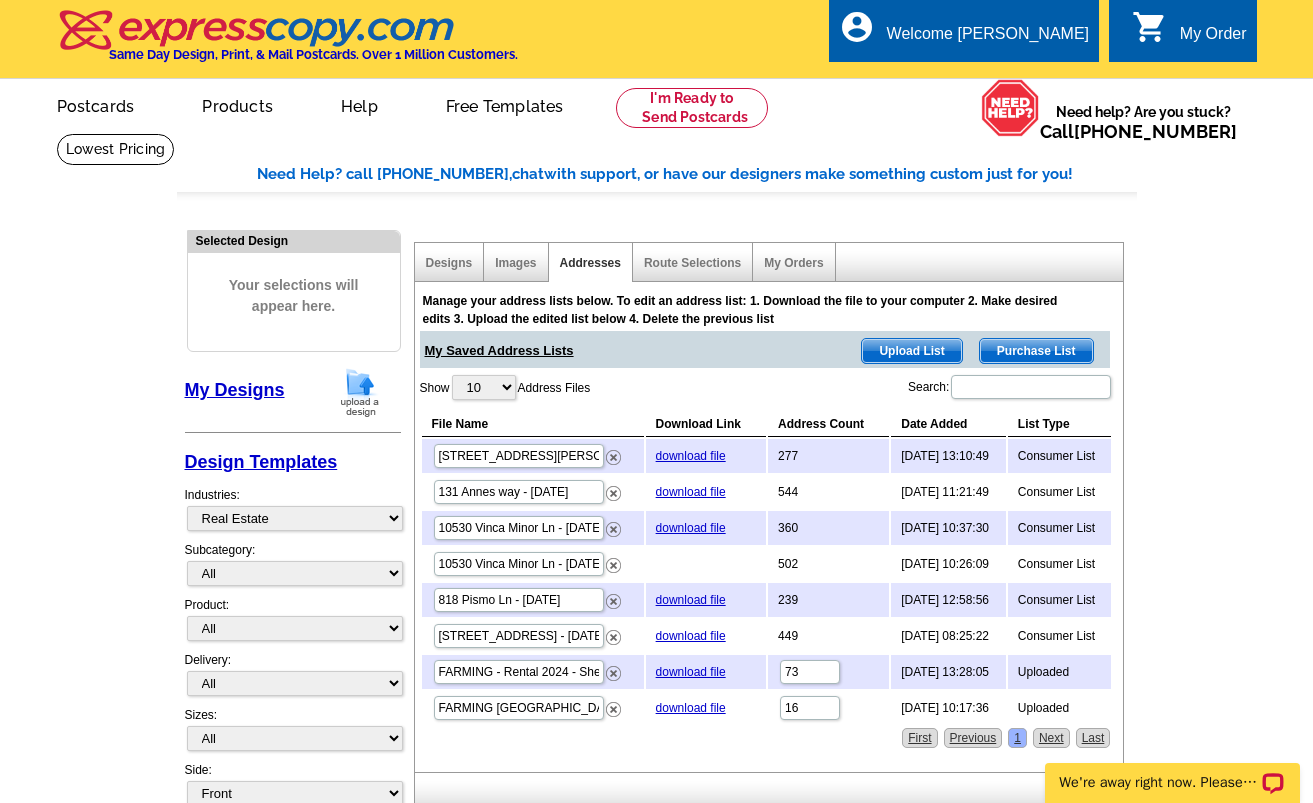 click on "Purchase List" at bounding box center [1036, 351] 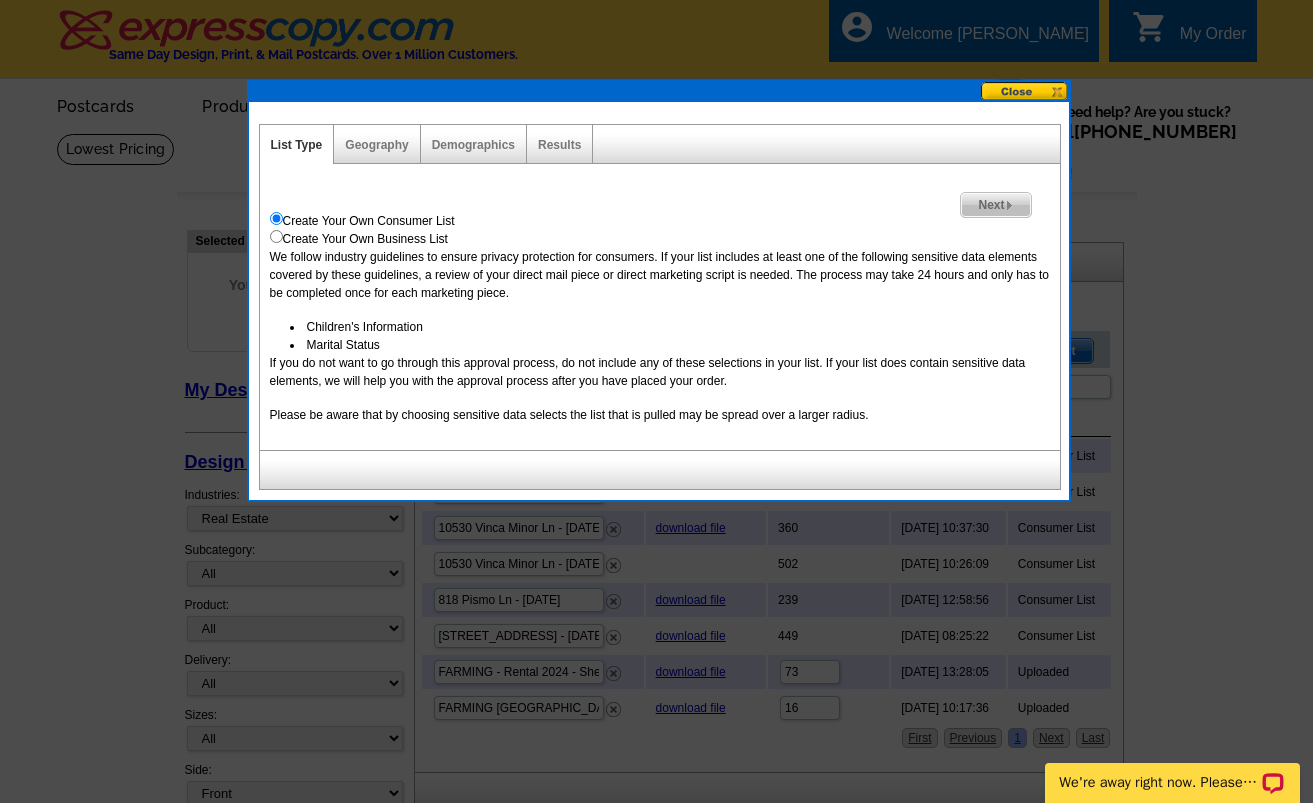 click on "Next" at bounding box center [995, 205] 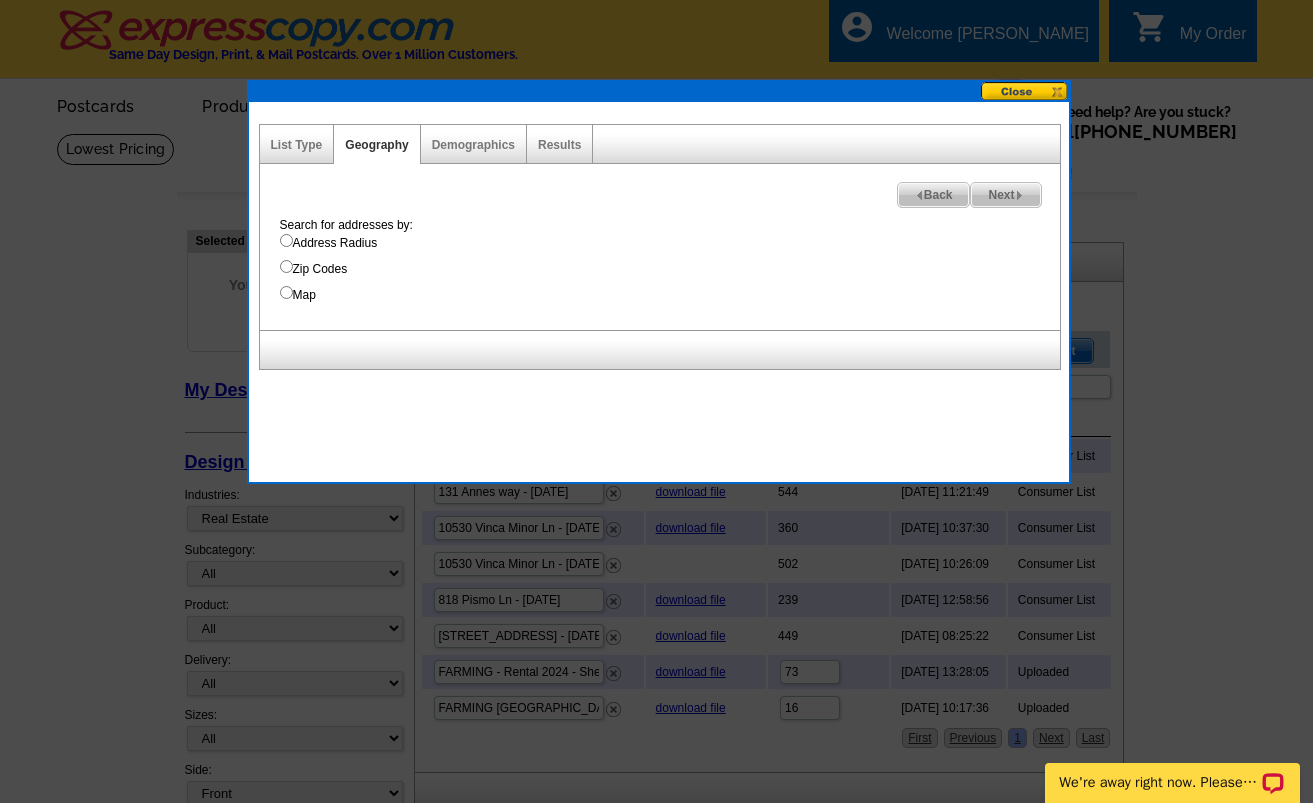 click on "Address Radius" at bounding box center (670, 243) 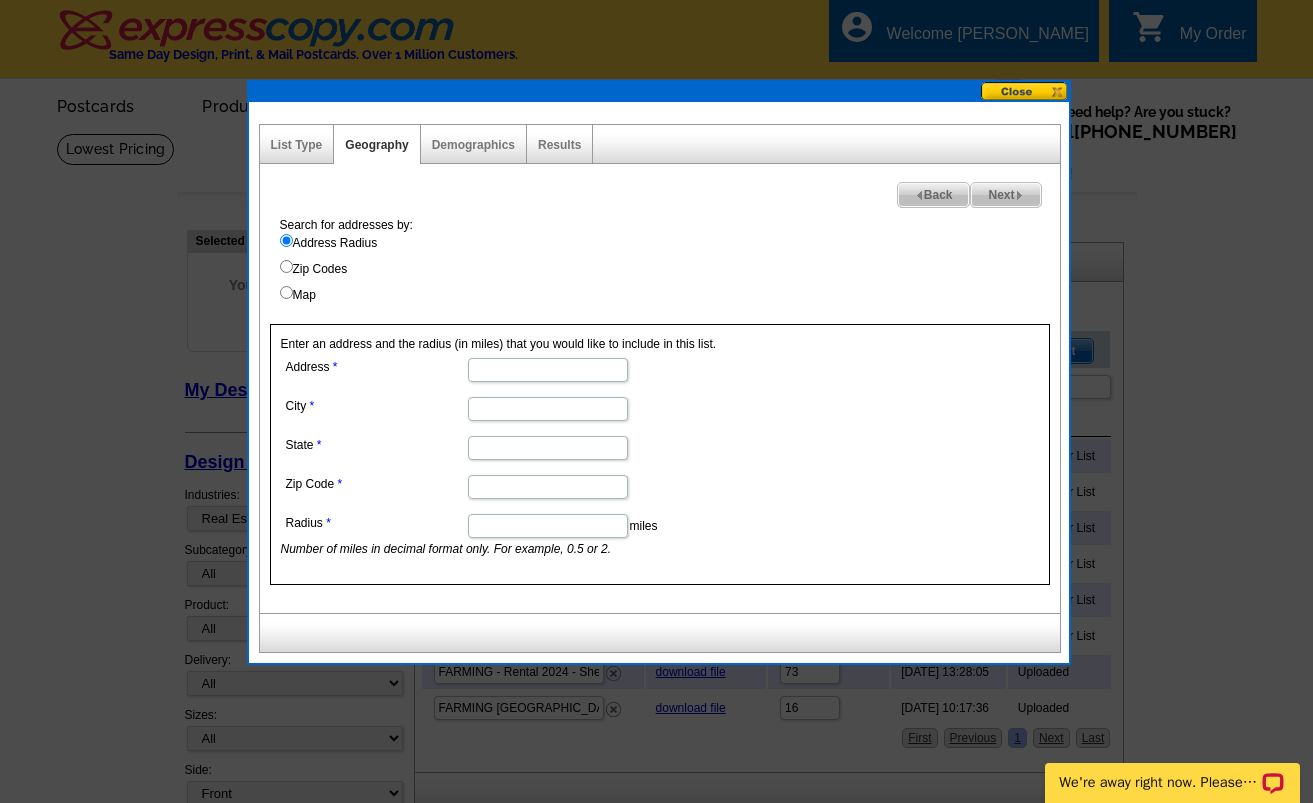click at bounding box center [547, 368] 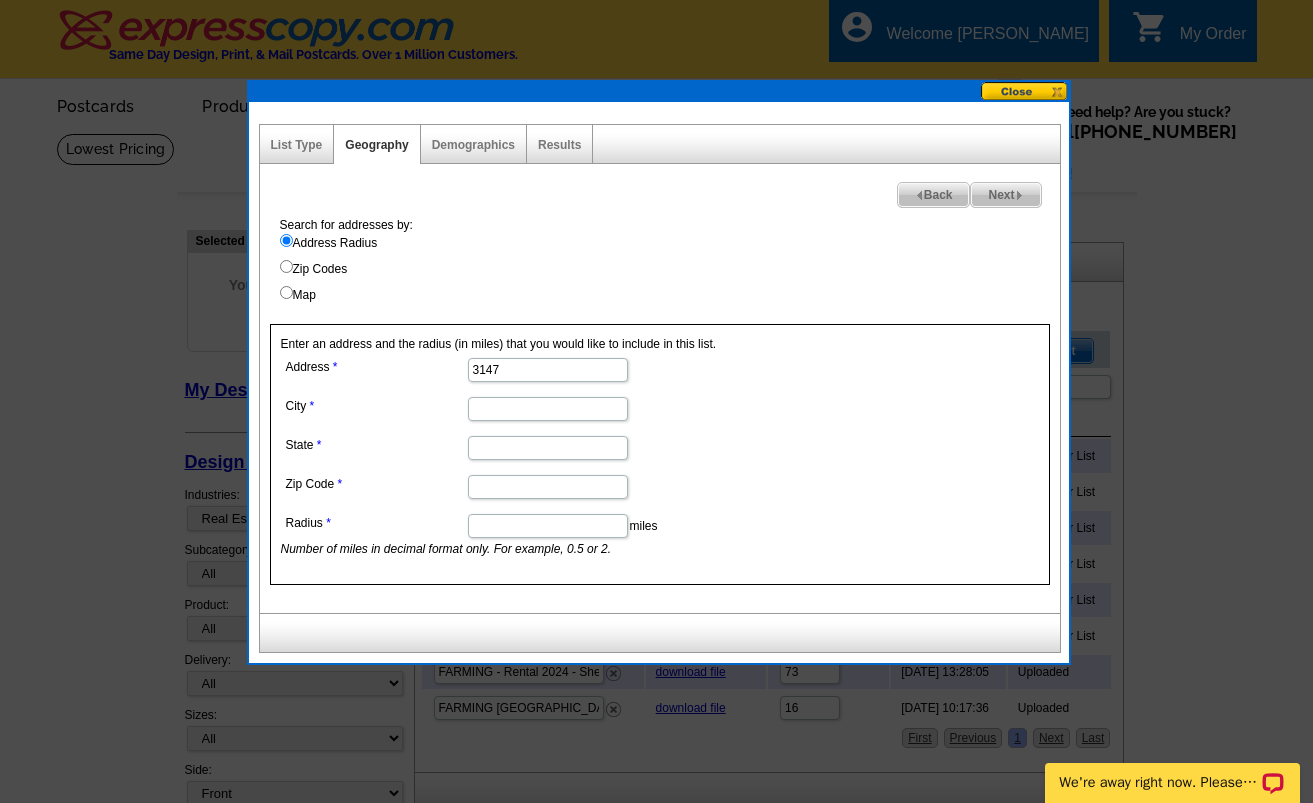 type on "3147 country club bld" 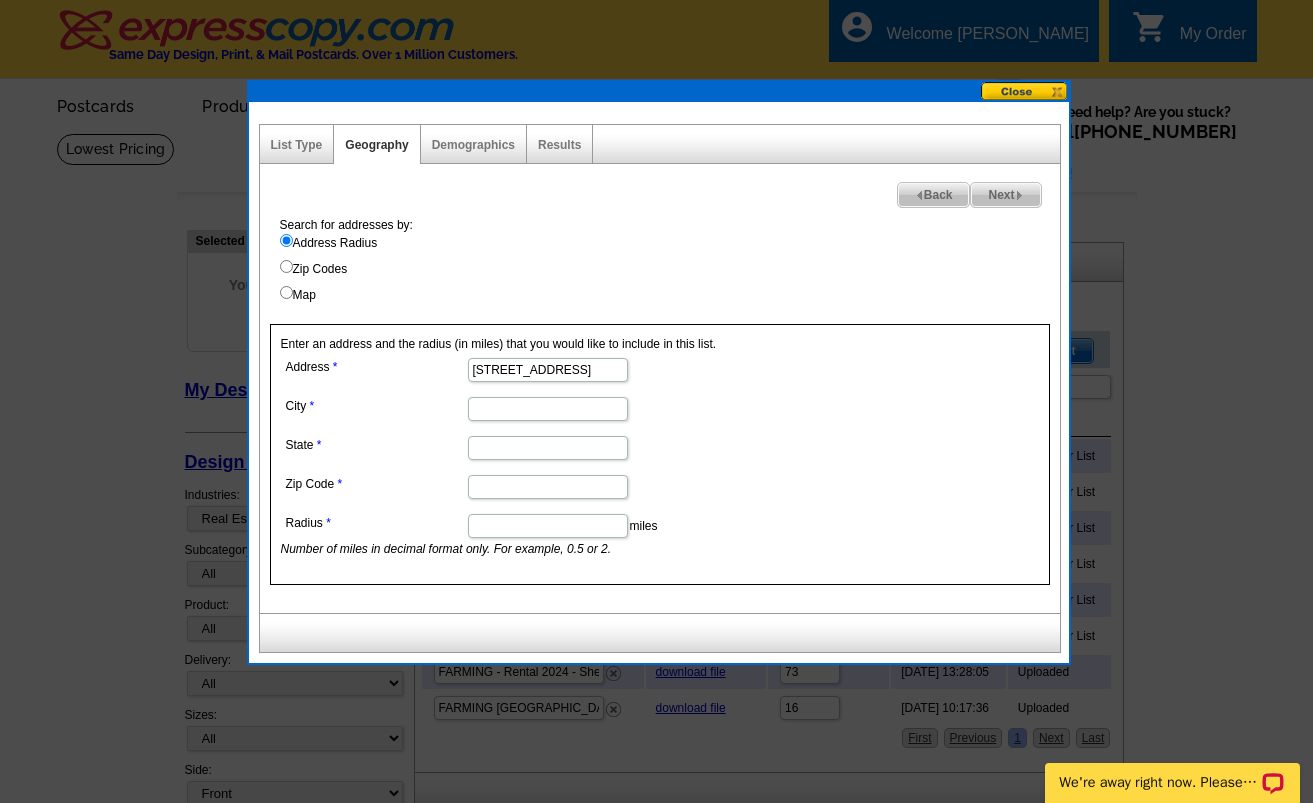 scroll, scrollTop: 0, scrollLeft: 0, axis: both 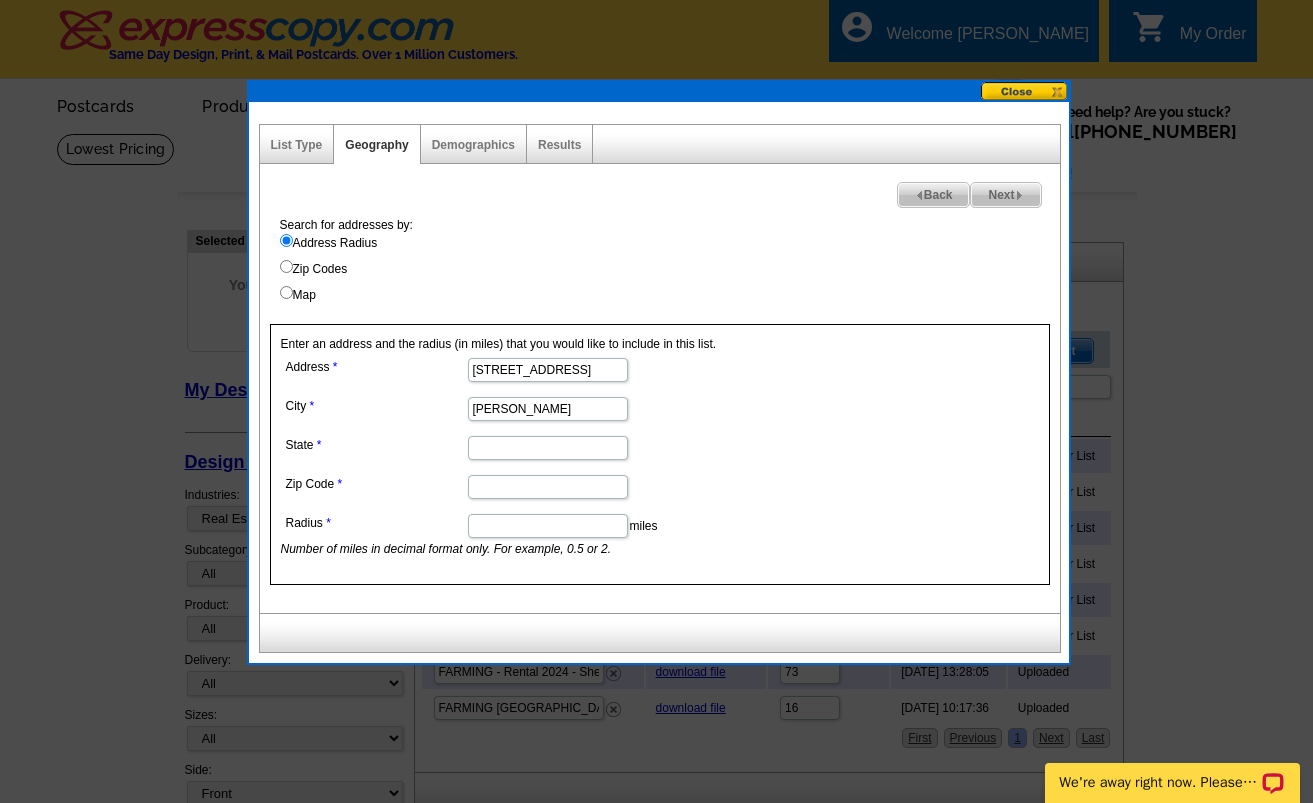type on "Stafford" 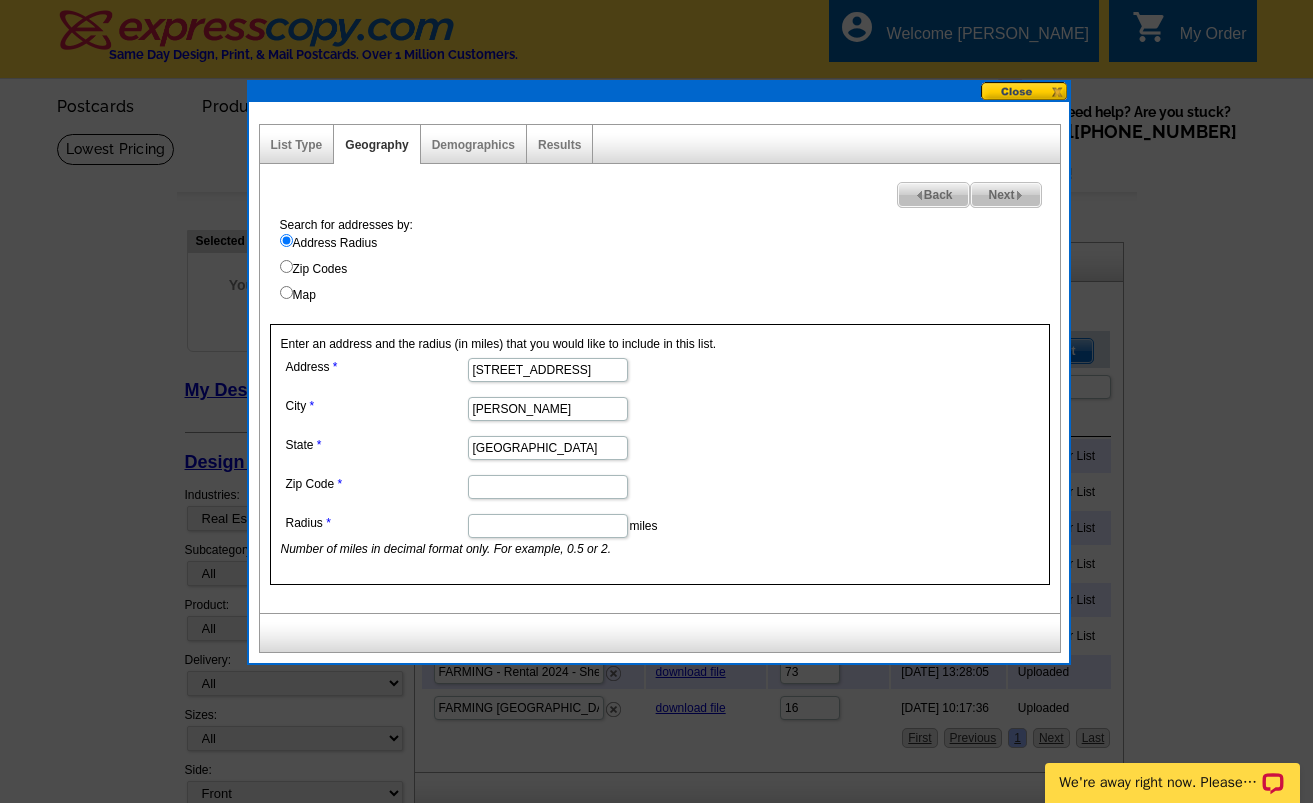 type on "TX" 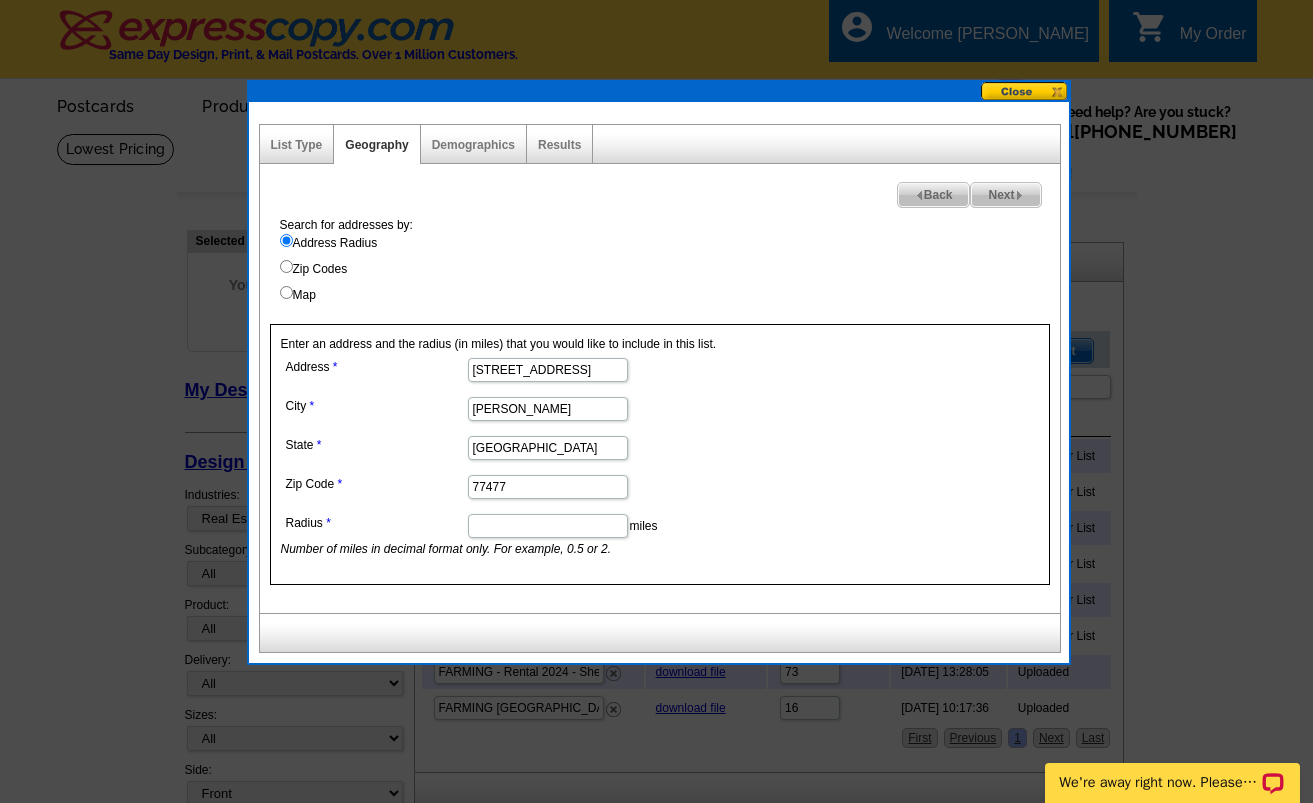 type on "77477" 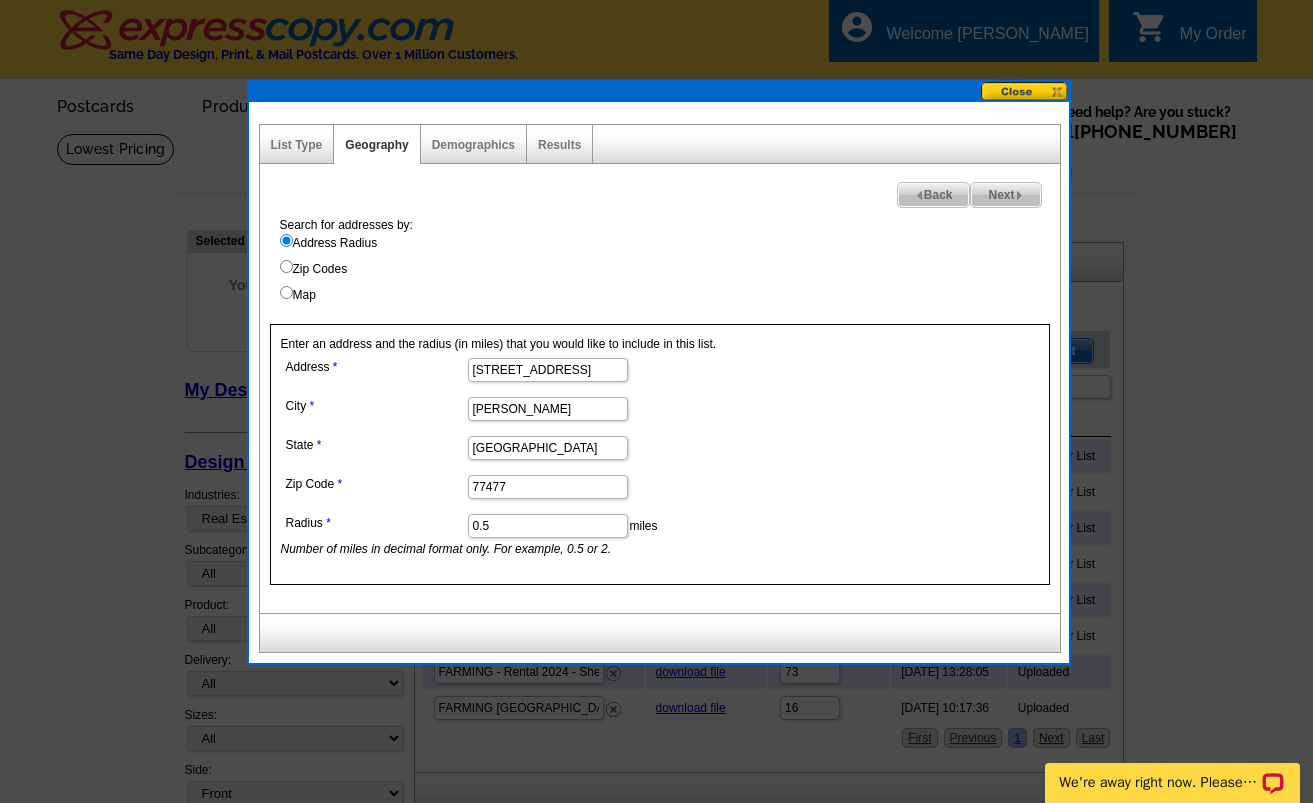 type on "0.5" 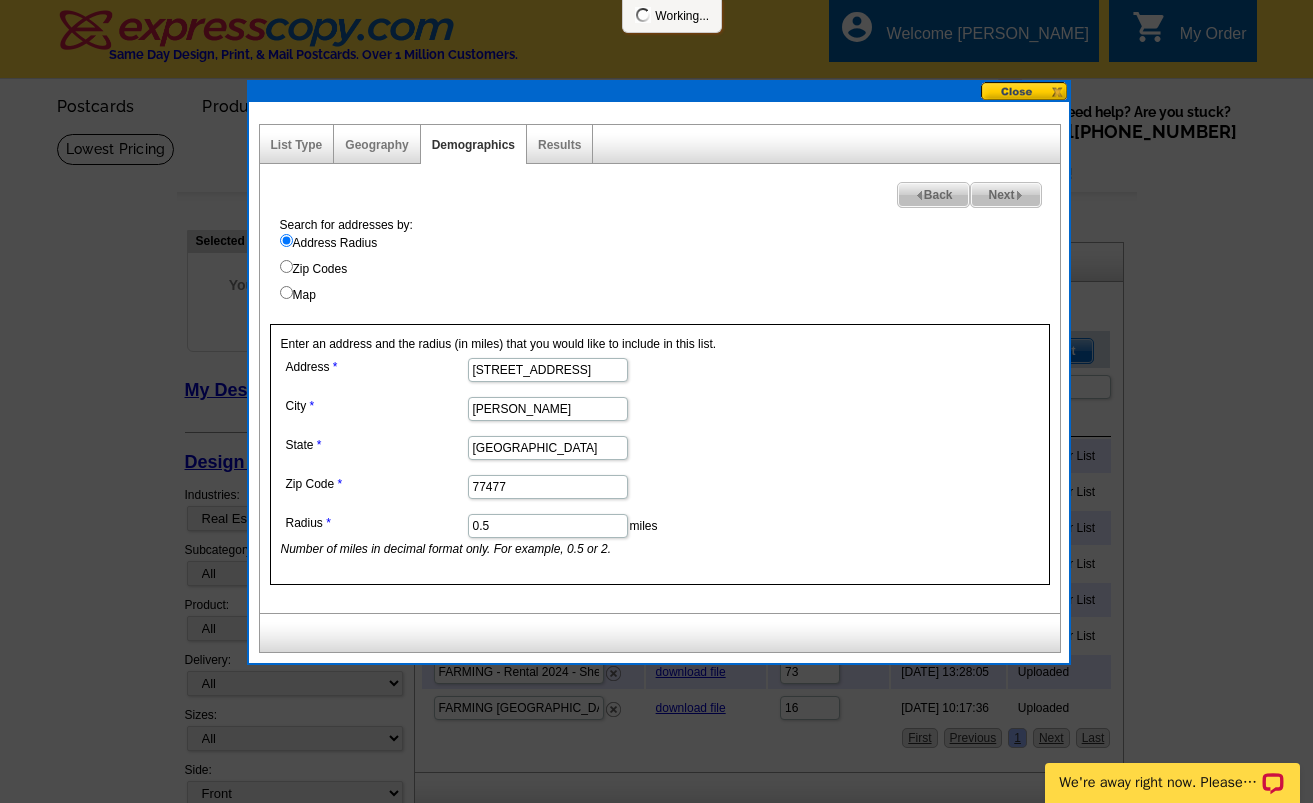 select 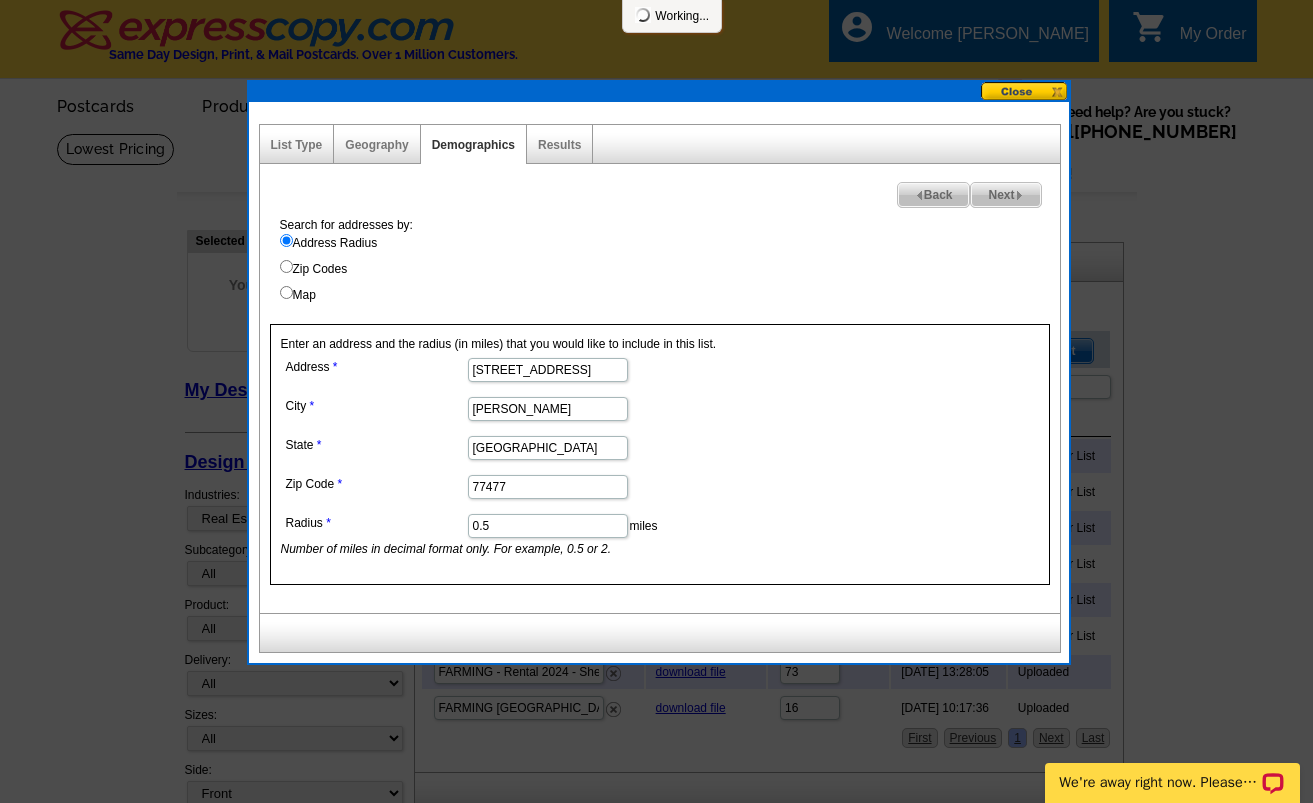 select 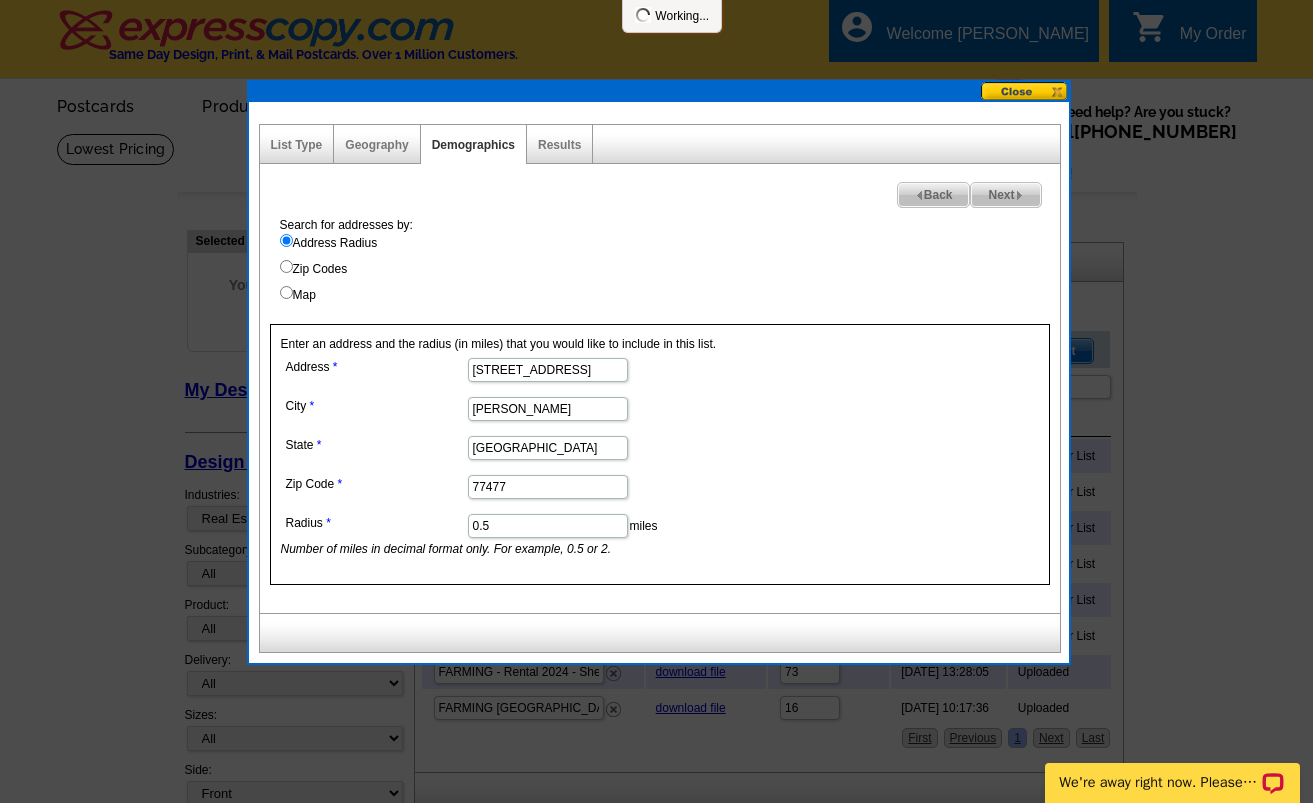 select 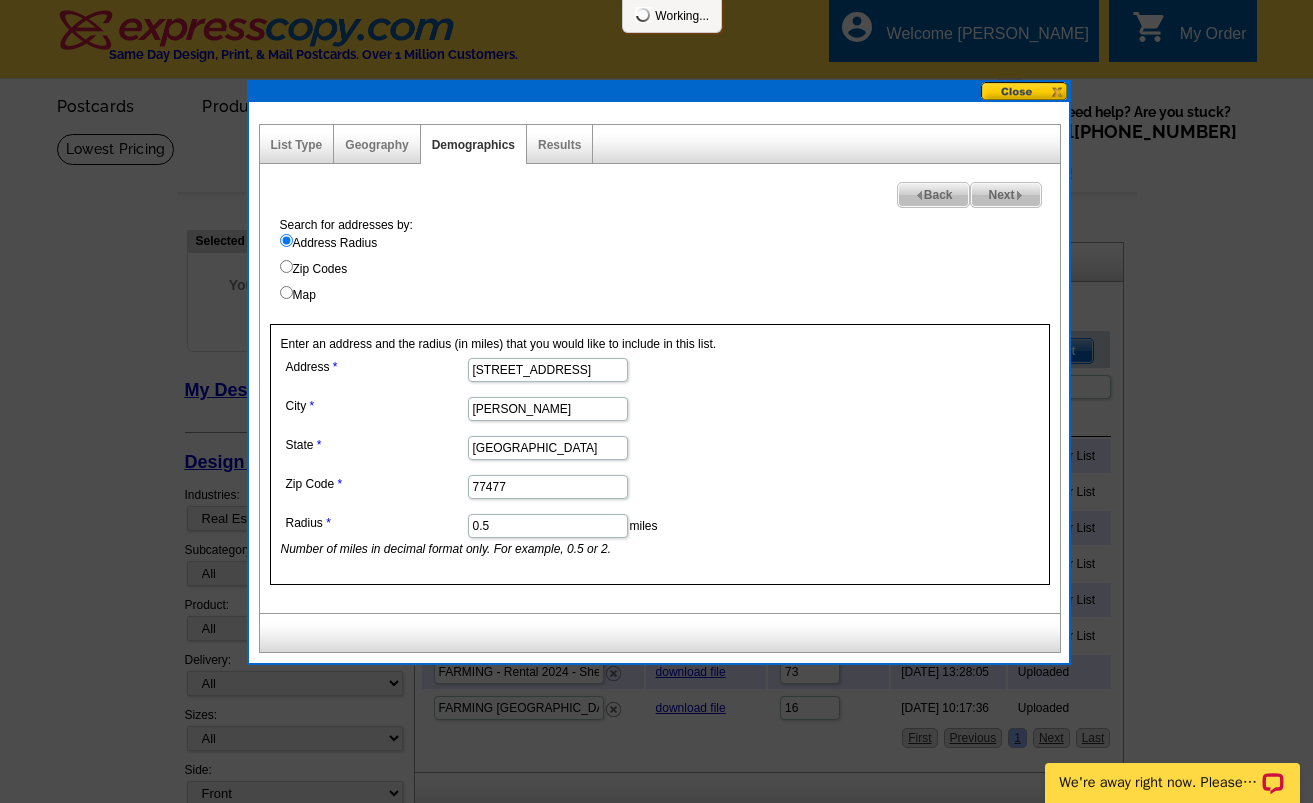 select 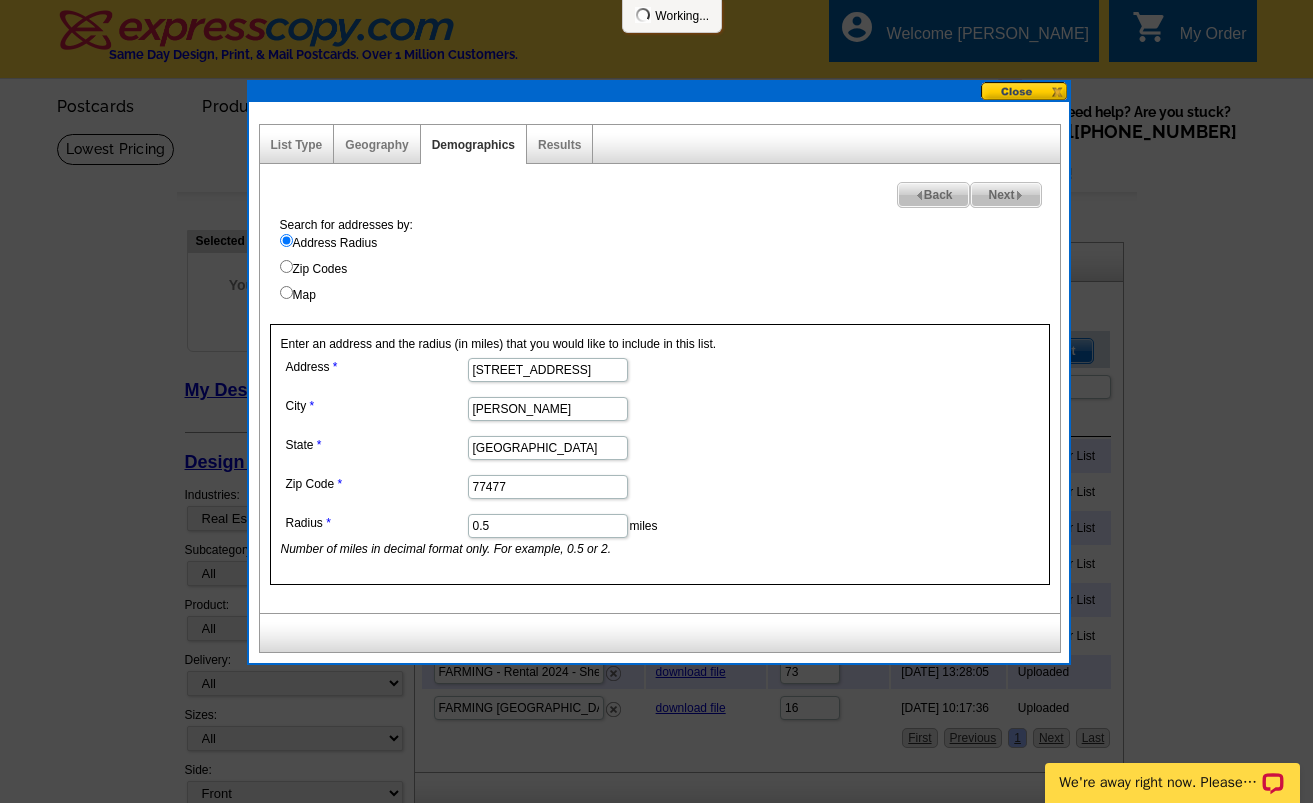 select 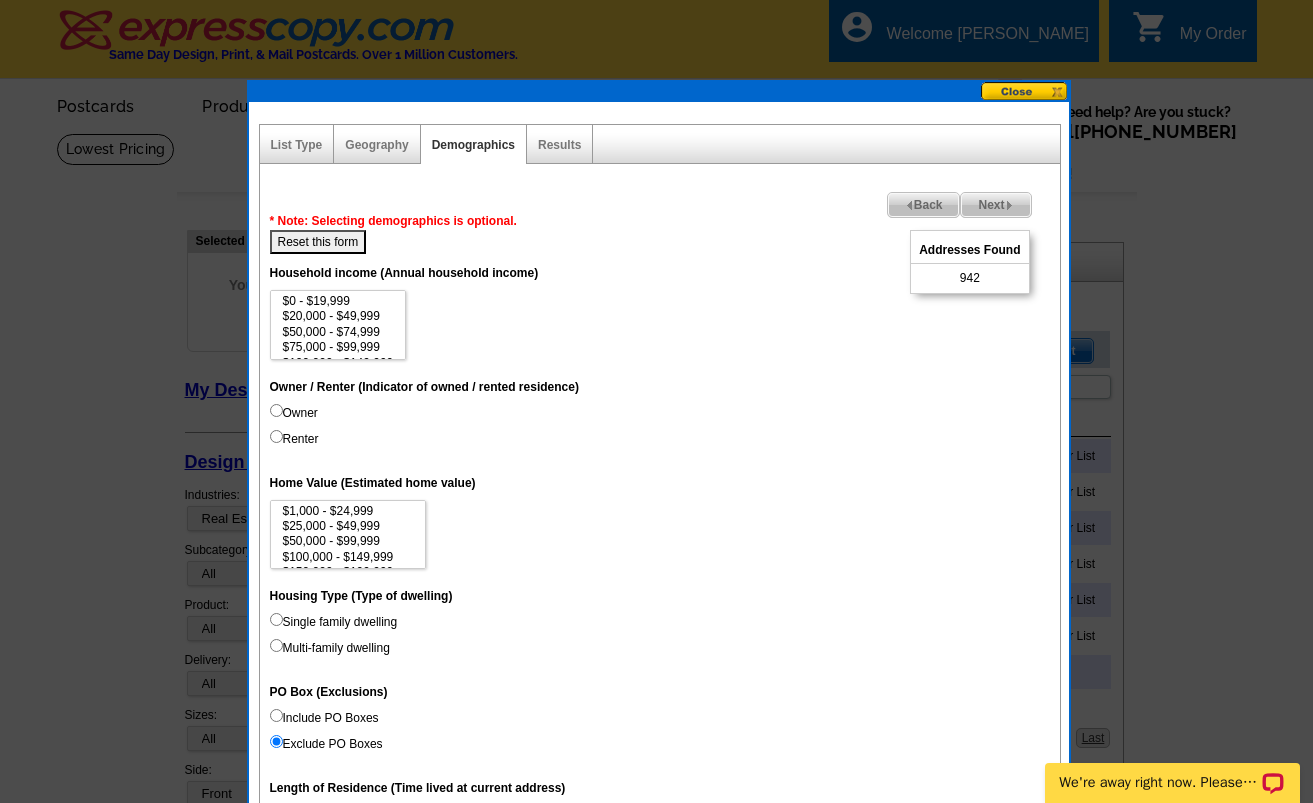 click on "Owner" at bounding box center [294, 413] 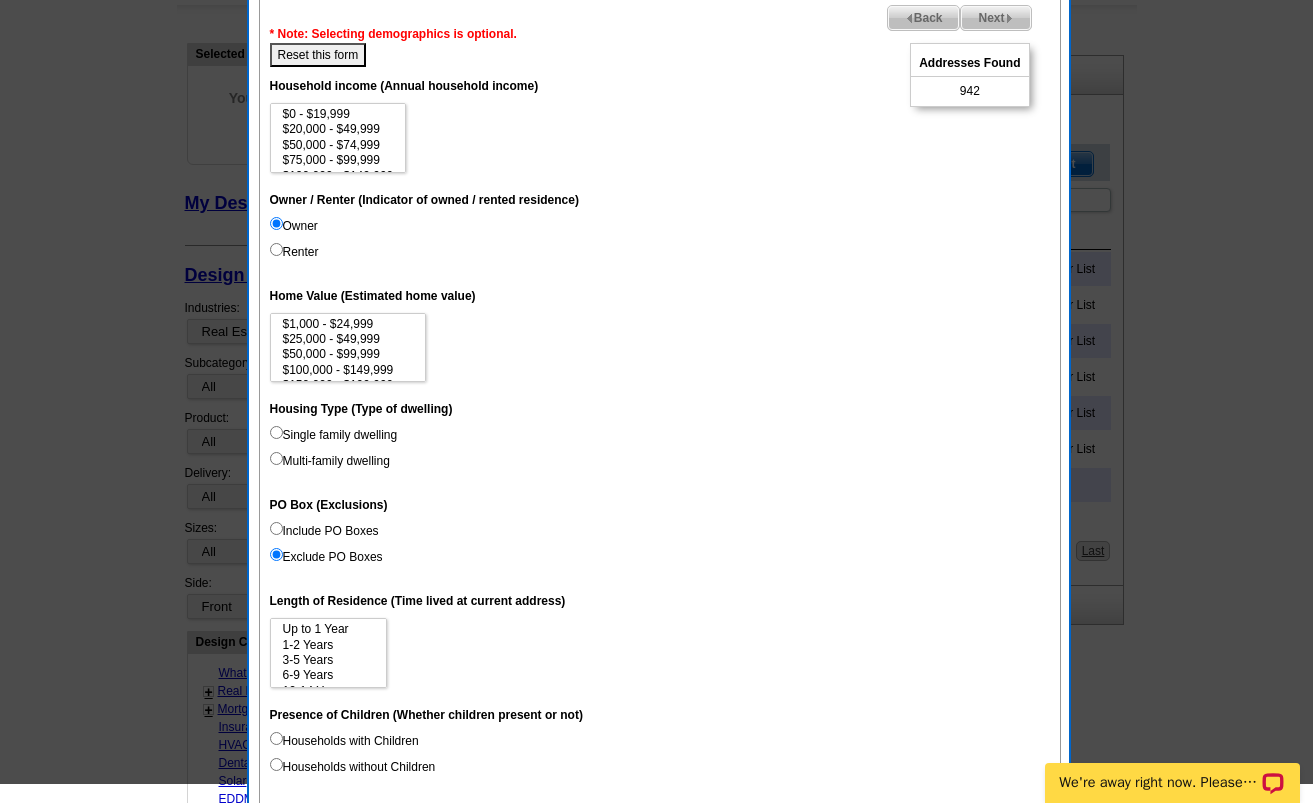 scroll, scrollTop: 204, scrollLeft: 0, axis: vertical 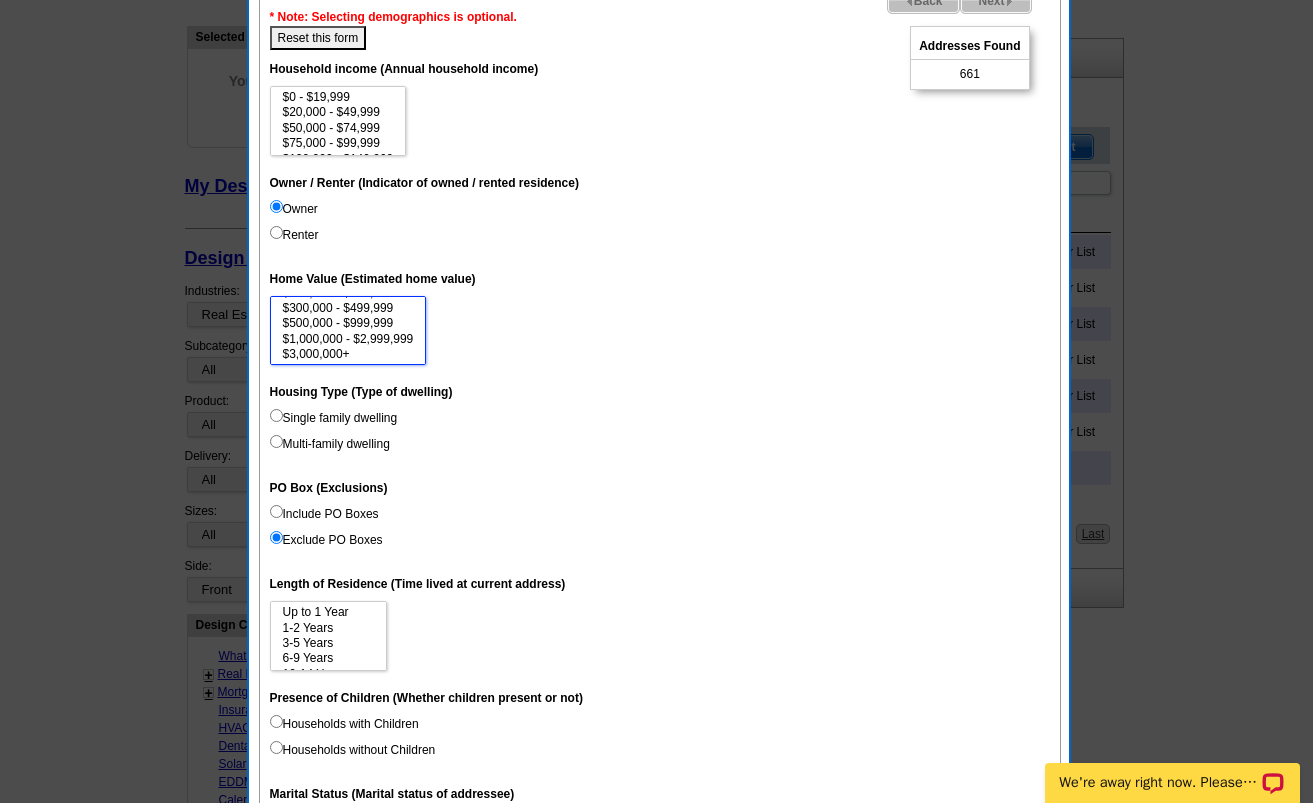 select on "500000-999999" 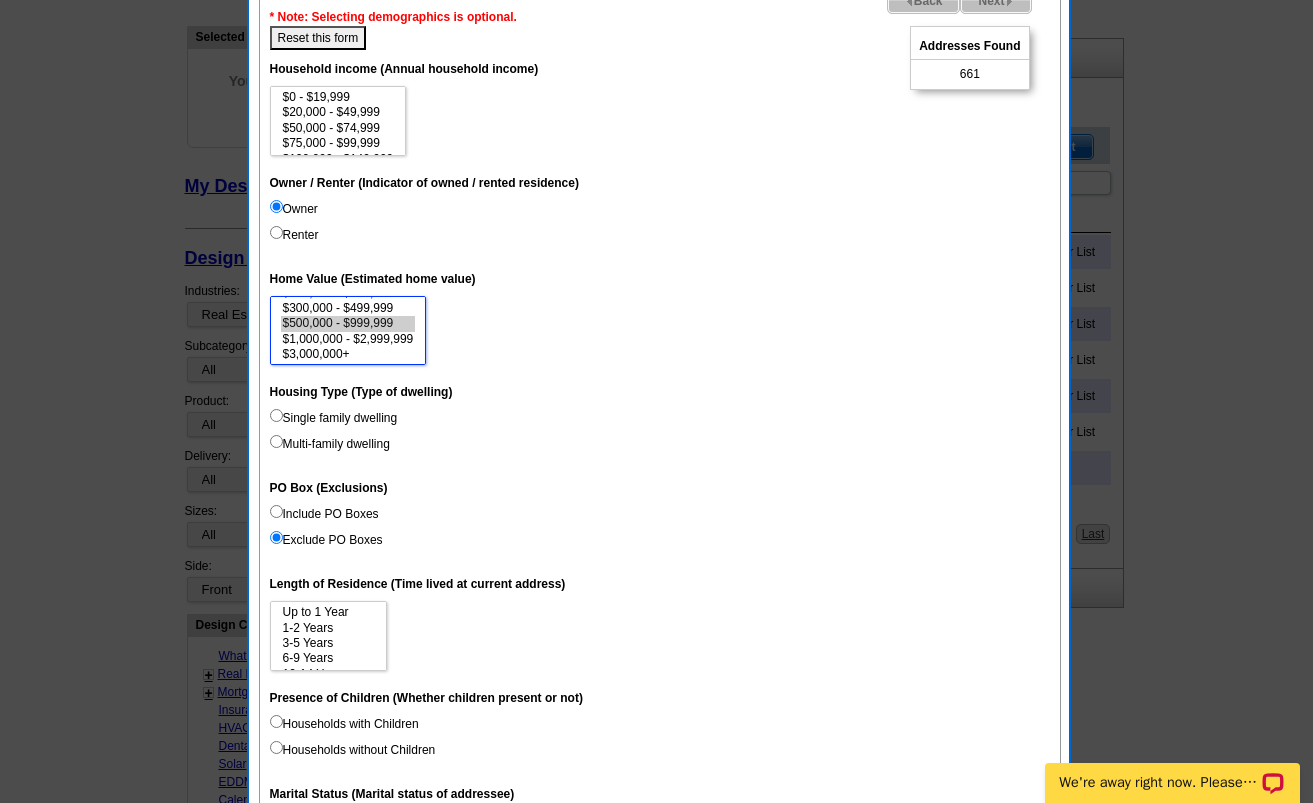 click on "$500,000 - $999,999" at bounding box center (348, 323) 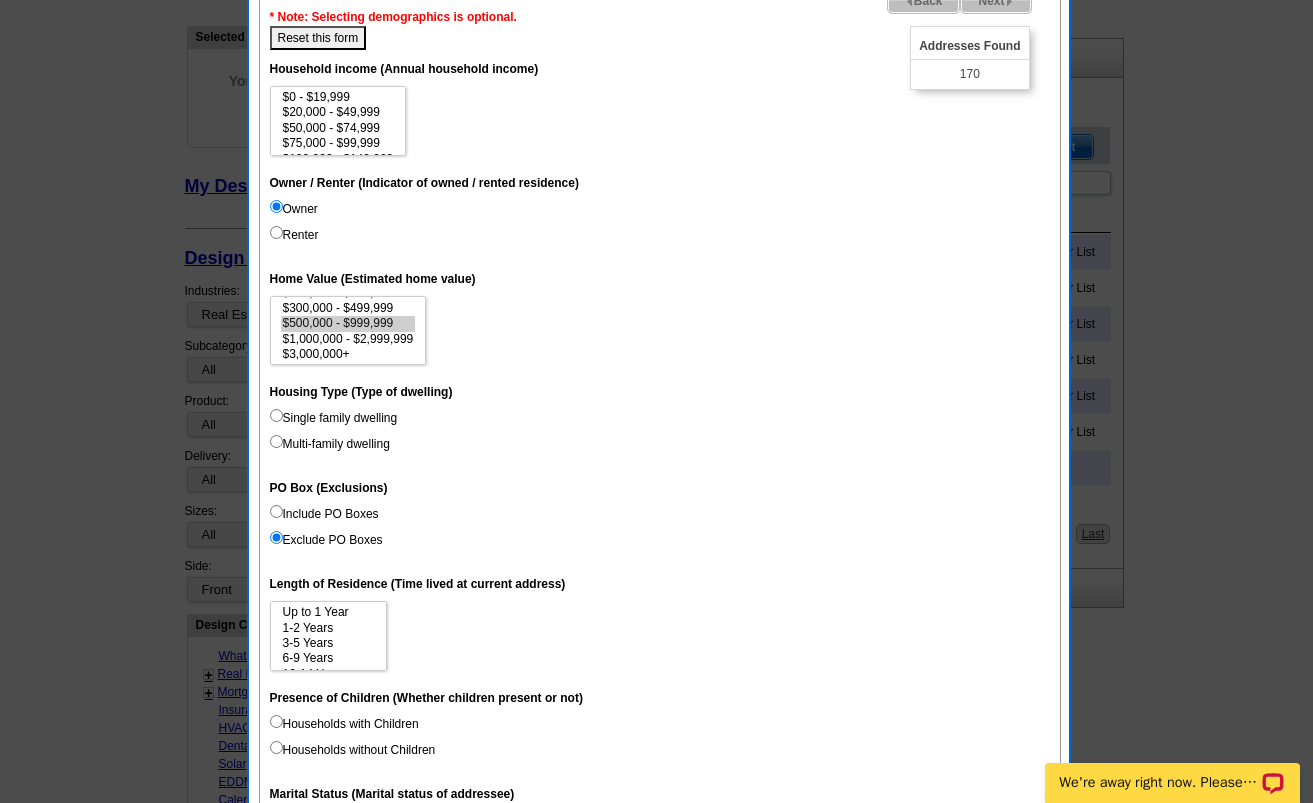 click on "Single family dwelling" at bounding box center (334, 418) 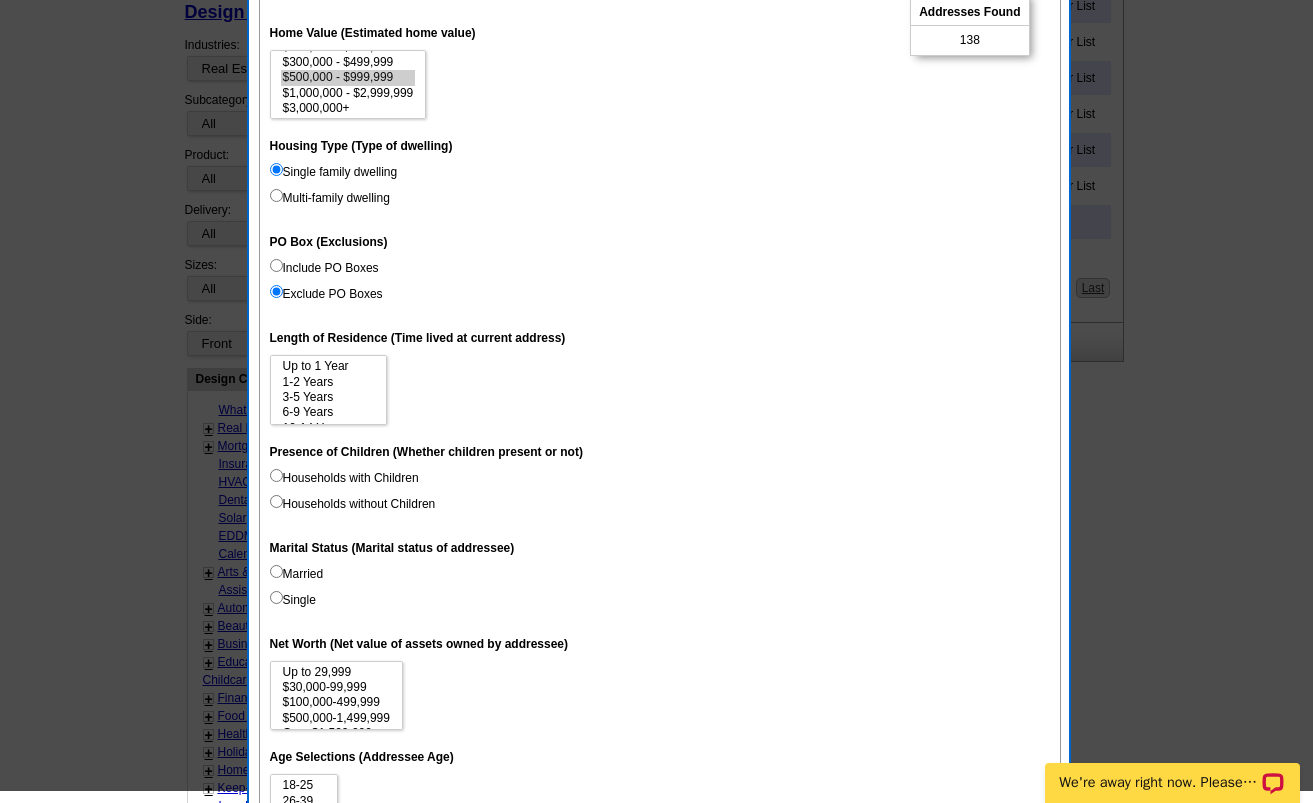 scroll, scrollTop: 455, scrollLeft: 0, axis: vertical 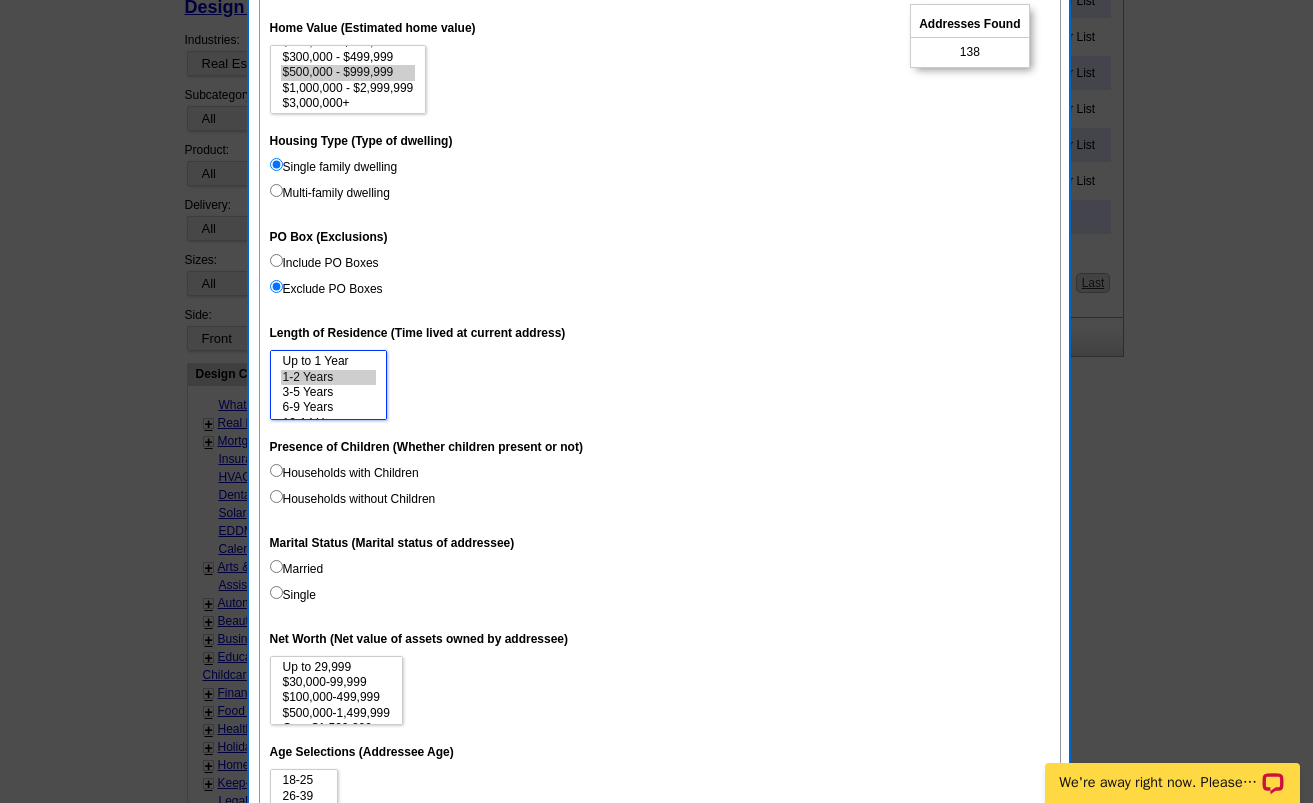 click on "1-2 Years" at bounding box center (328, 377) 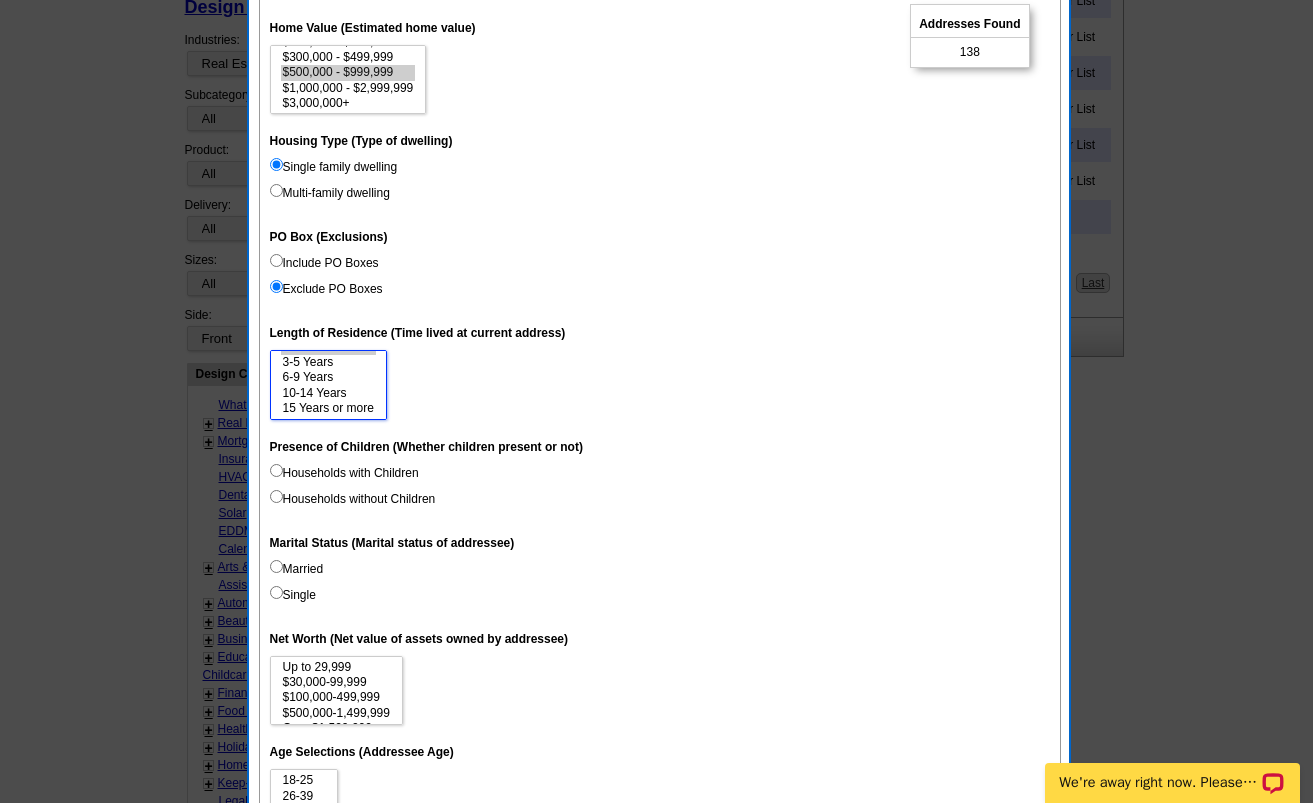 select on "1-2" 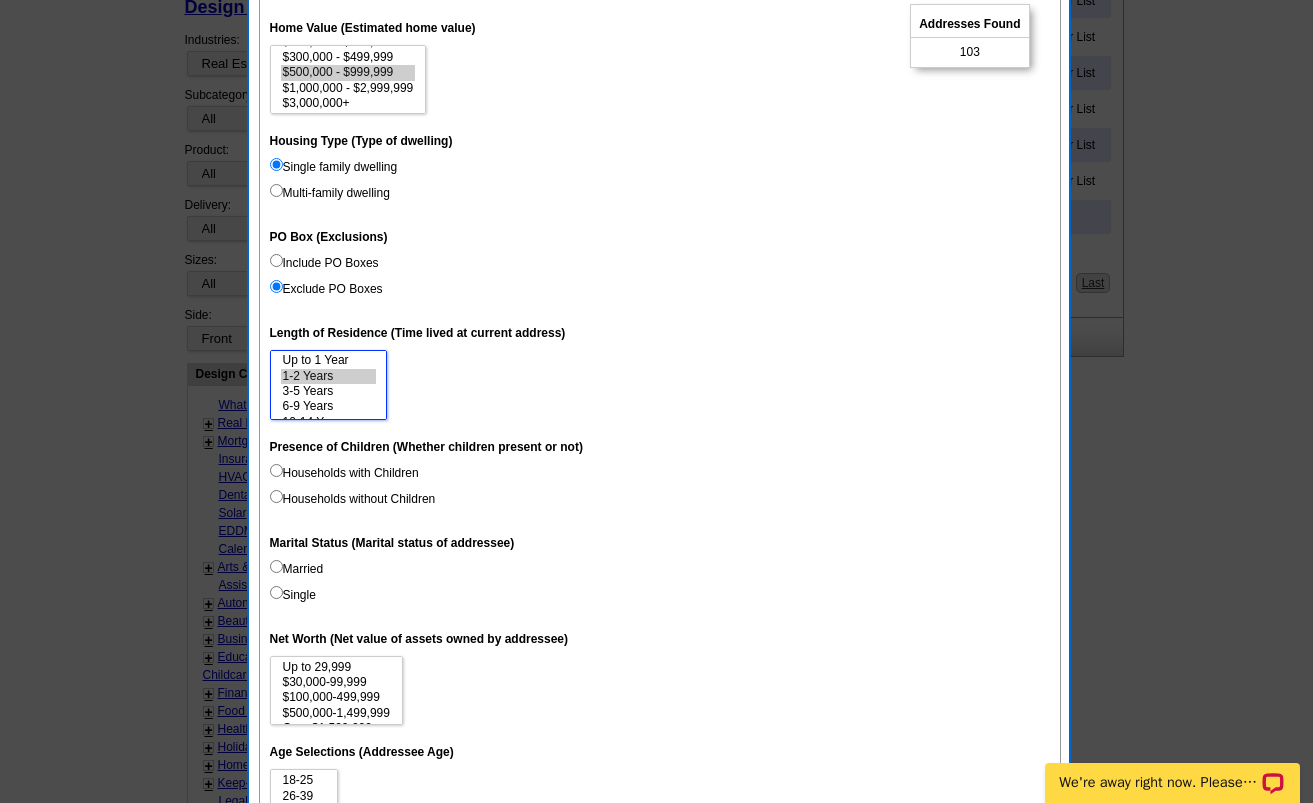 scroll, scrollTop: 0, scrollLeft: 0, axis: both 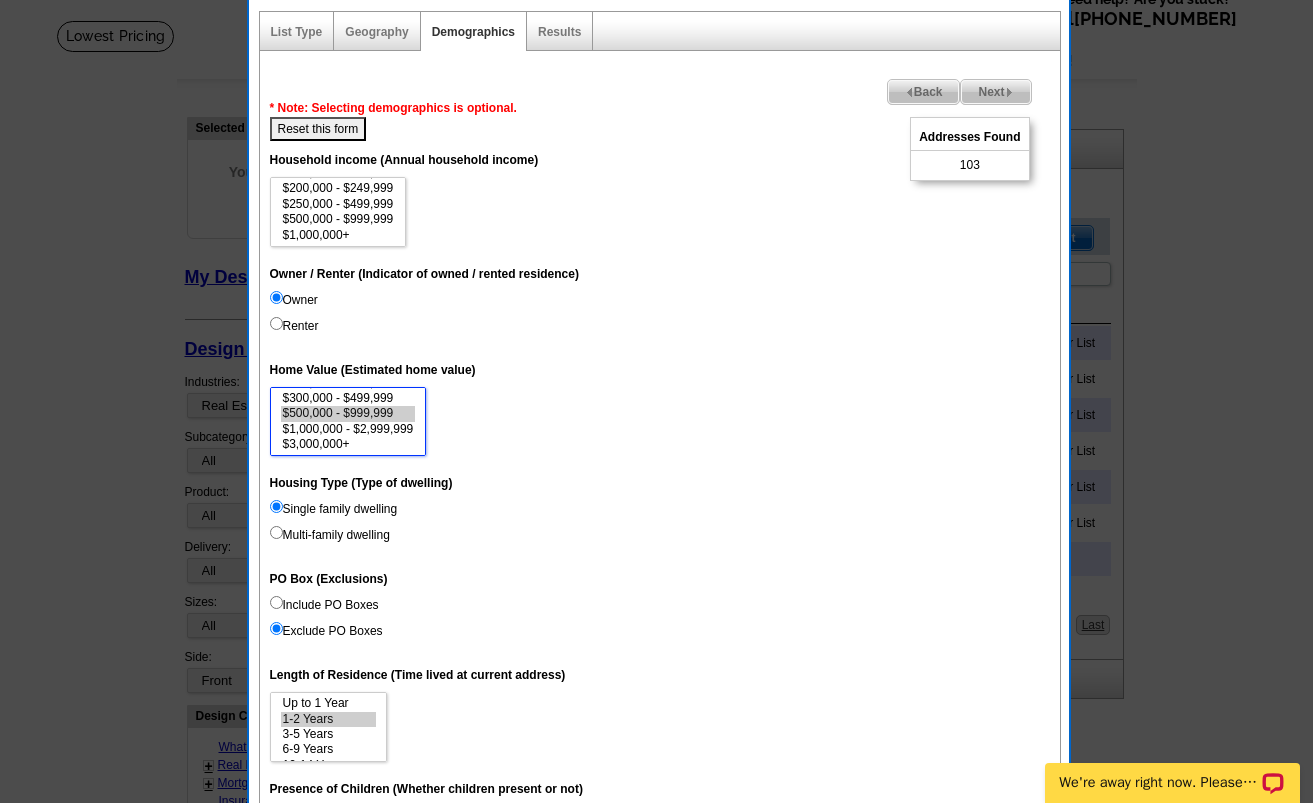 select on "300000-499999" 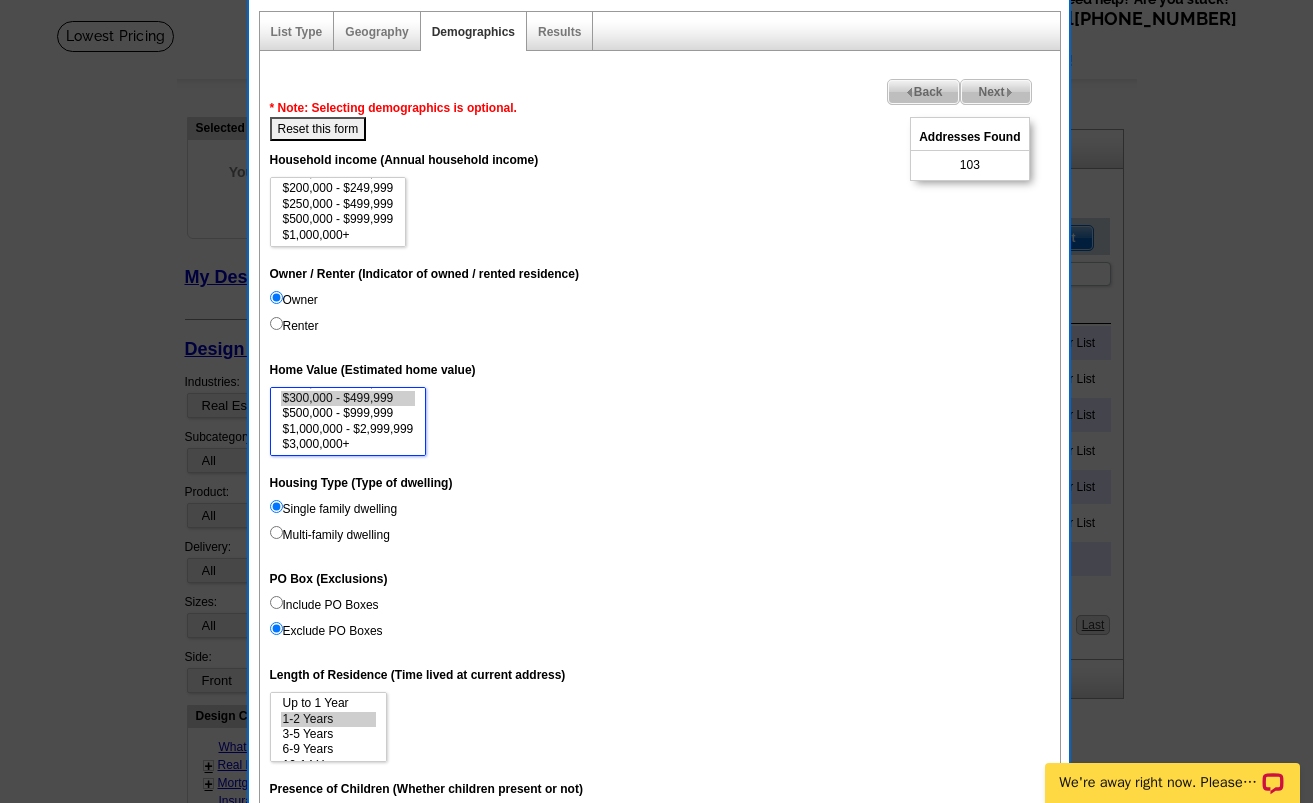 click on "$300,000 - $499,999" at bounding box center [348, 398] 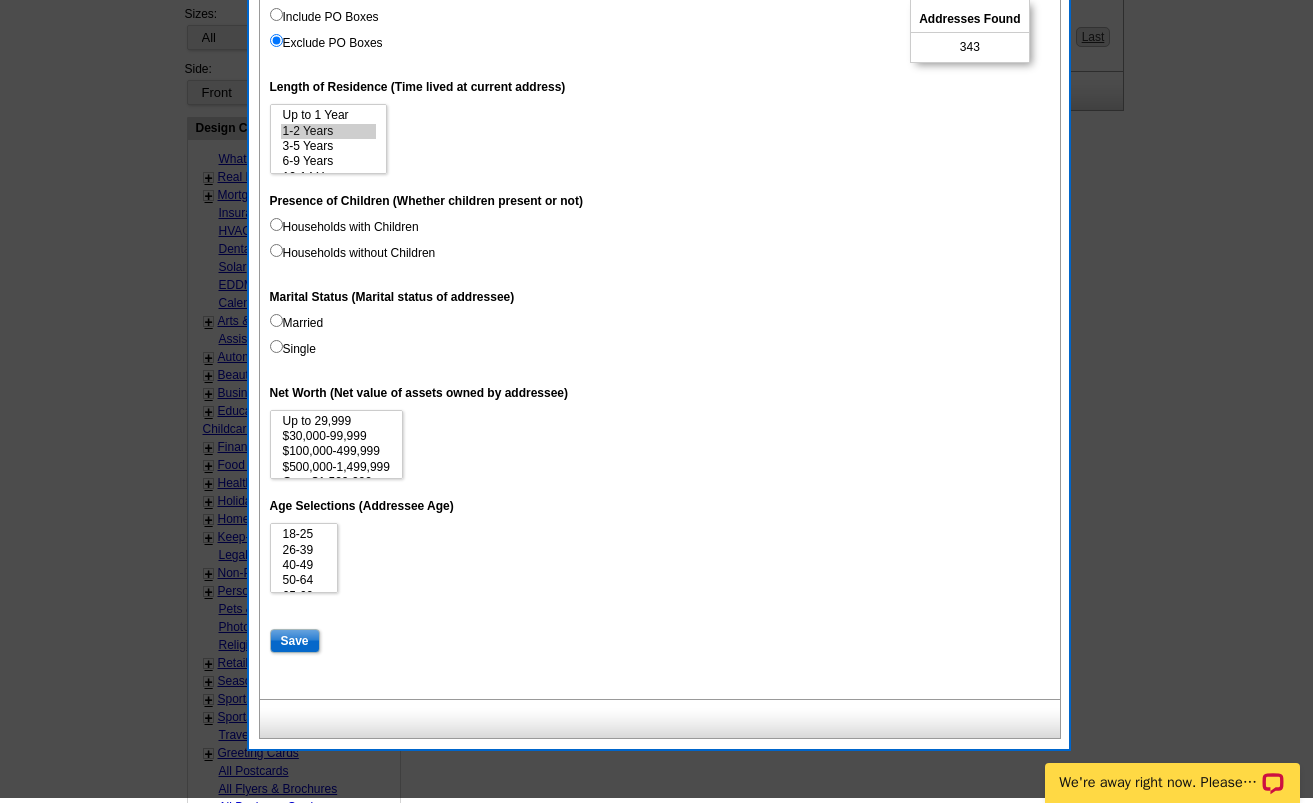 scroll, scrollTop: 705, scrollLeft: 0, axis: vertical 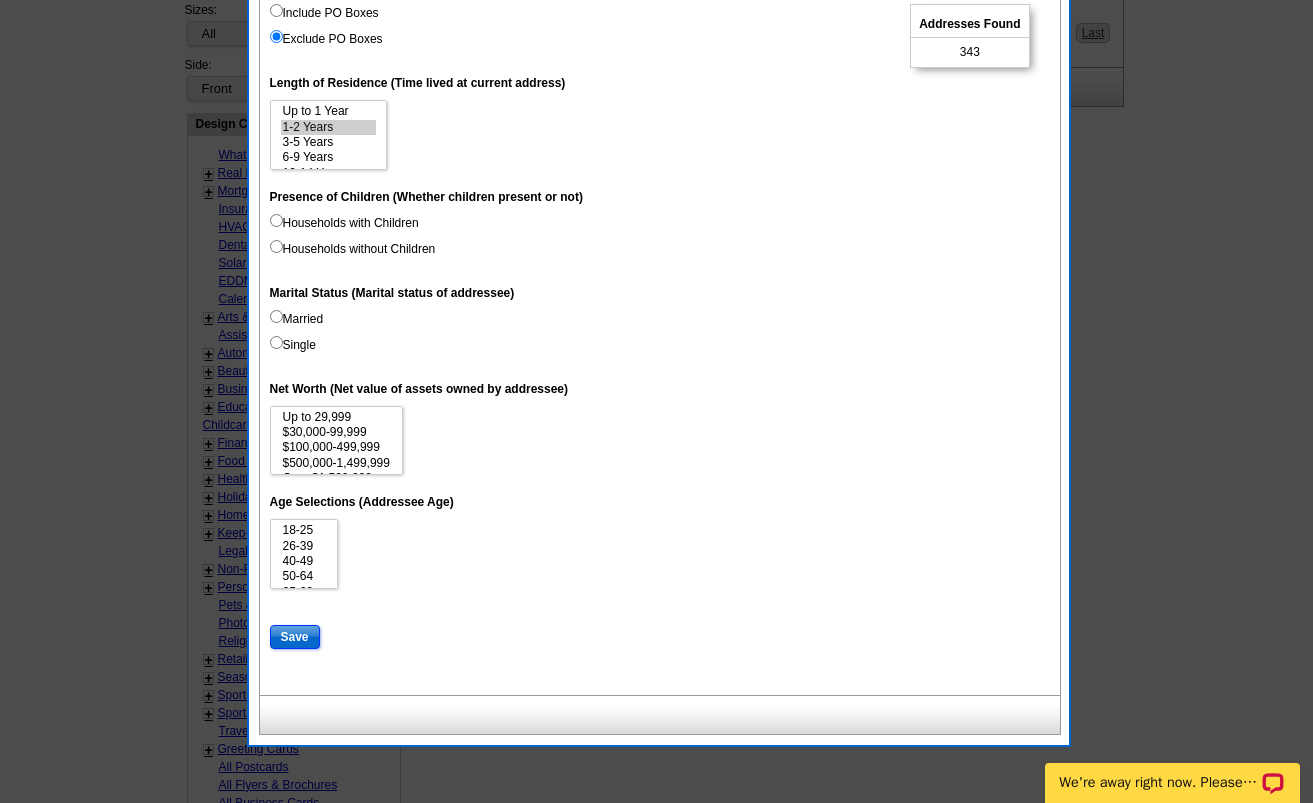 click on "Save" at bounding box center [295, 637] 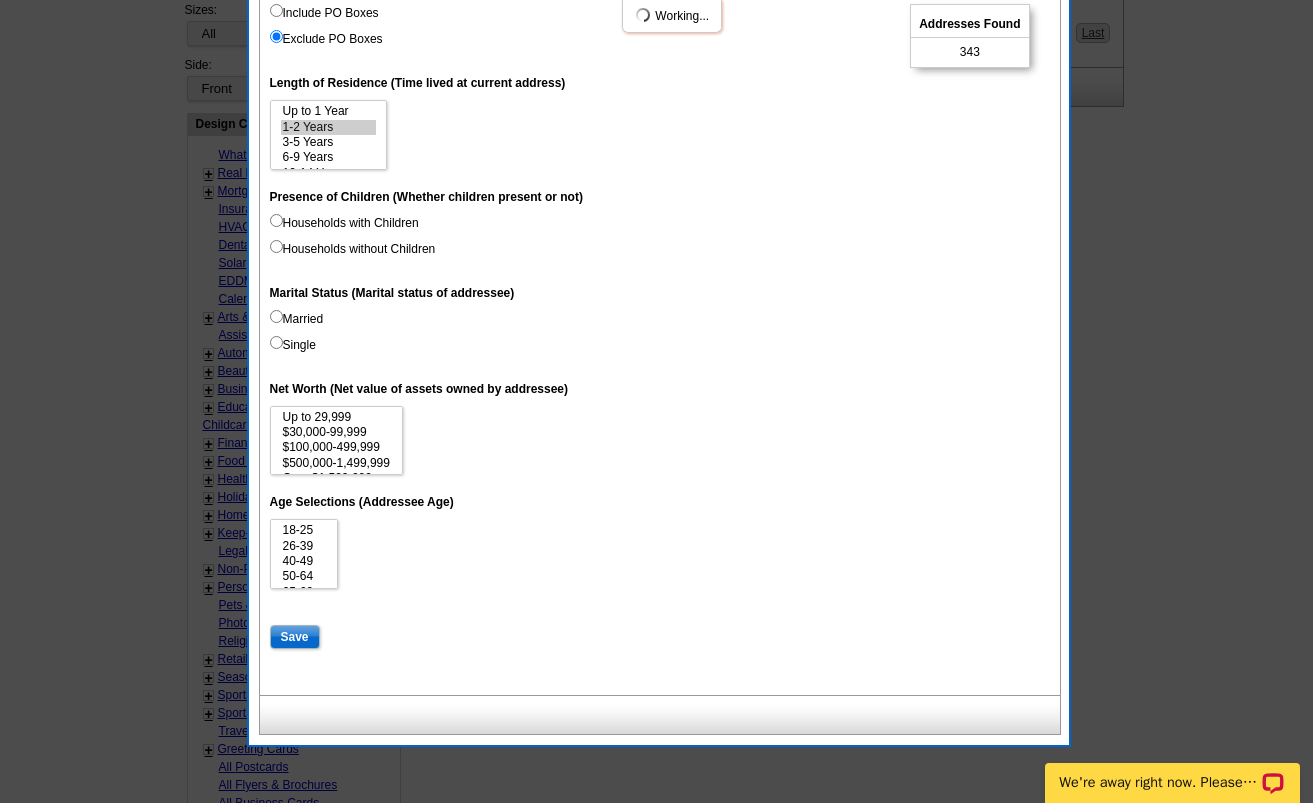 select 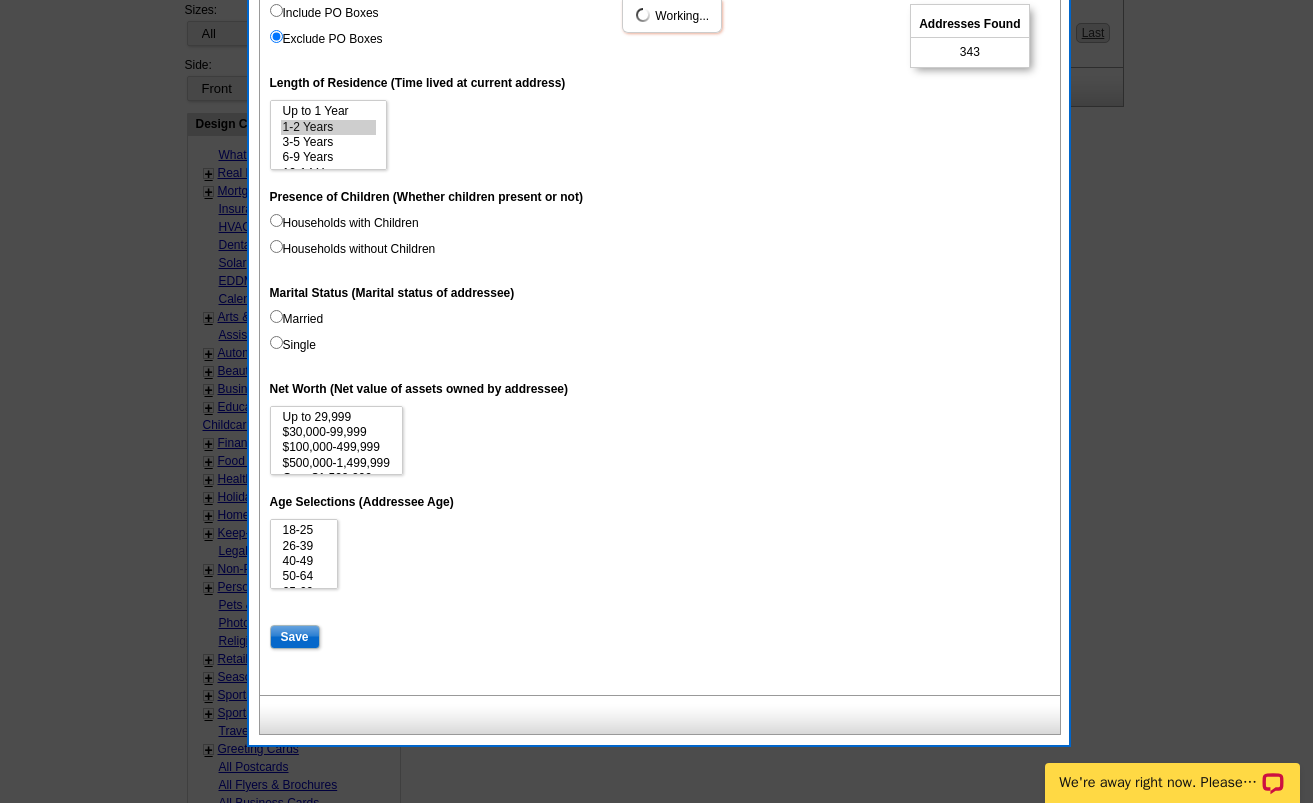 select 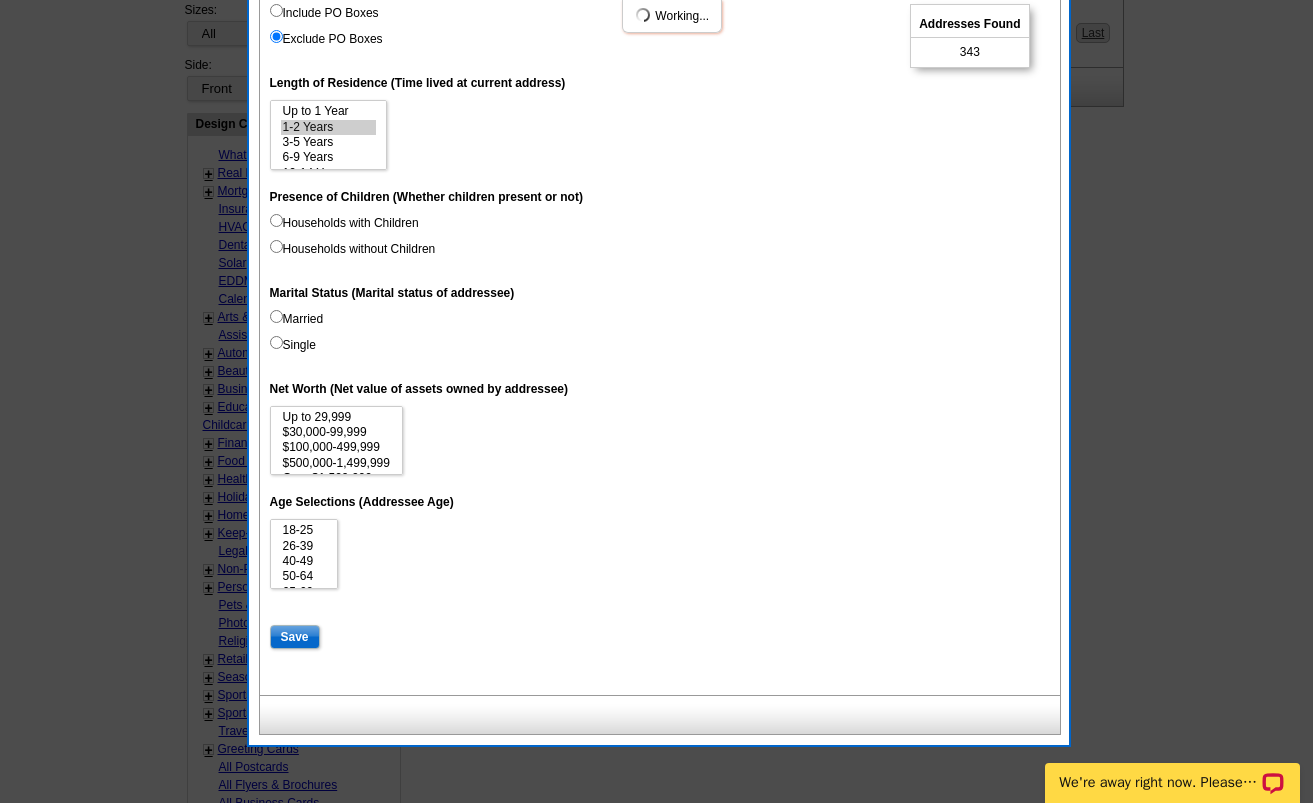 select 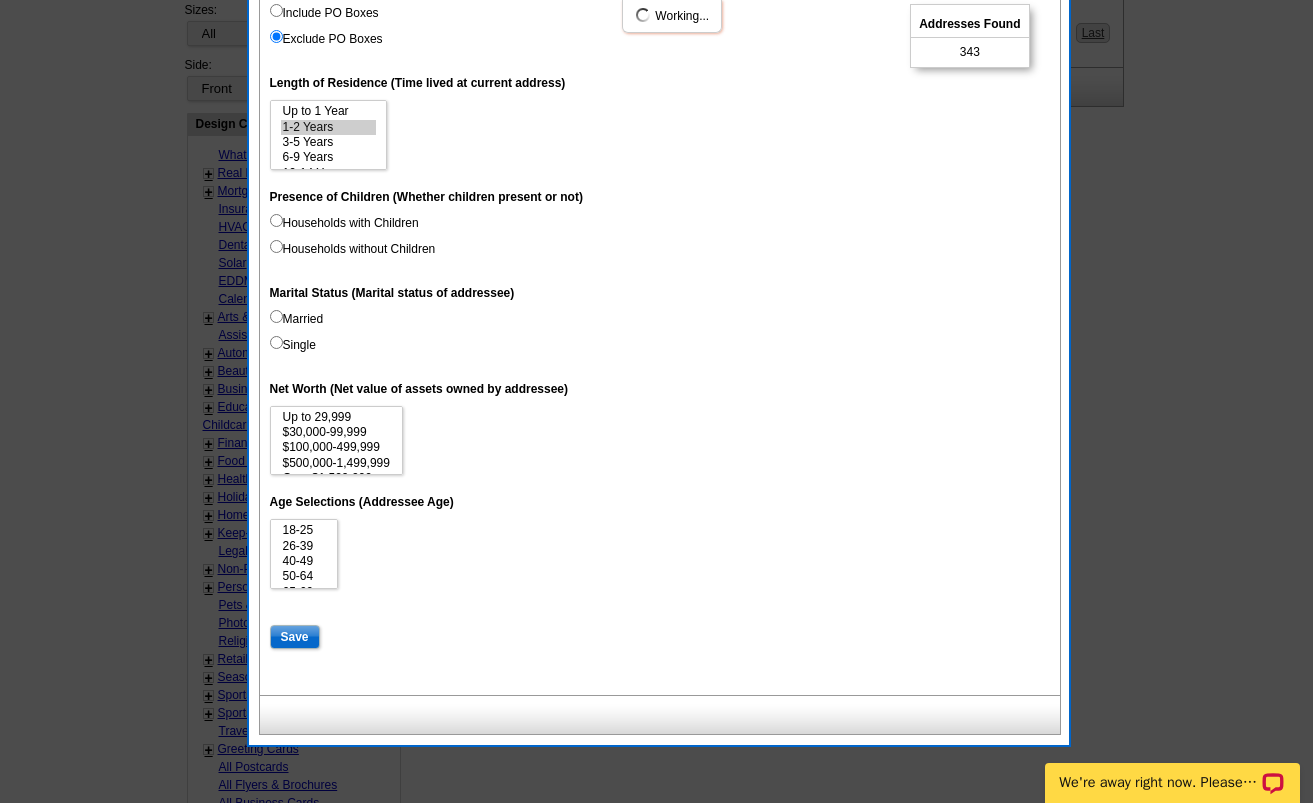select 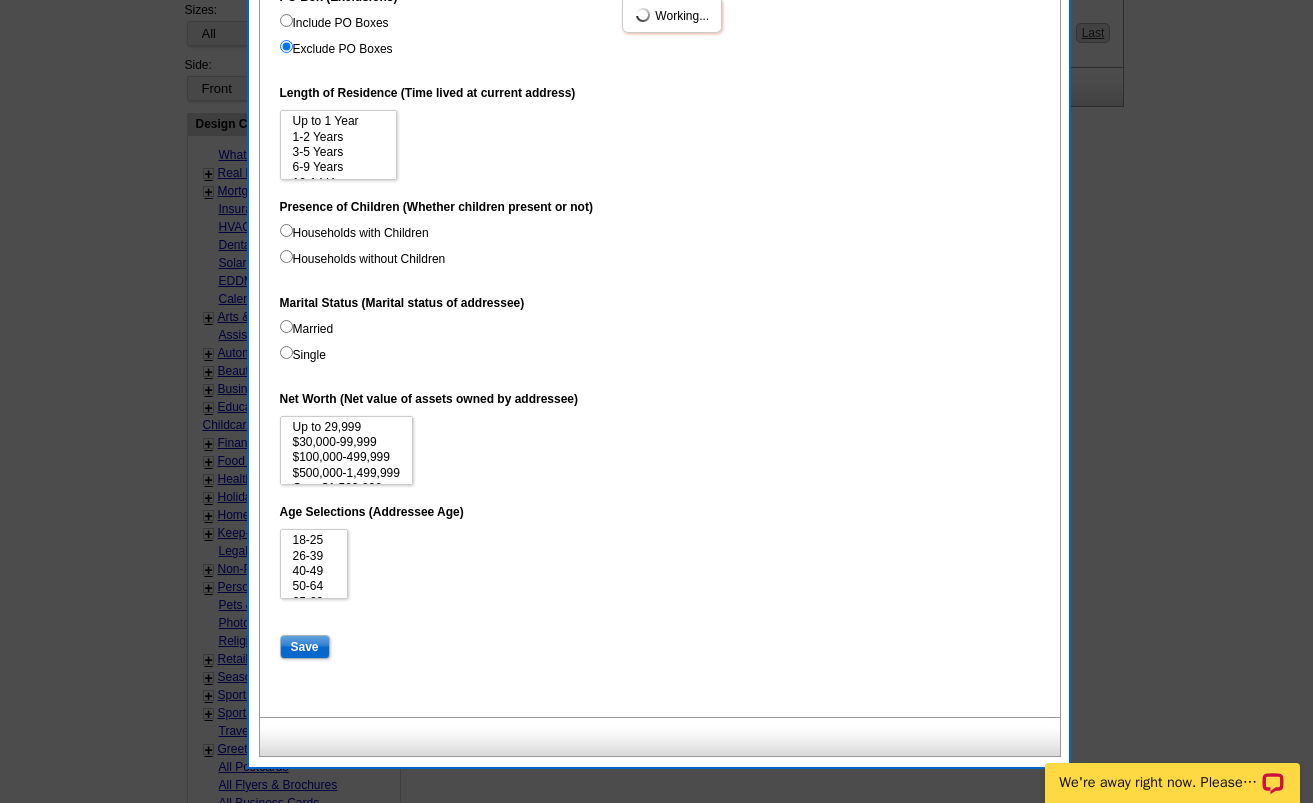 scroll, scrollTop: 43, scrollLeft: 0, axis: vertical 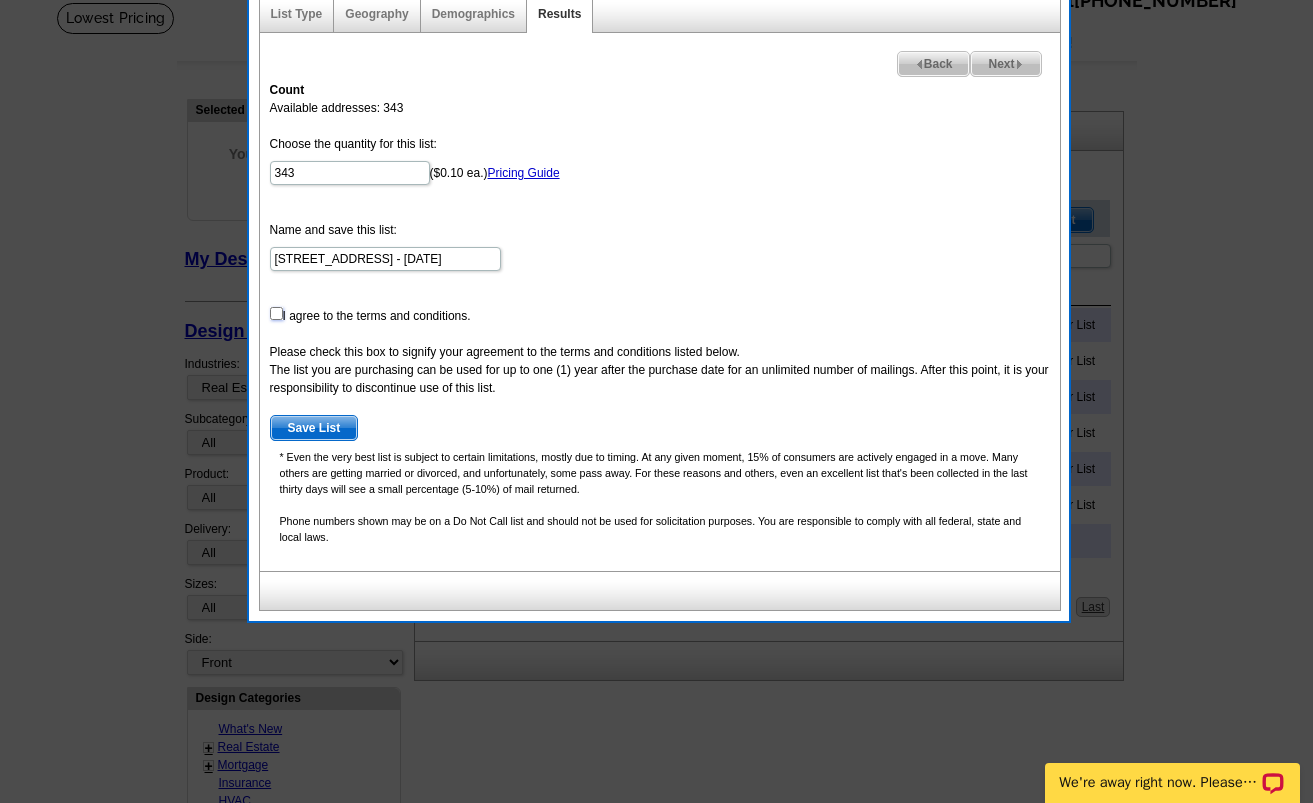 click at bounding box center [276, 313] 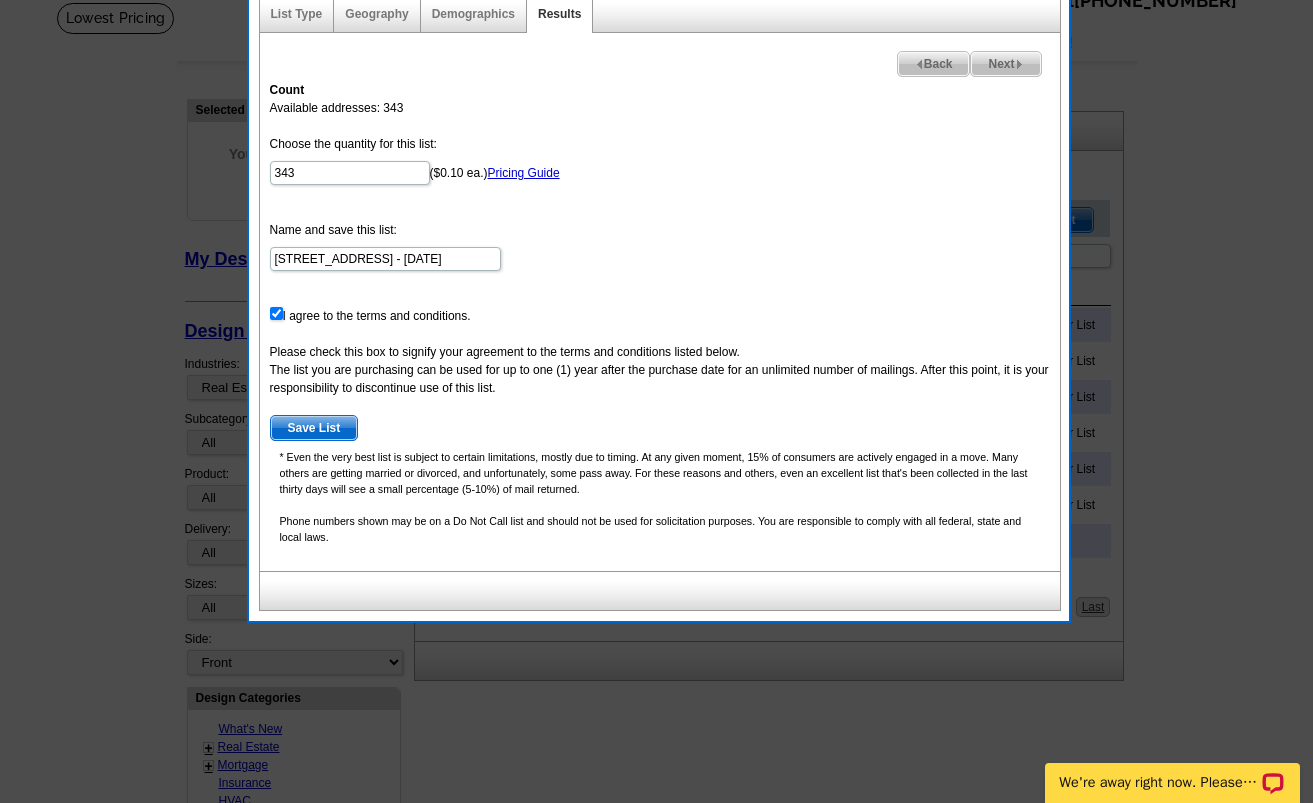 click on "Save List" at bounding box center (314, 428) 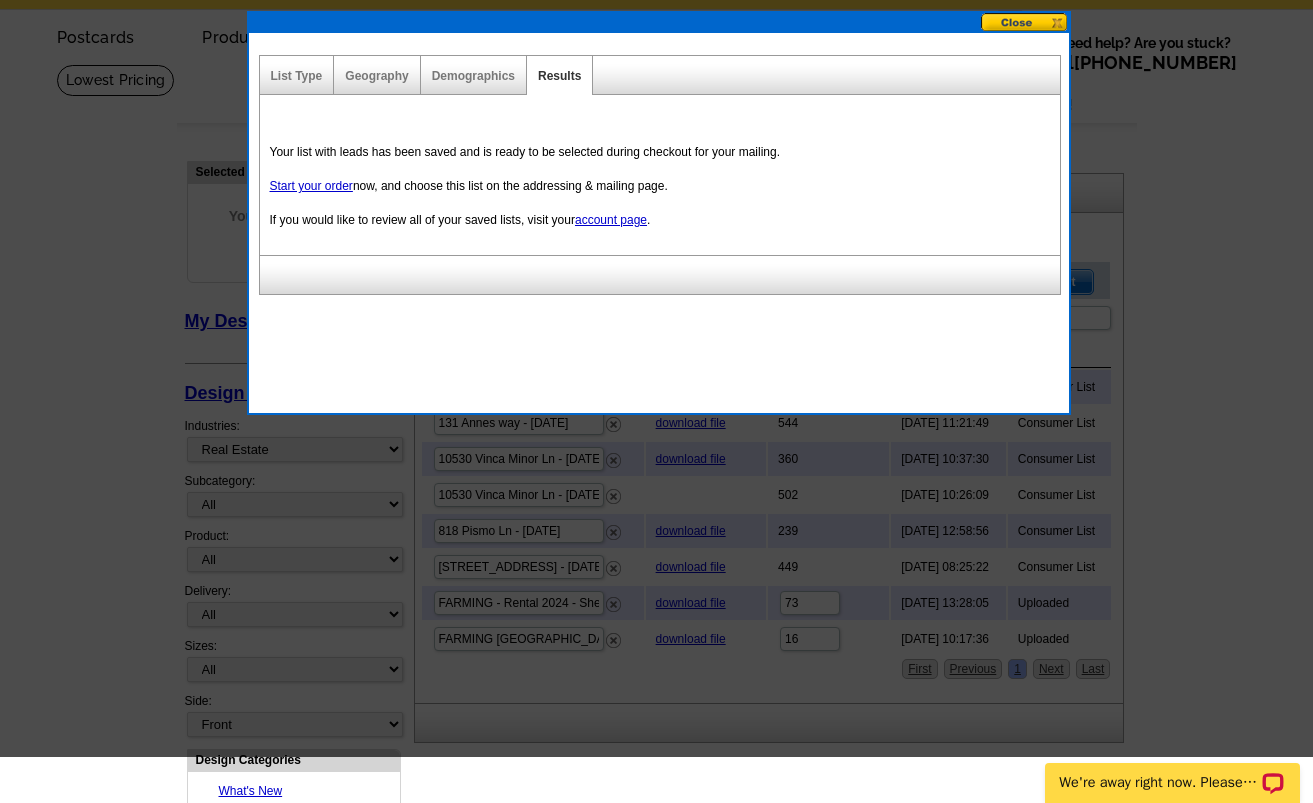 scroll, scrollTop: 0, scrollLeft: 0, axis: both 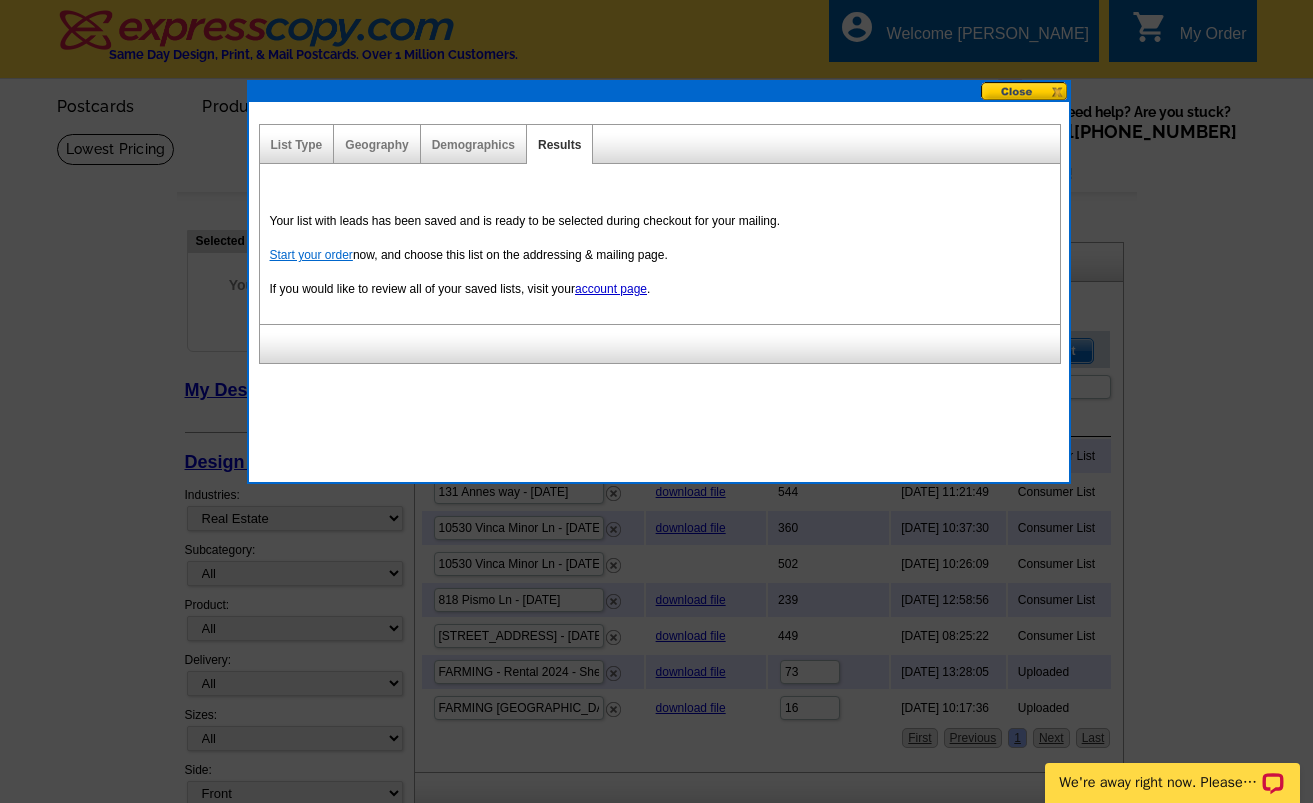click on "Start your order" at bounding box center (311, 255) 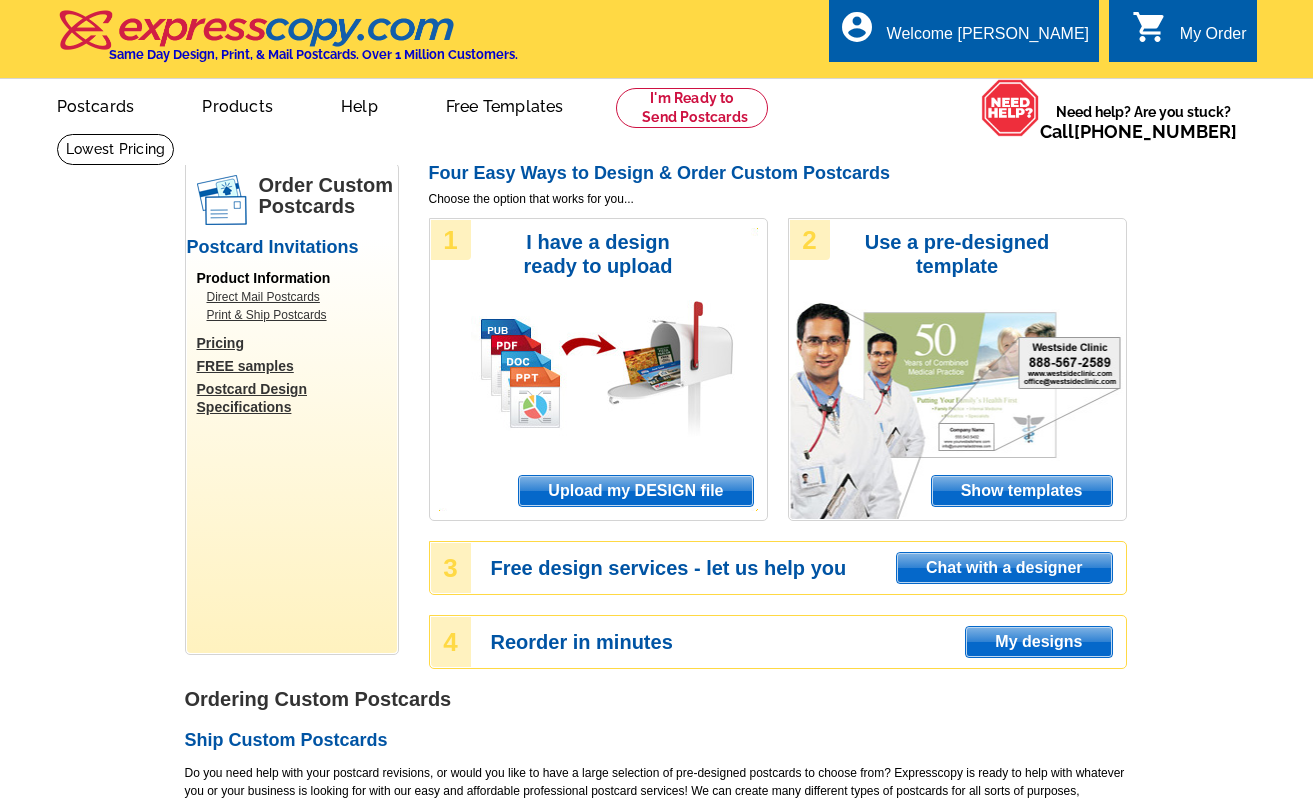 scroll, scrollTop: 0, scrollLeft: 0, axis: both 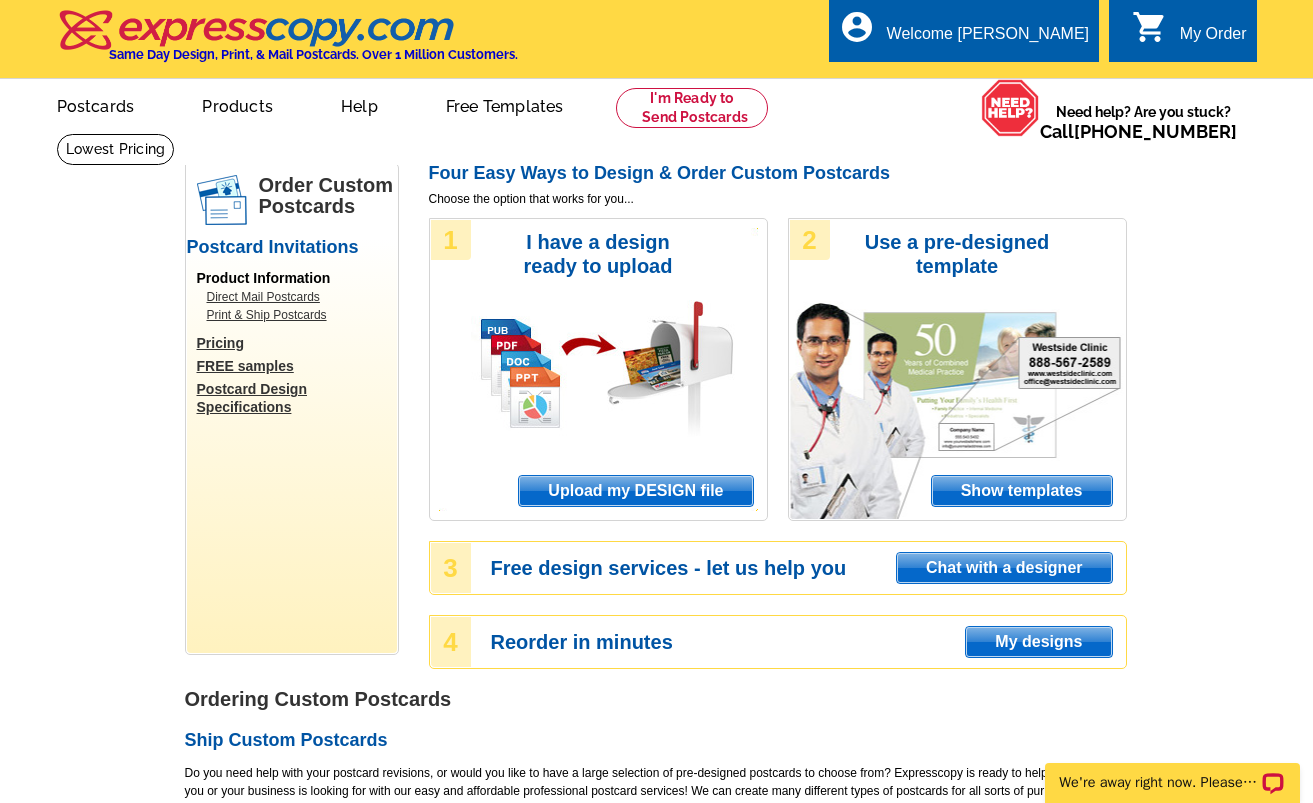 click on "Upload my DESIGN file" at bounding box center [635, 491] 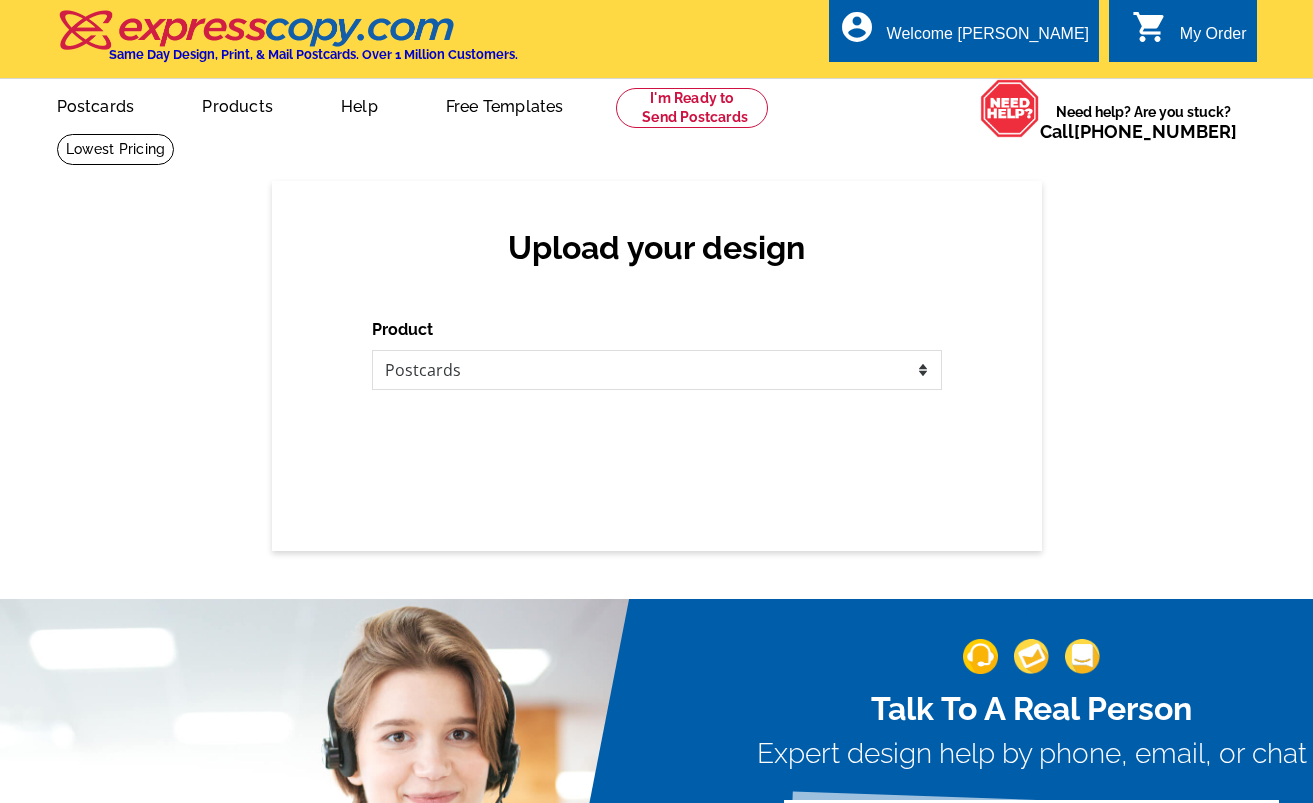 scroll, scrollTop: 0, scrollLeft: 0, axis: both 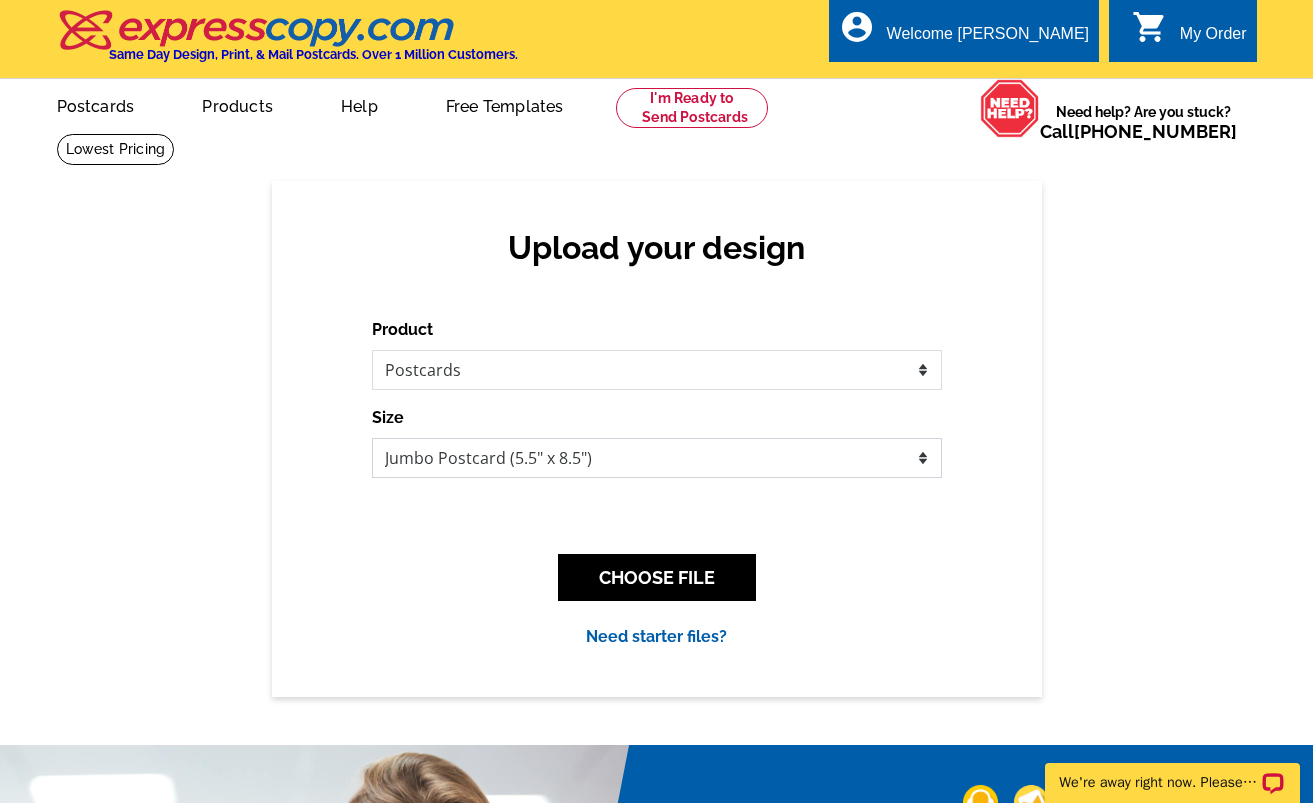 click on "Jumbo Postcard (5.5" x 8.5") Regular Postcard (4.25" x 5.6") Panoramic Postcard (5.75" x 11.25") Giant Postcard (8.5" x 11") EDDM Postcard (6.125" x 8.25")" at bounding box center [657, 458] 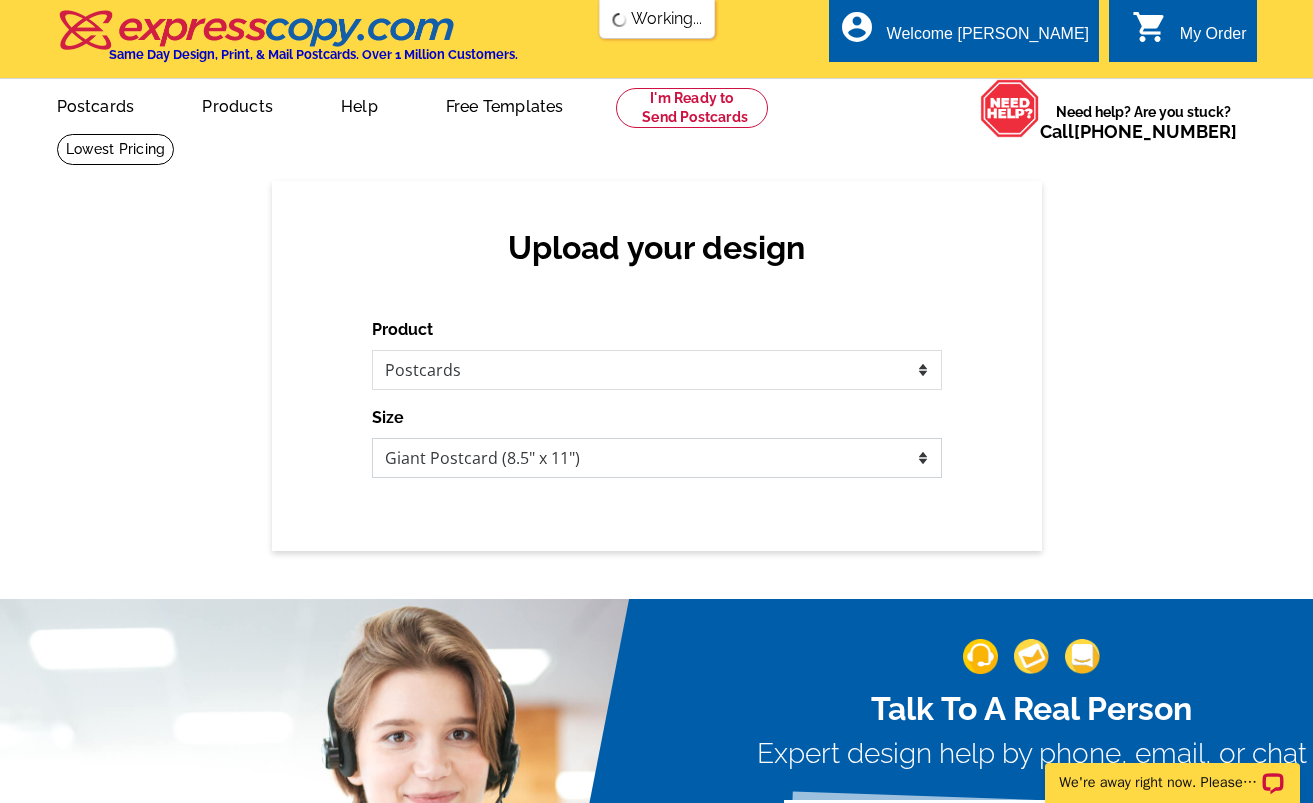 scroll, scrollTop: 0, scrollLeft: 0, axis: both 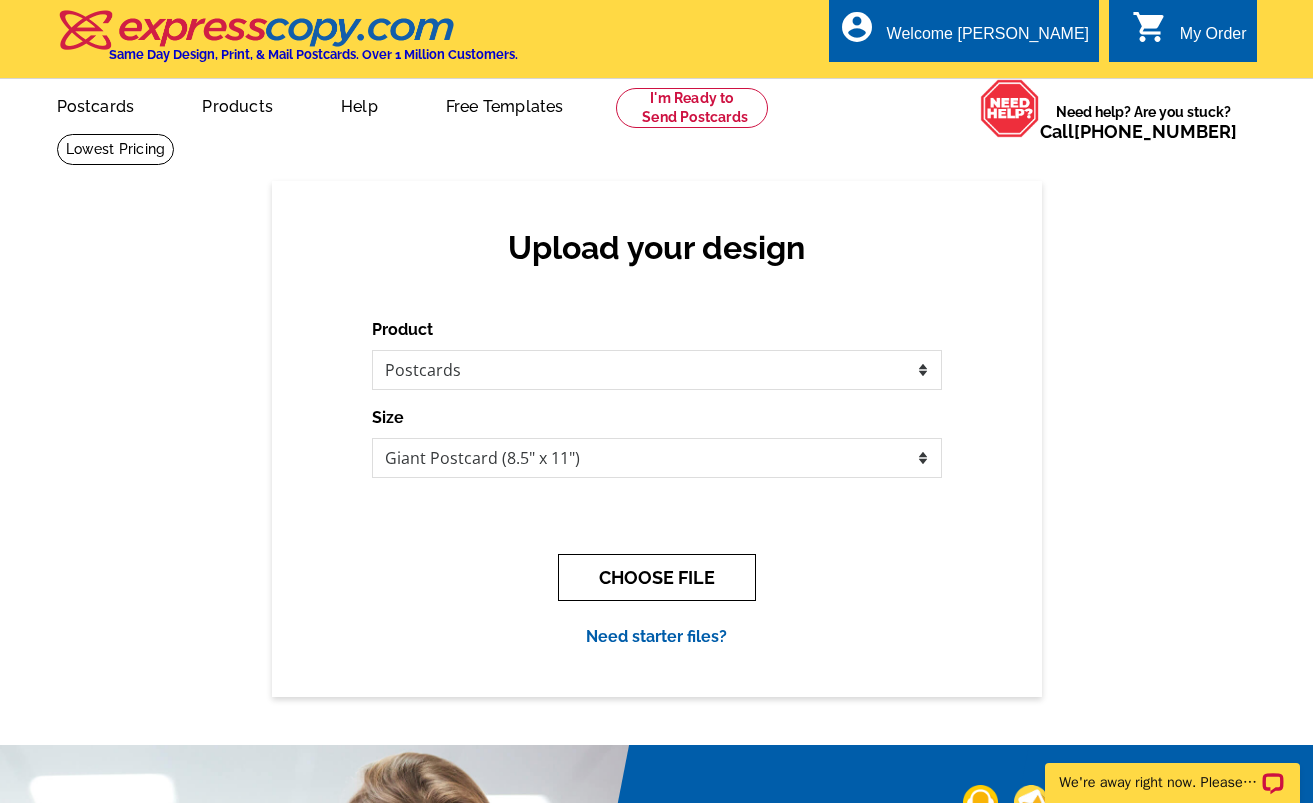 click on "CHOOSE FILE" at bounding box center [657, 577] 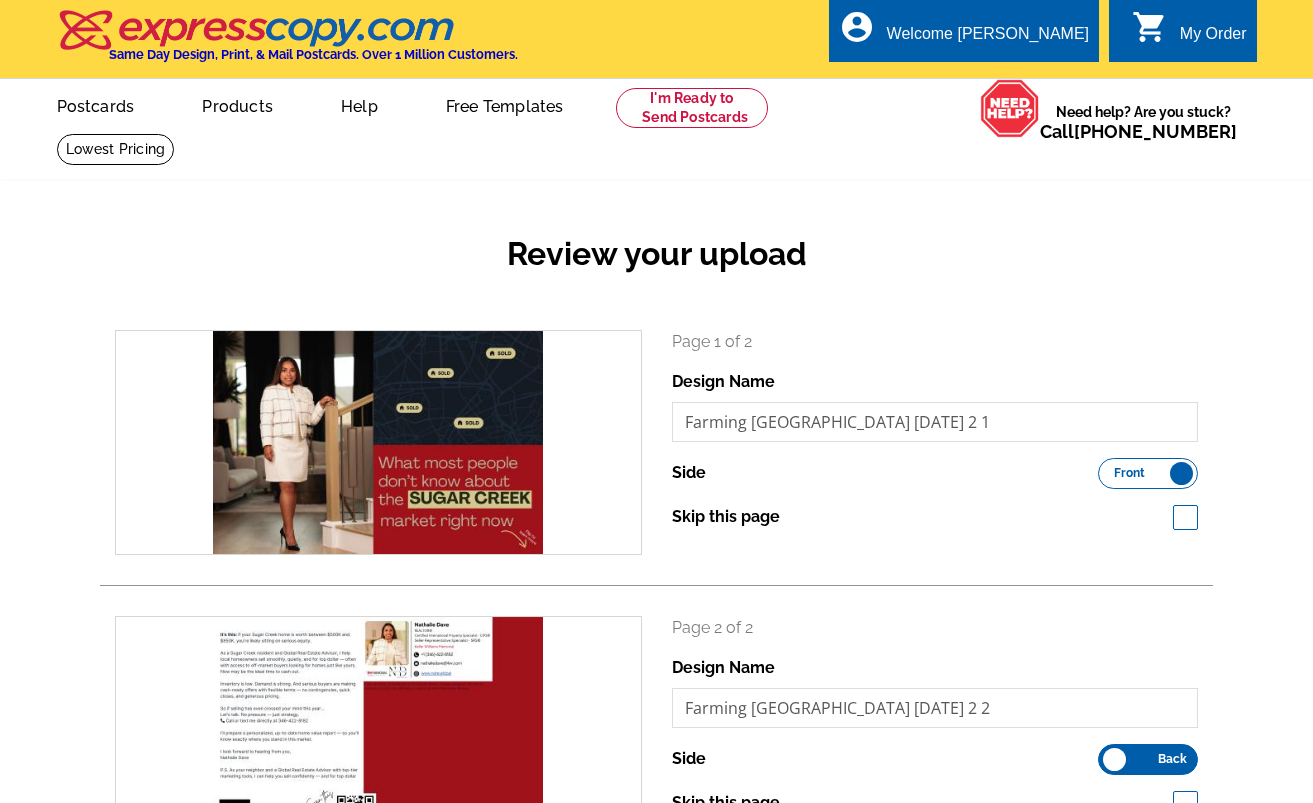 scroll, scrollTop: 0, scrollLeft: 0, axis: both 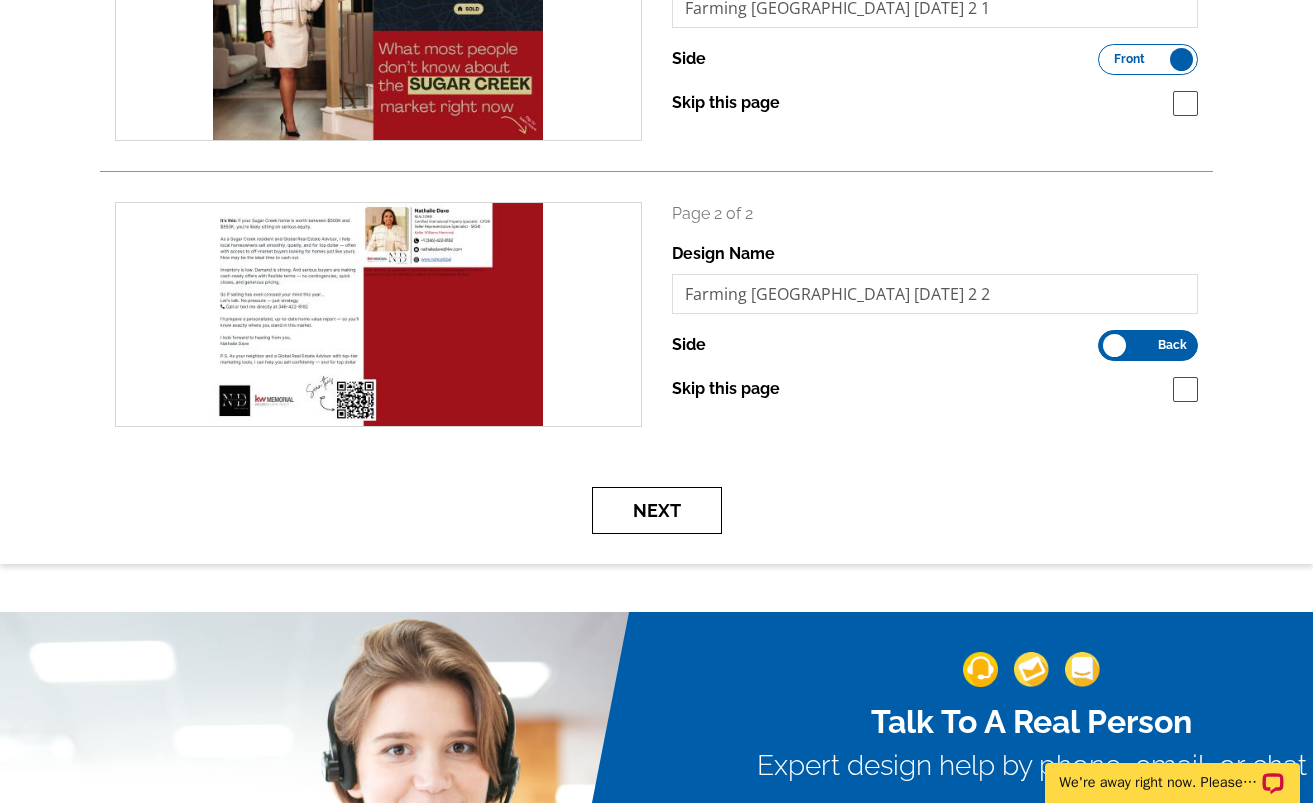 click on "Next" at bounding box center [657, 510] 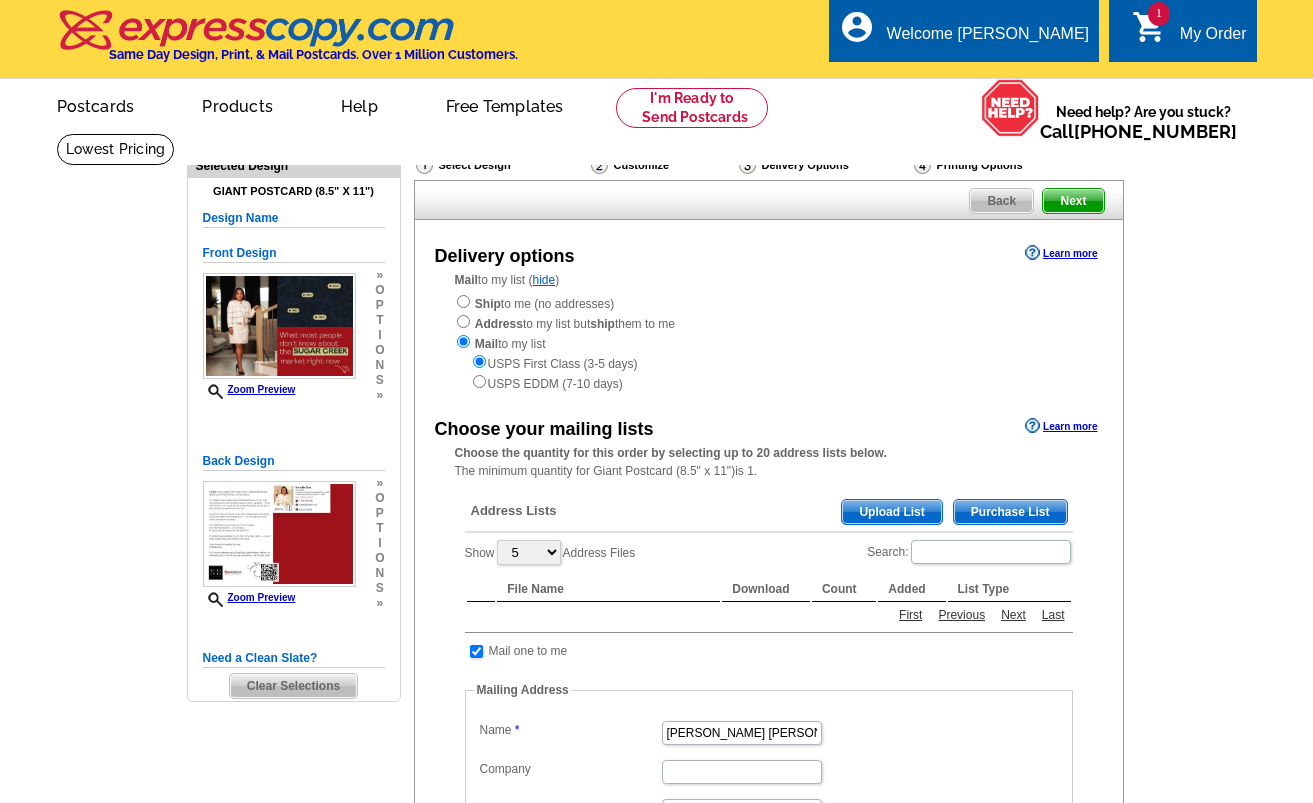 scroll, scrollTop: 17, scrollLeft: 0, axis: vertical 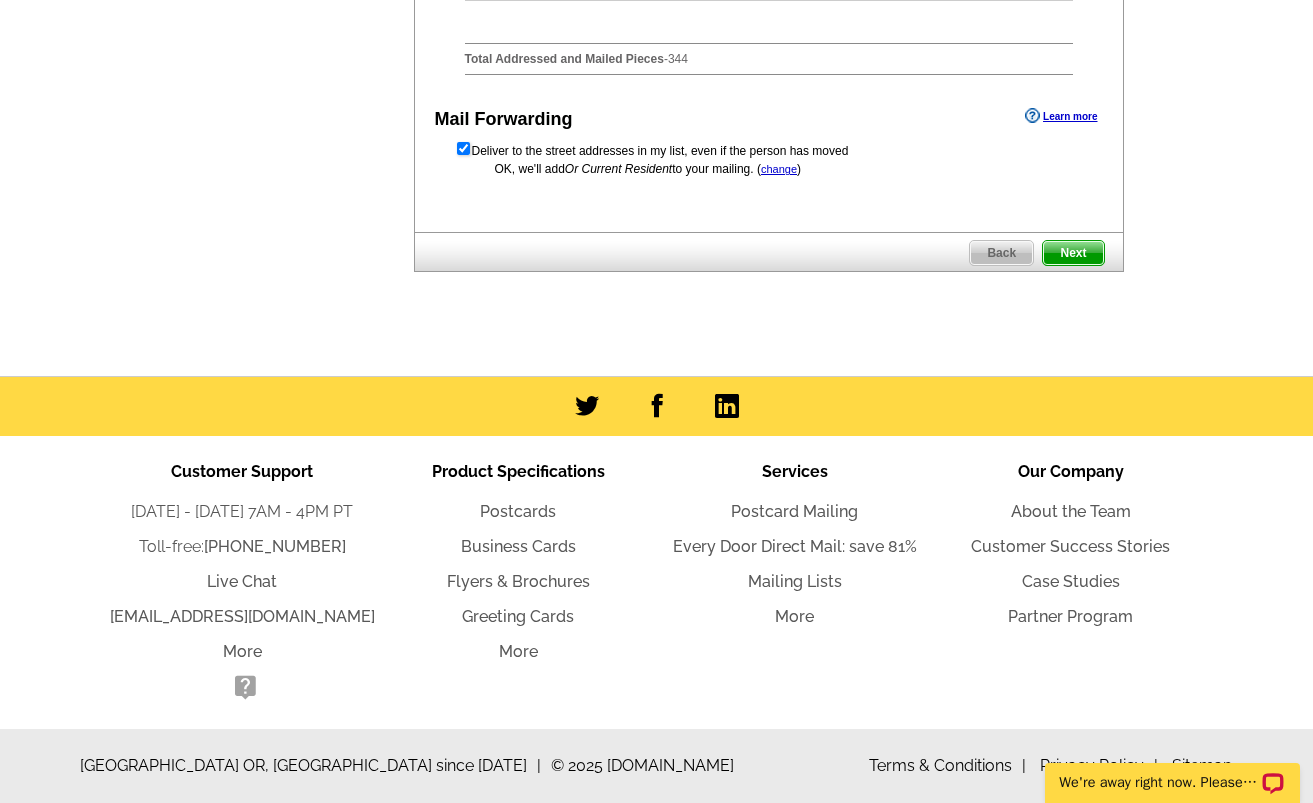 click on "Next" at bounding box center [1073, 253] 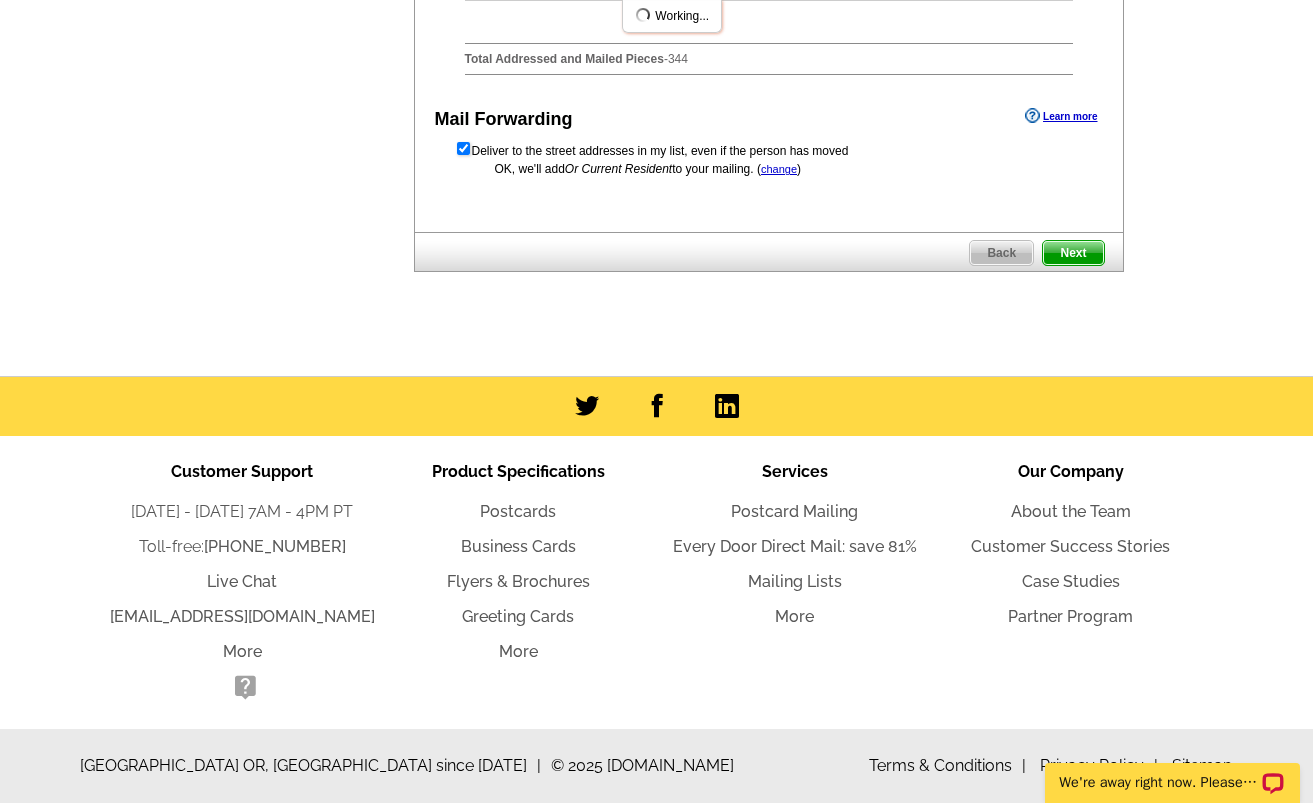 scroll, scrollTop: 0, scrollLeft: 0, axis: both 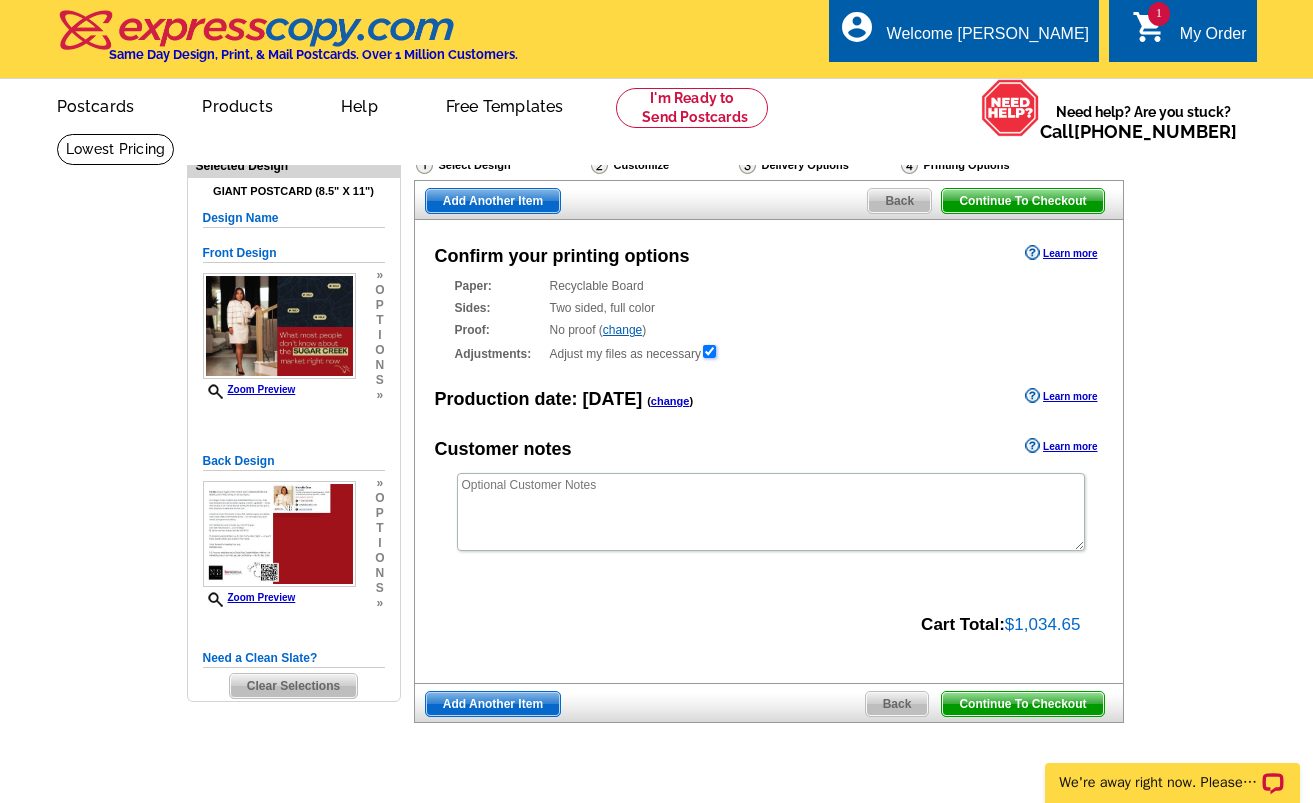 click at bounding box center (709, 351) 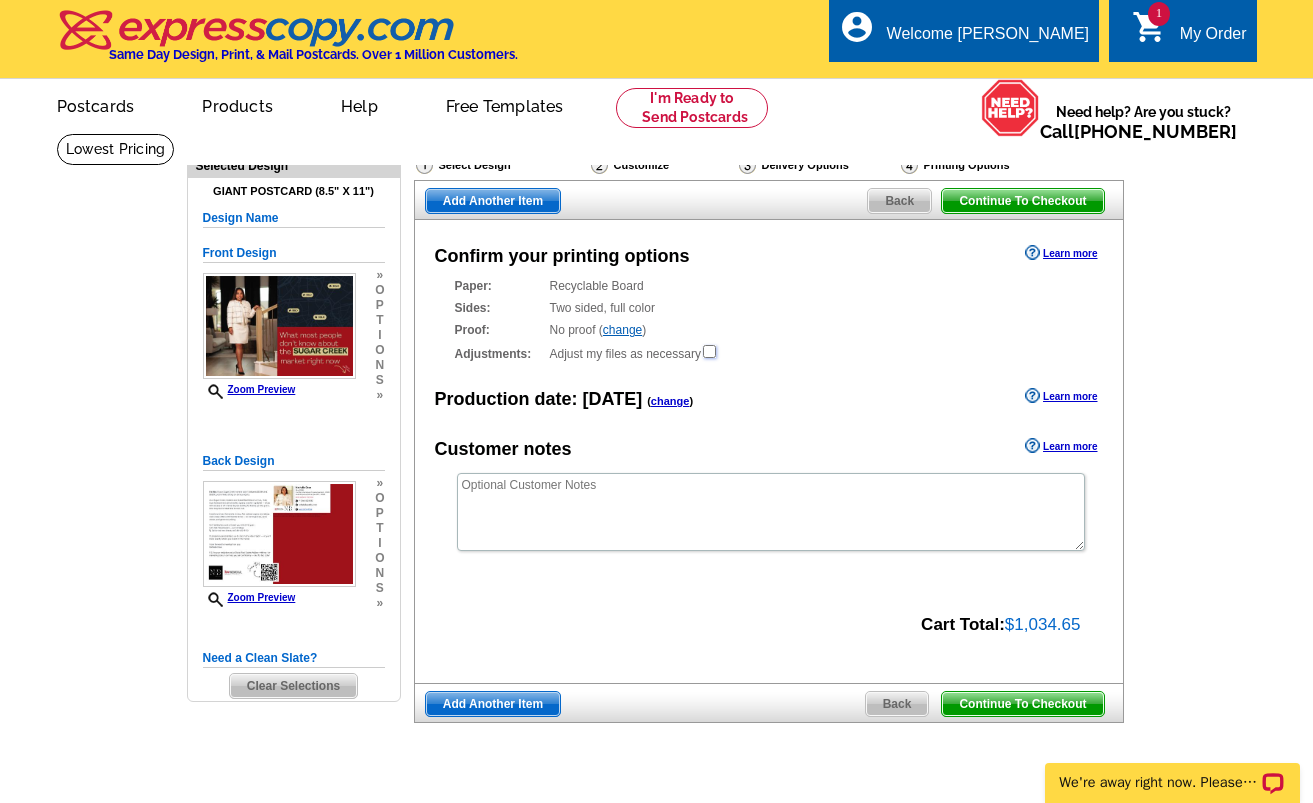 scroll, scrollTop: 0, scrollLeft: 0, axis: both 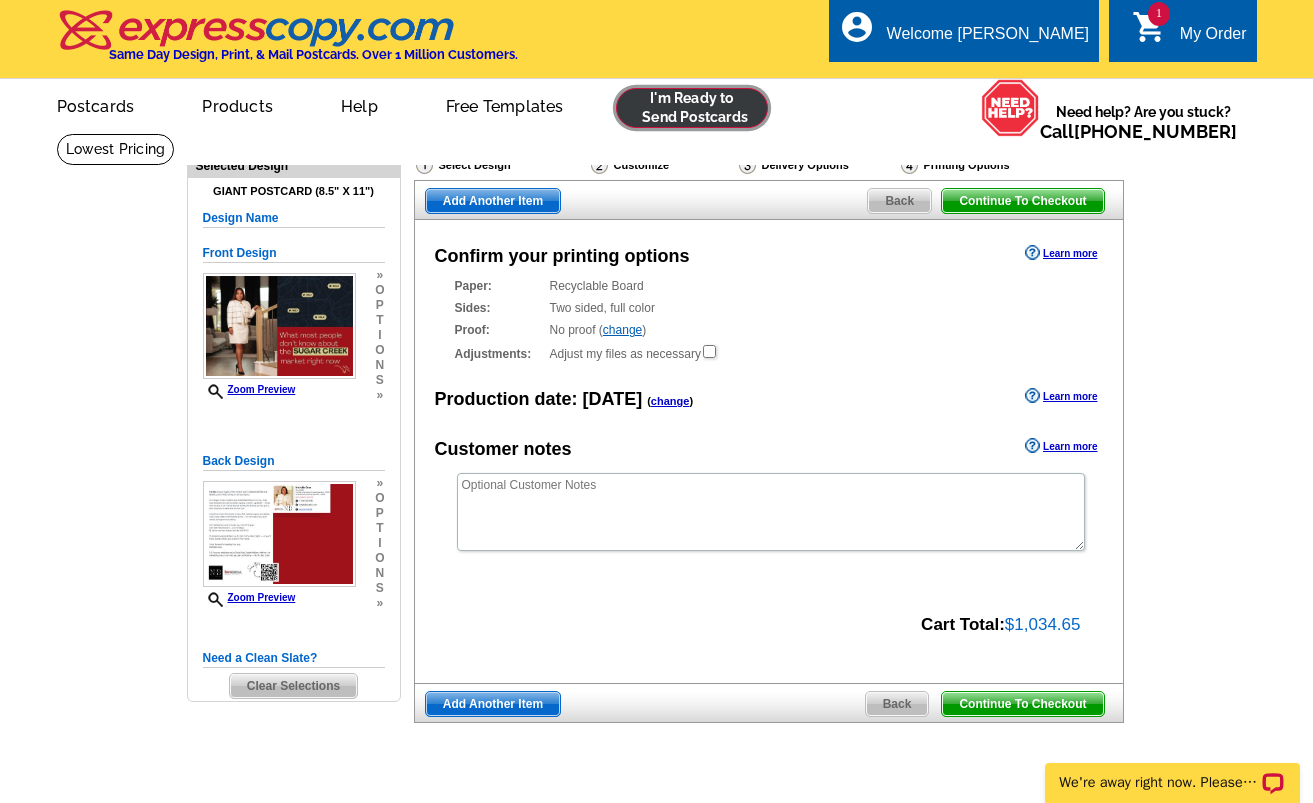 click at bounding box center (692, 108) 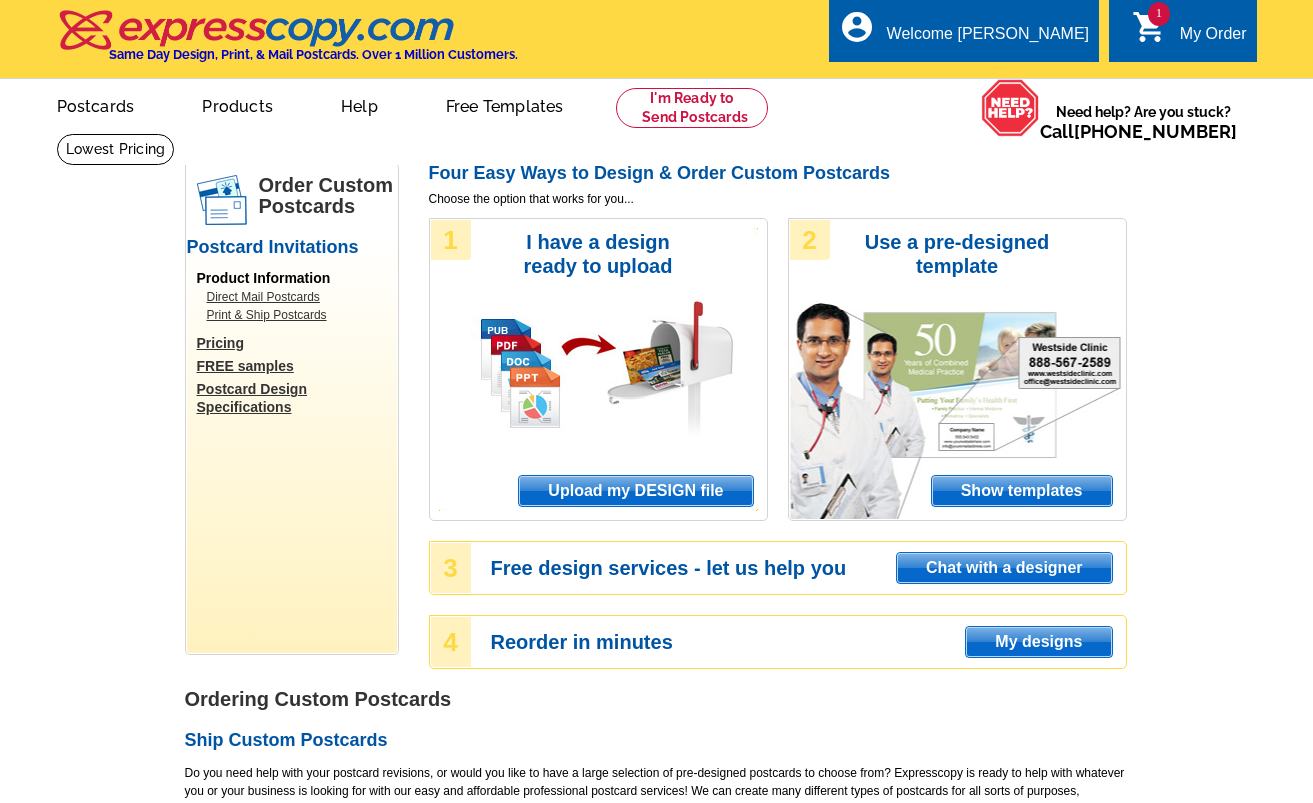 scroll, scrollTop: 0, scrollLeft: 0, axis: both 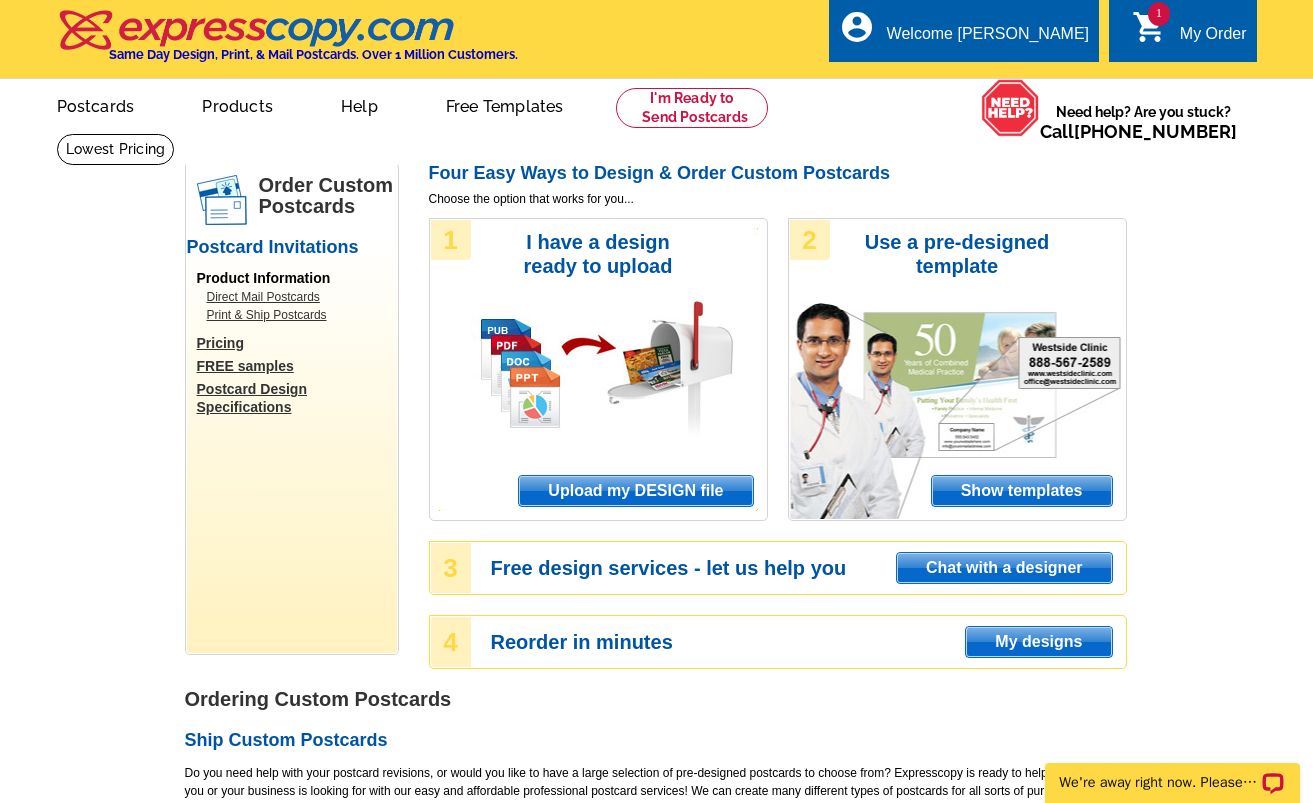 click on "Upload my DESIGN file" at bounding box center [635, 491] 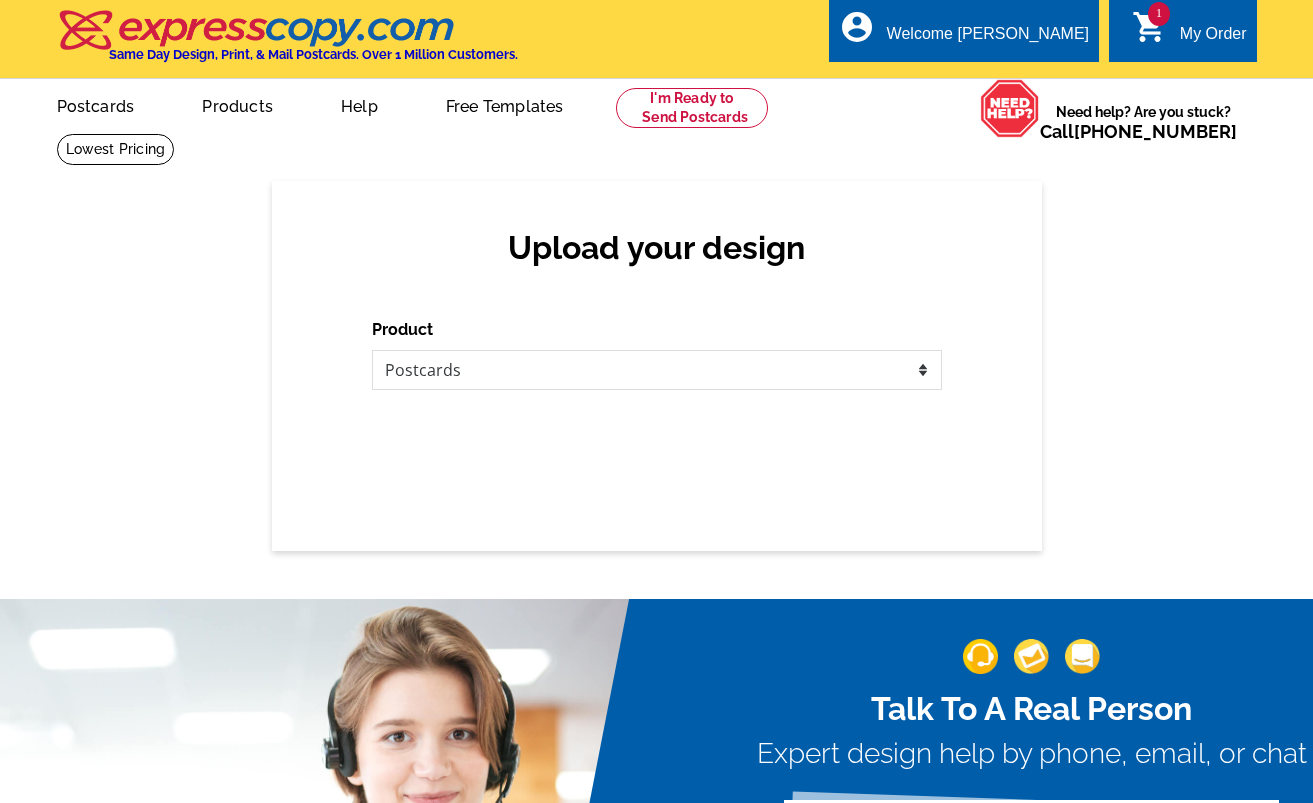 scroll, scrollTop: 0, scrollLeft: 0, axis: both 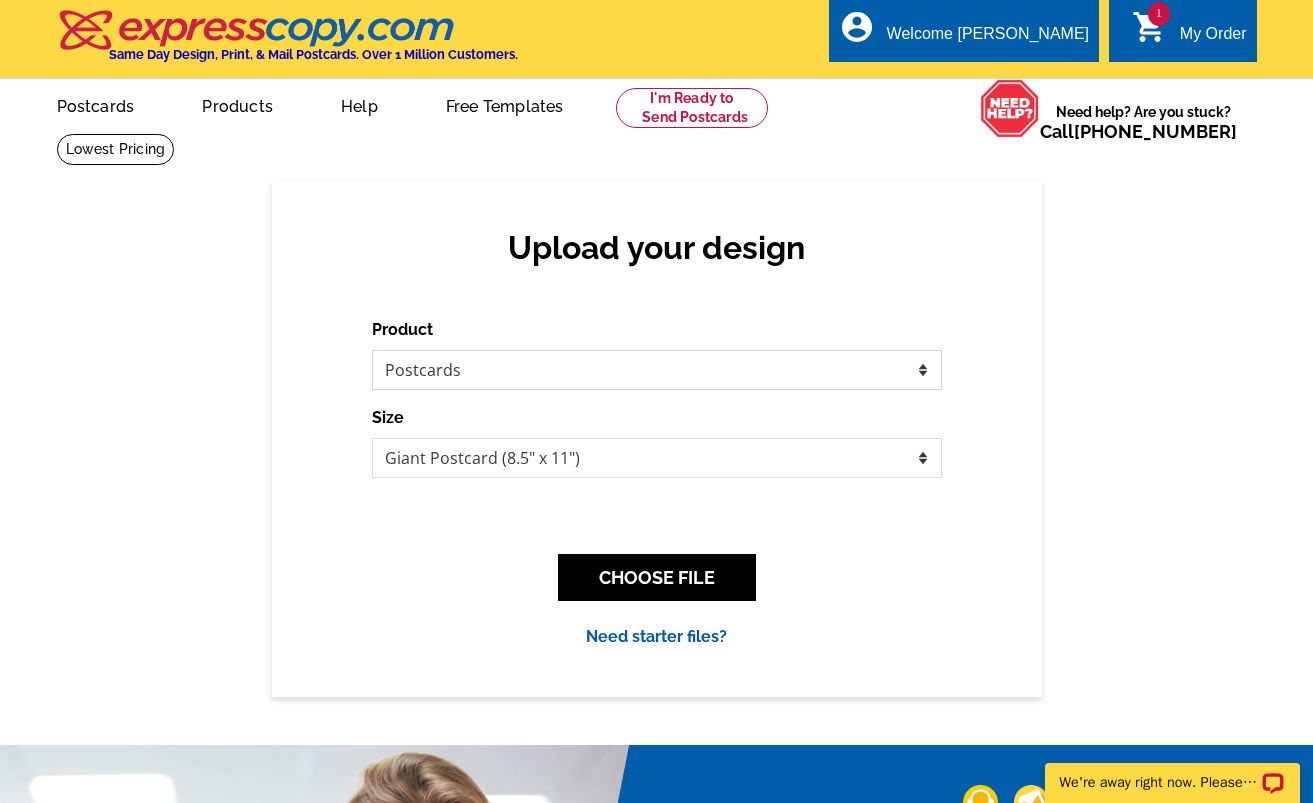 click on "Please select the type of file...
Postcards
Business Cards
Letters and flyers
Greeting Cards
Door Hangers" at bounding box center (657, 370) 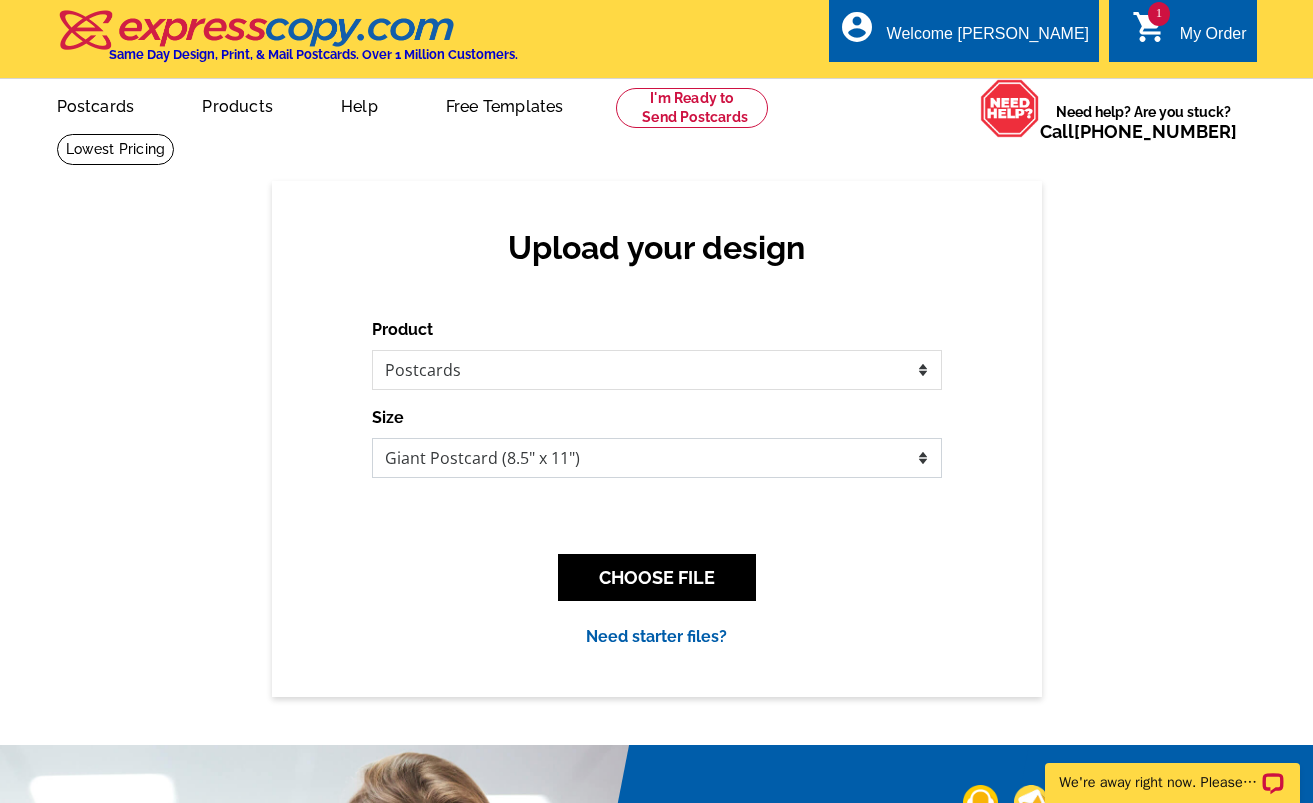 click on "Jumbo Postcard (5.5" x 8.5") Regular Postcard (4.25" x 5.6") Panoramic Postcard (5.75" x 11.25") Giant Postcard (8.5" x 11") EDDM Postcard (6.125" x 8.25")" at bounding box center (657, 458) 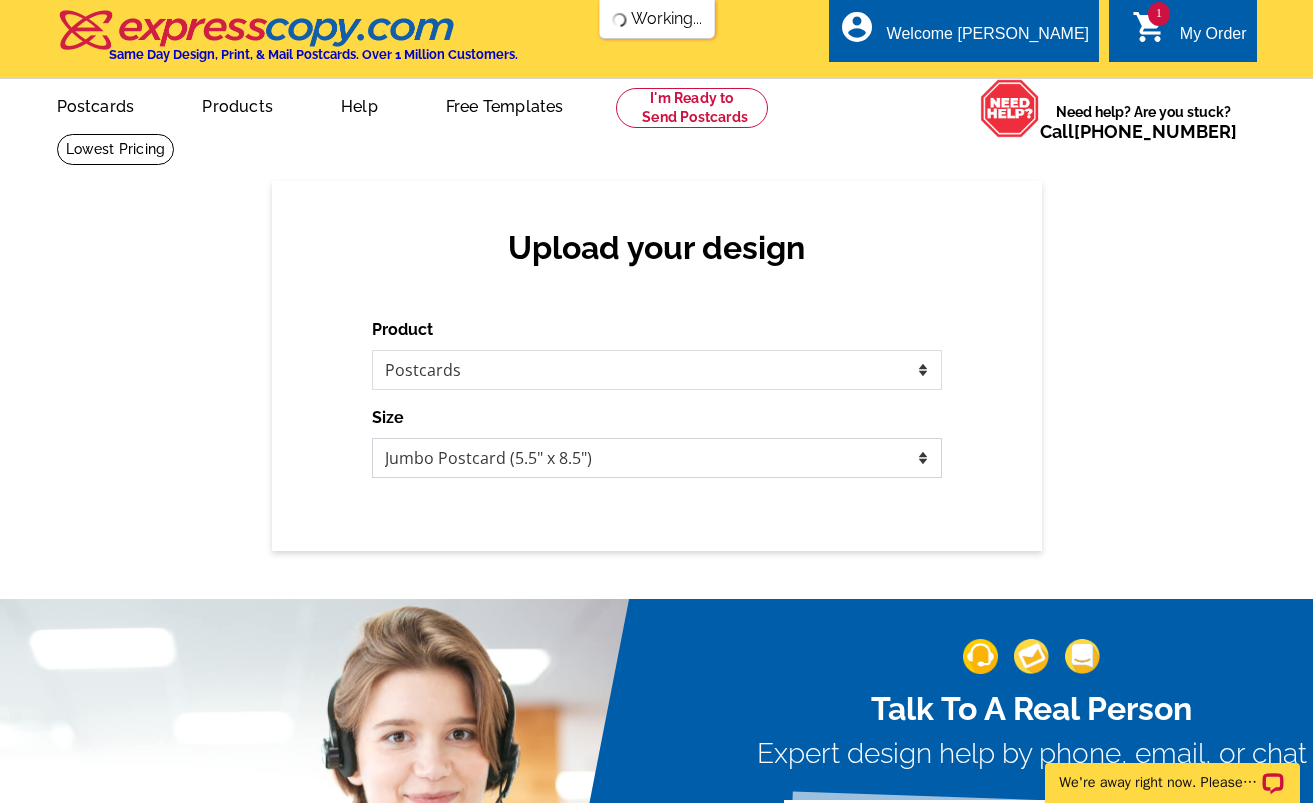 scroll, scrollTop: 0, scrollLeft: 0, axis: both 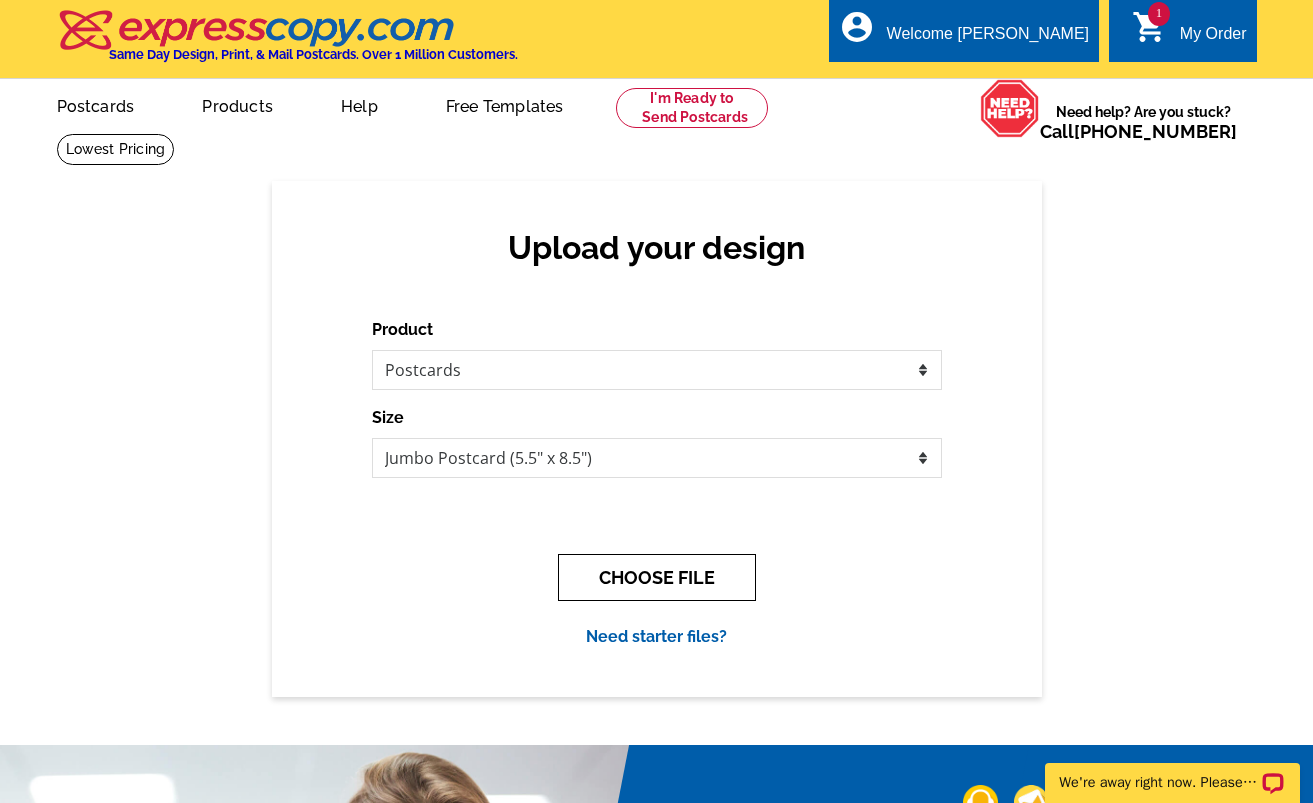 click on "CHOOSE FILE" at bounding box center [657, 577] 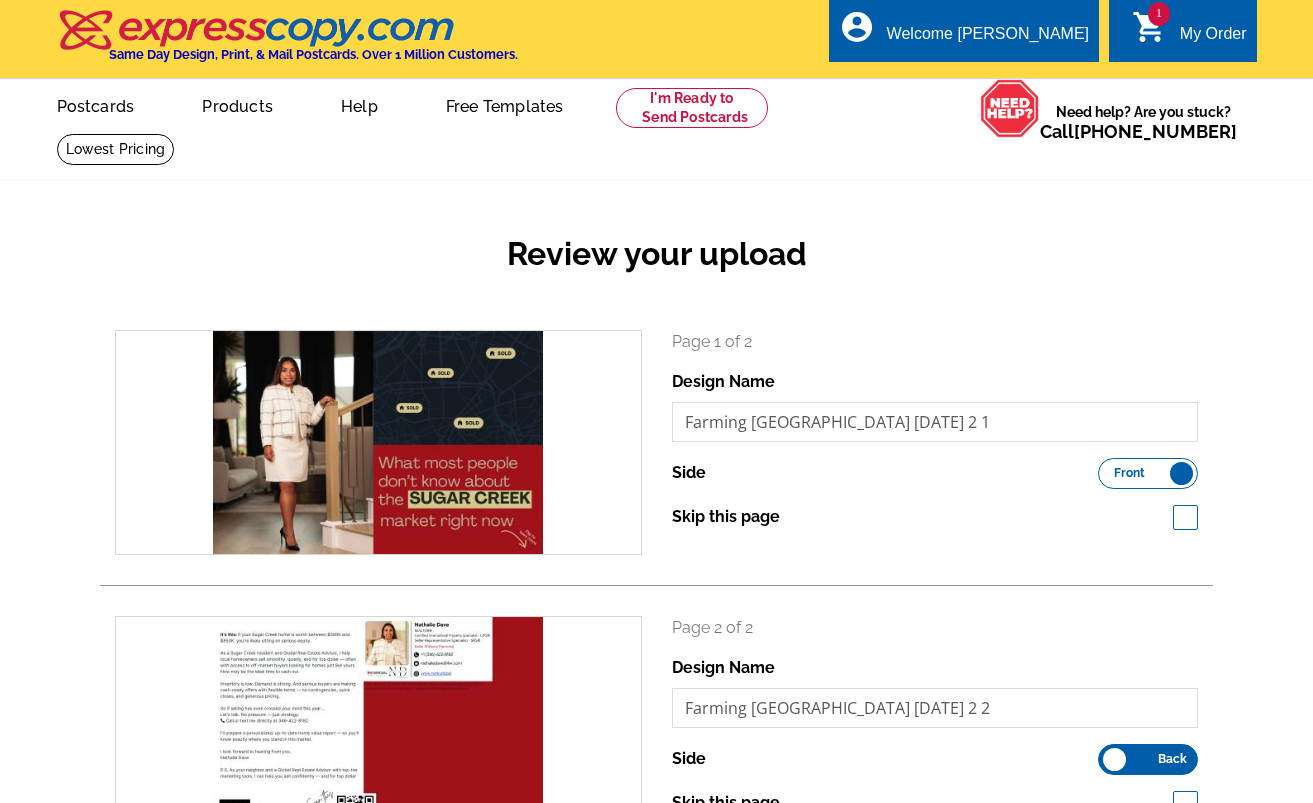 scroll, scrollTop: 0, scrollLeft: 0, axis: both 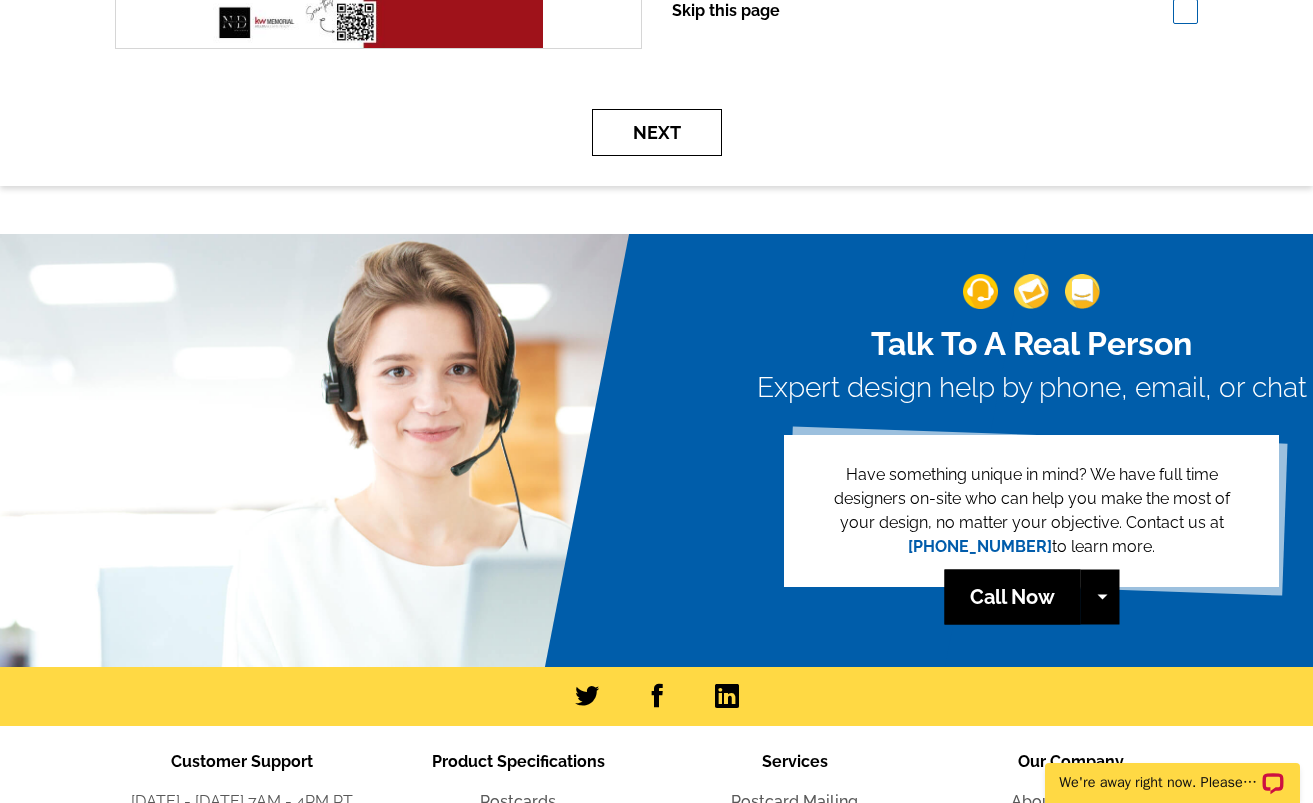 click on "Next" at bounding box center [657, 132] 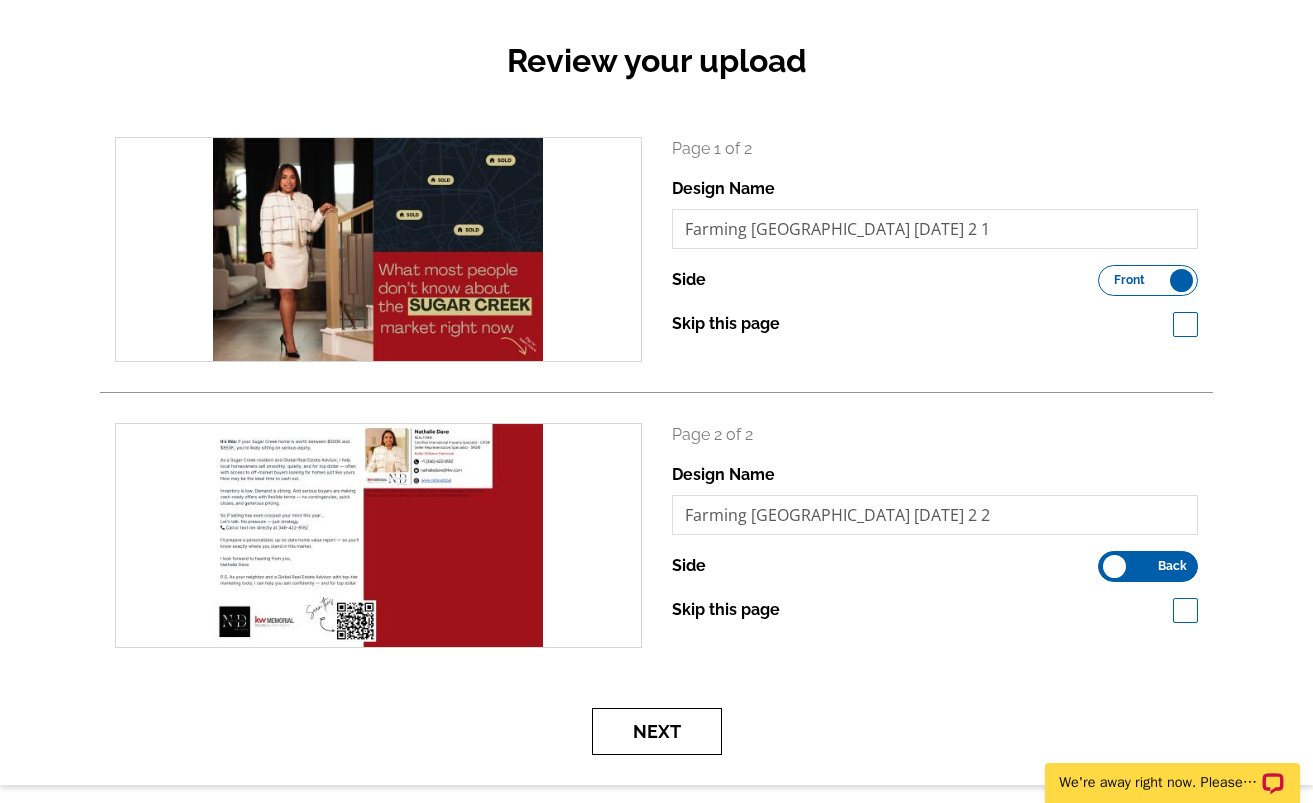 scroll, scrollTop: 49, scrollLeft: 0, axis: vertical 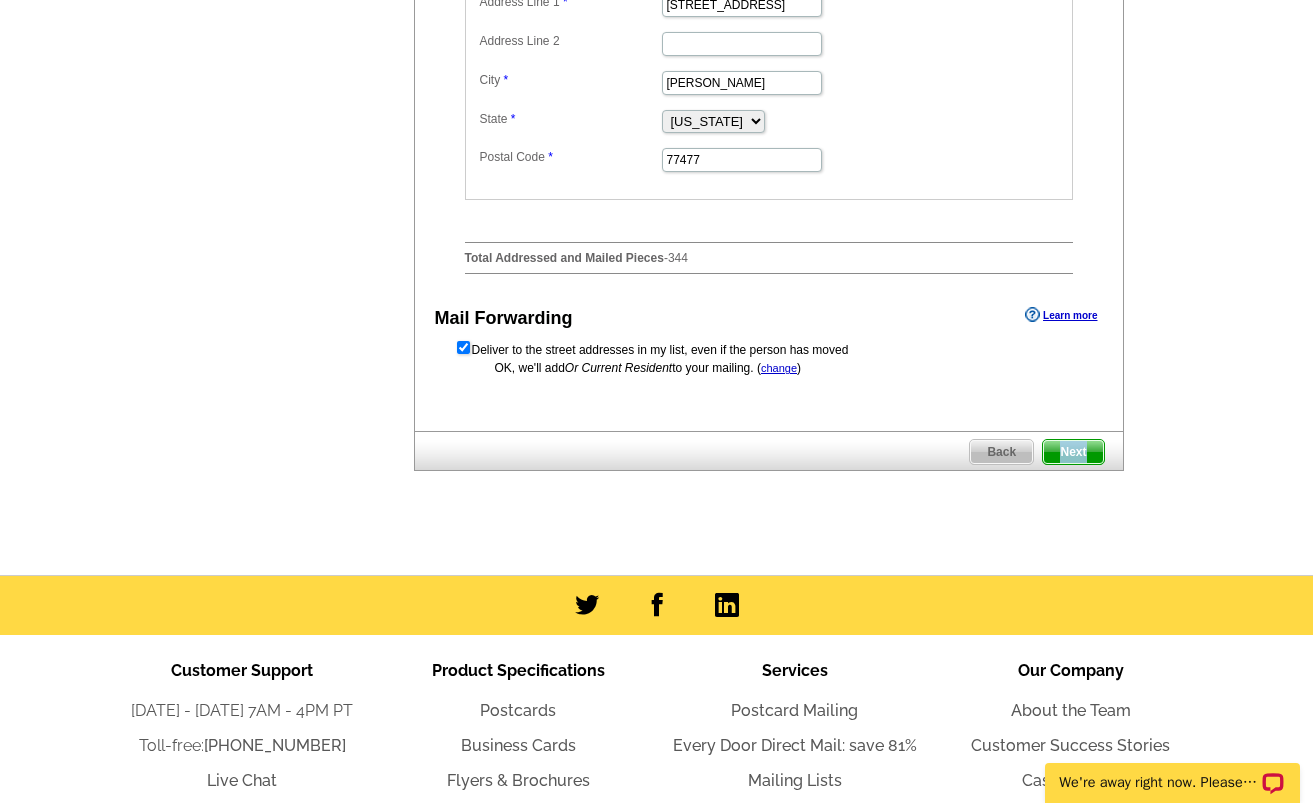 click on "Next" at bounding box center [1073, 452] 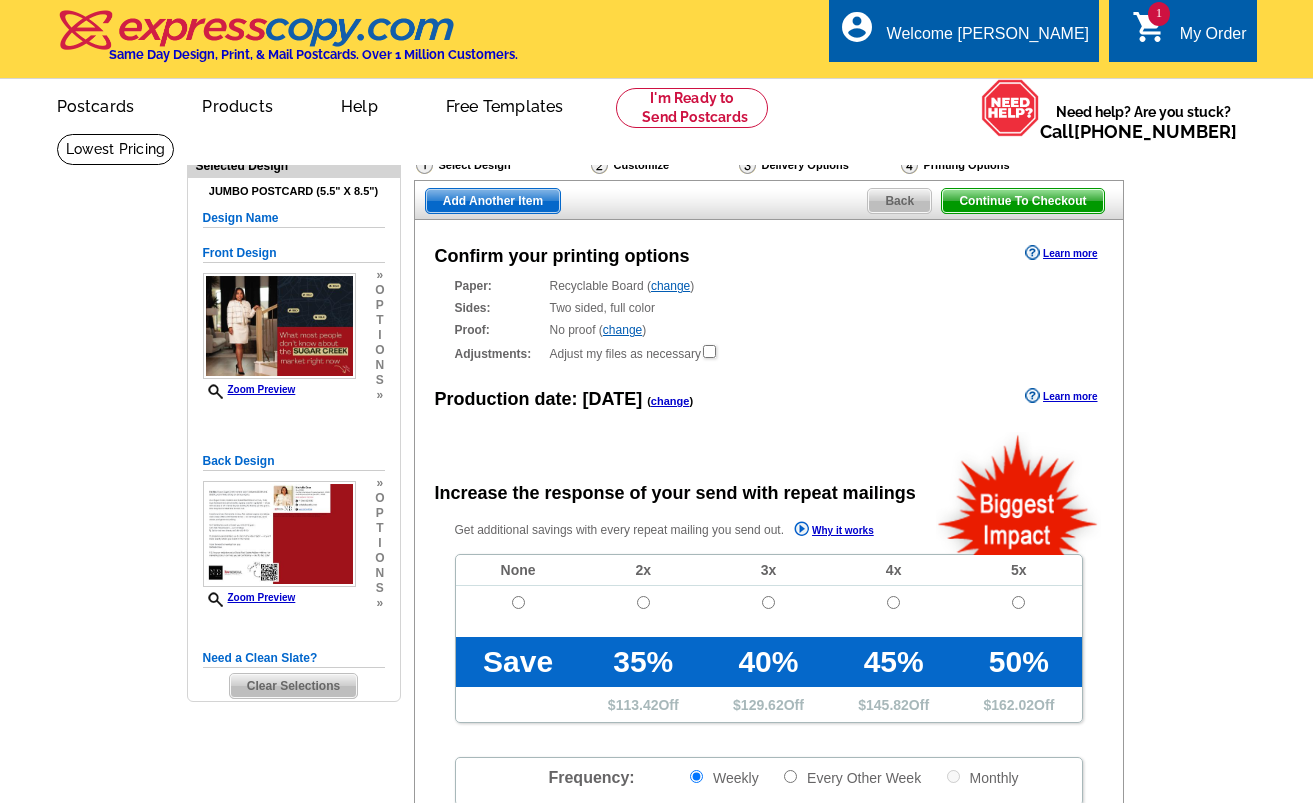 scroll, scrollTop: 0, scrollLeft: 0, axis: both 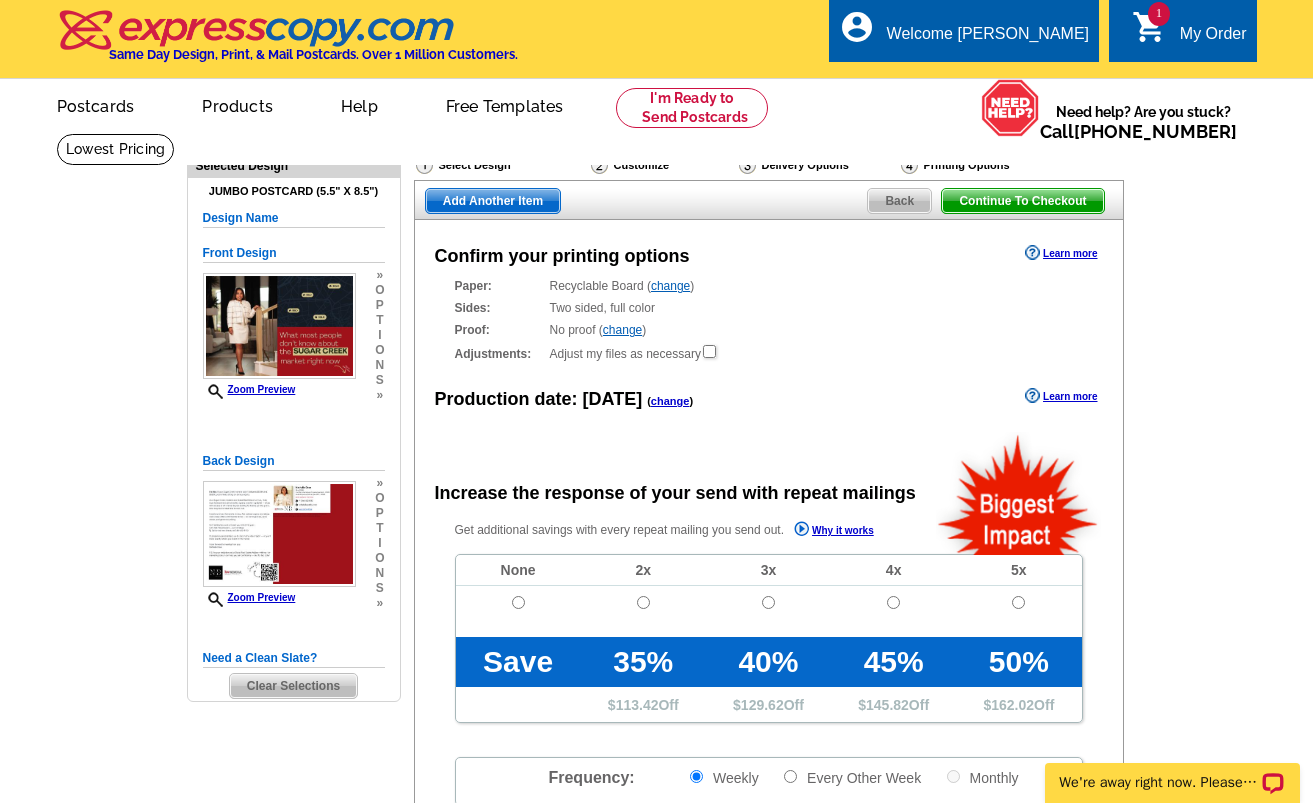radio on "false" 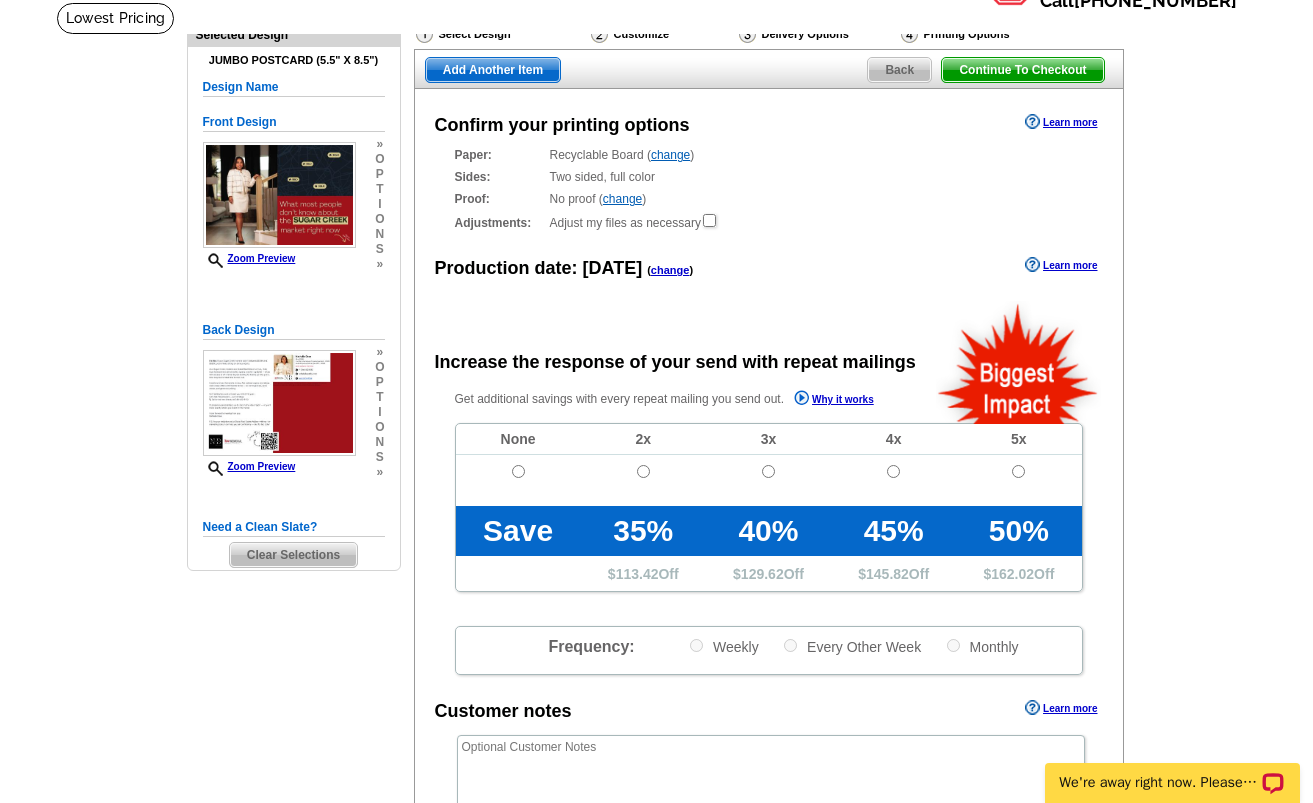 scroll, scrollTop: 110, scrollLeft: 0, axis: vertical 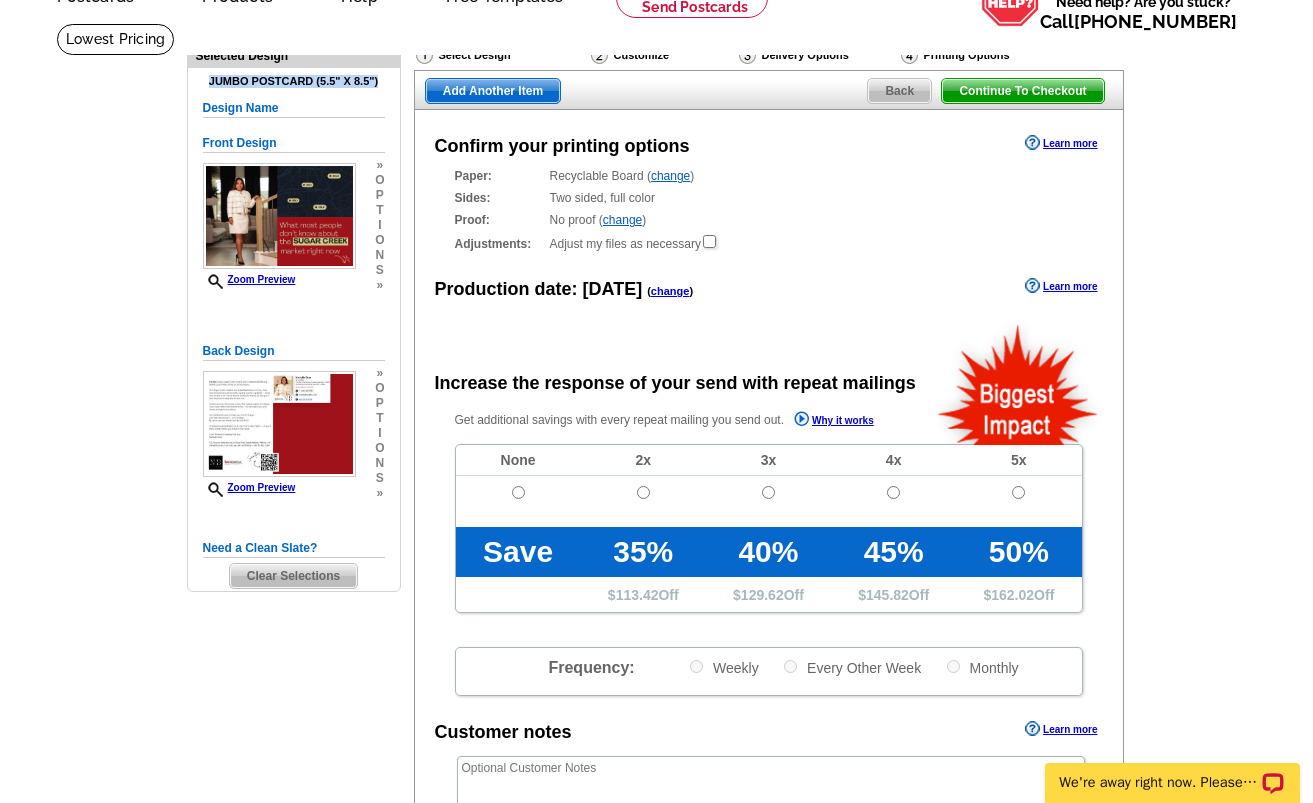 drag, startPoint x: 378, startPoint y: 79, endPoint x: 202, endPoint y: 78, distance: 176.00284 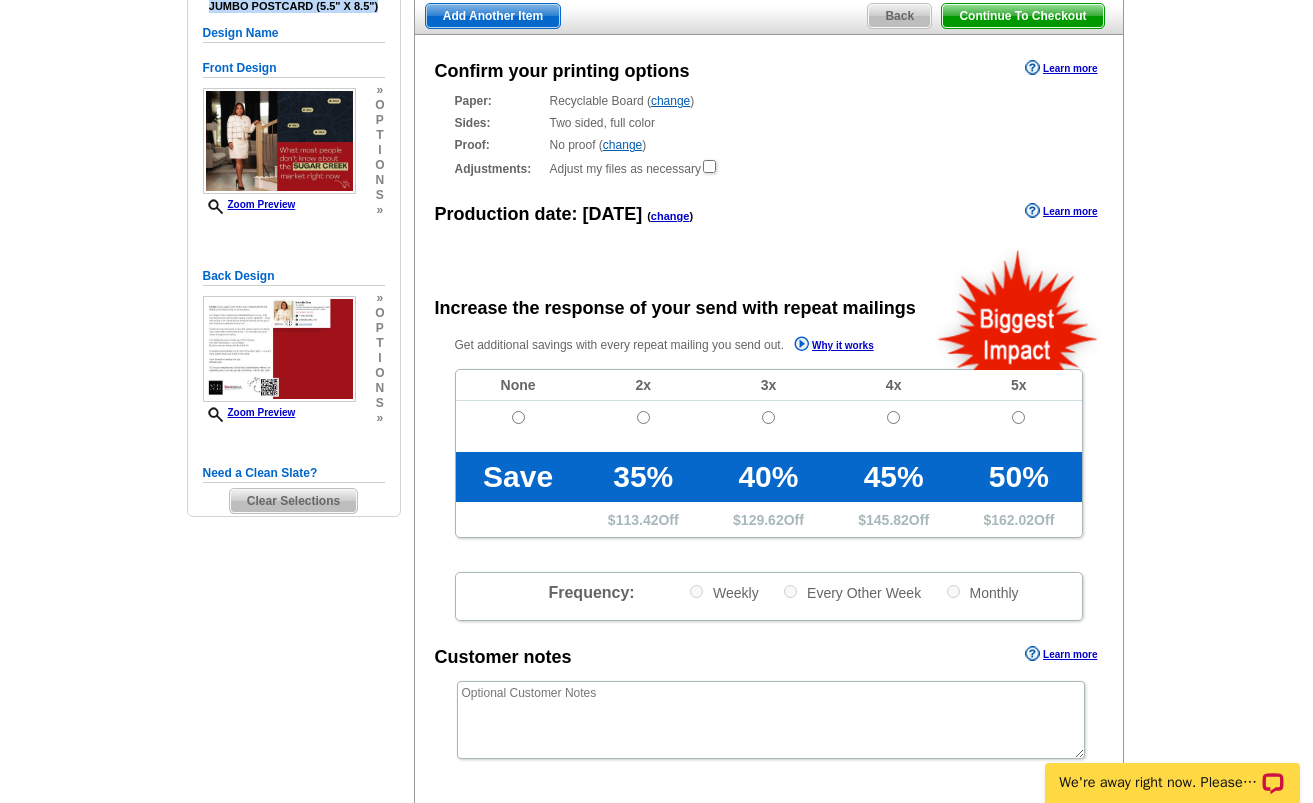 scroll, scrollTop: 193, scrollLeft: 0, axis: vertical 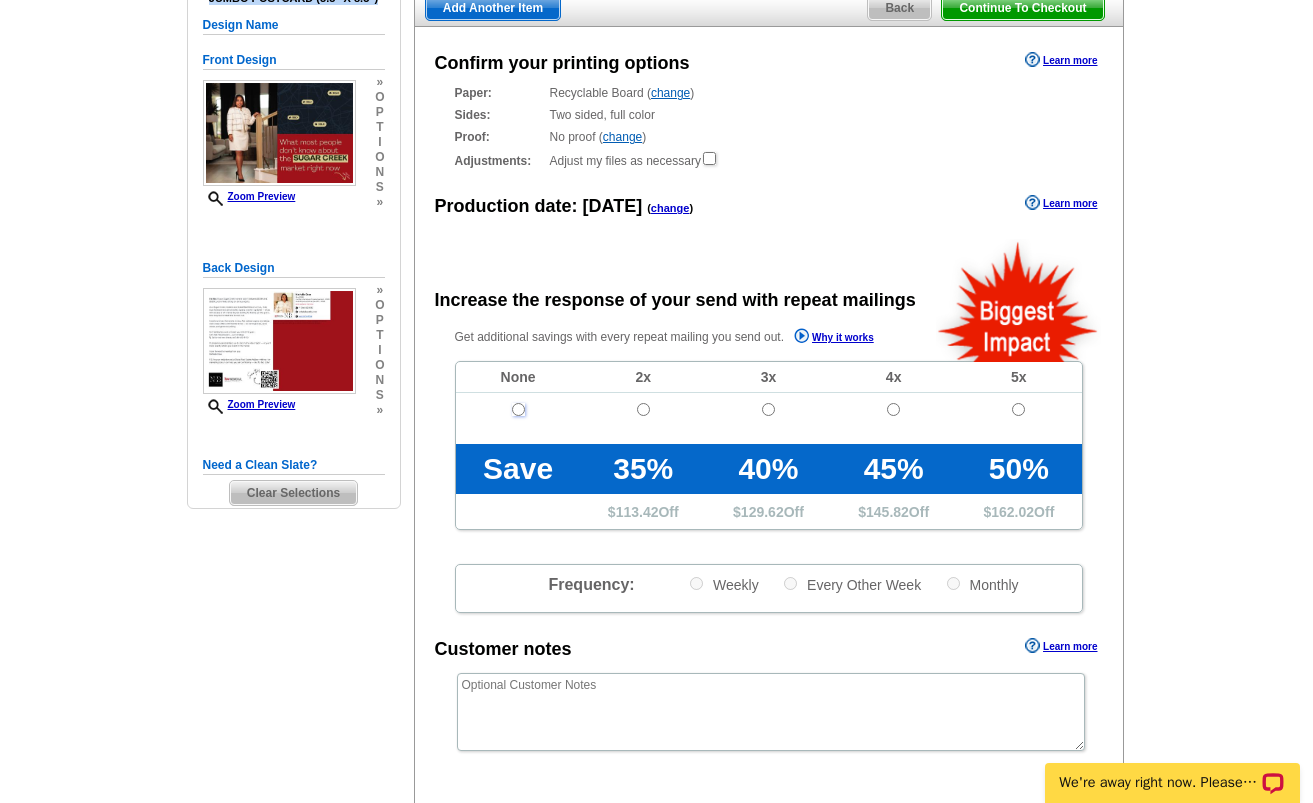 click at bounding box center (518, 409) 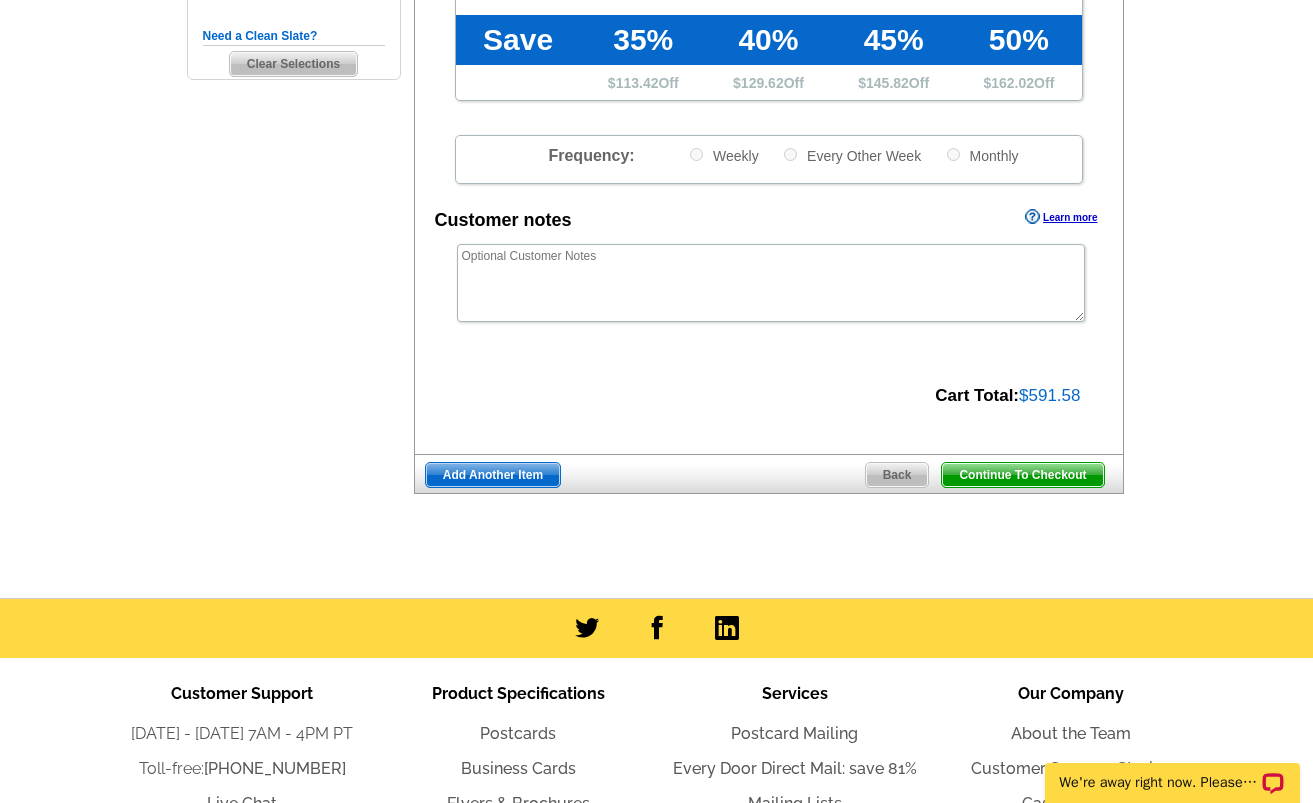 scroll, scrollTop: 654, scrollLeft: 0, axis: vertical 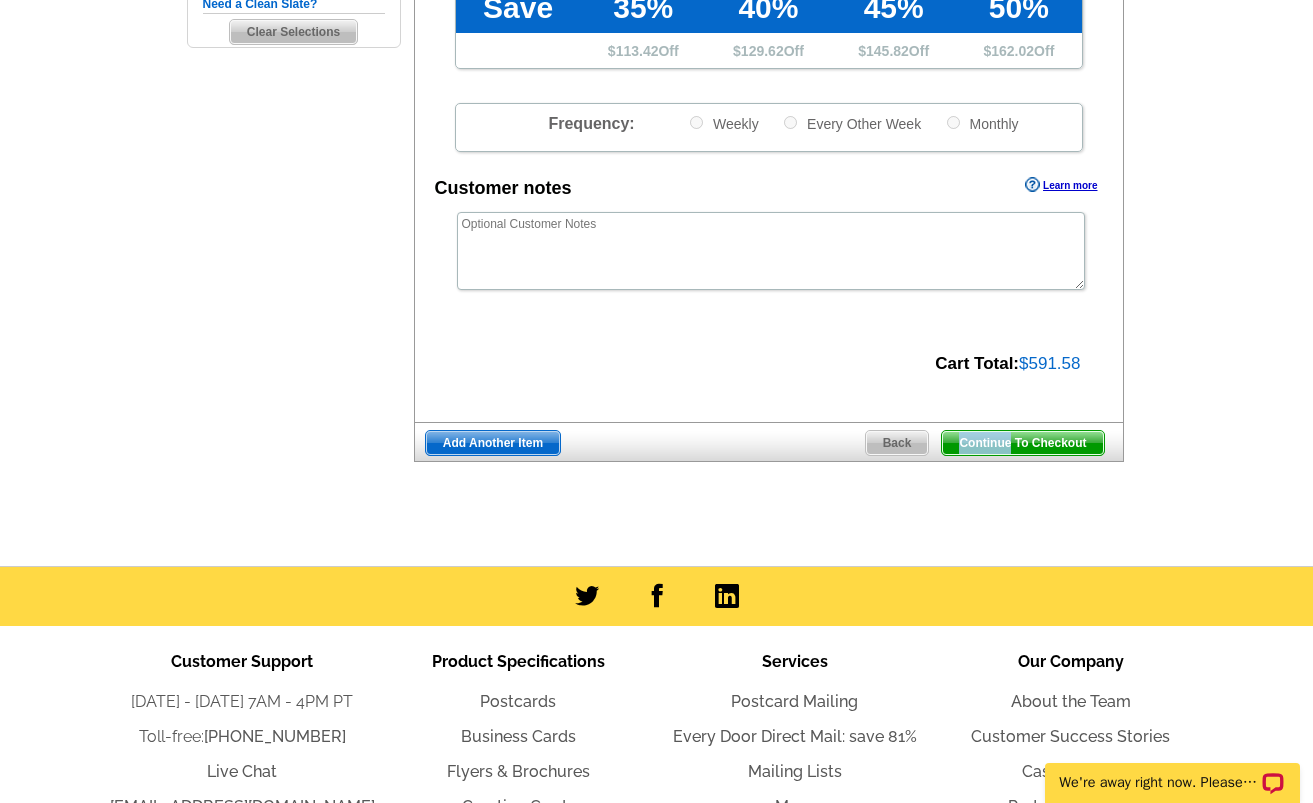 drag, startPoint x: 986, startPoint y: 436, endPoint x: 526, endPoint y: 522, distance: 467.9701 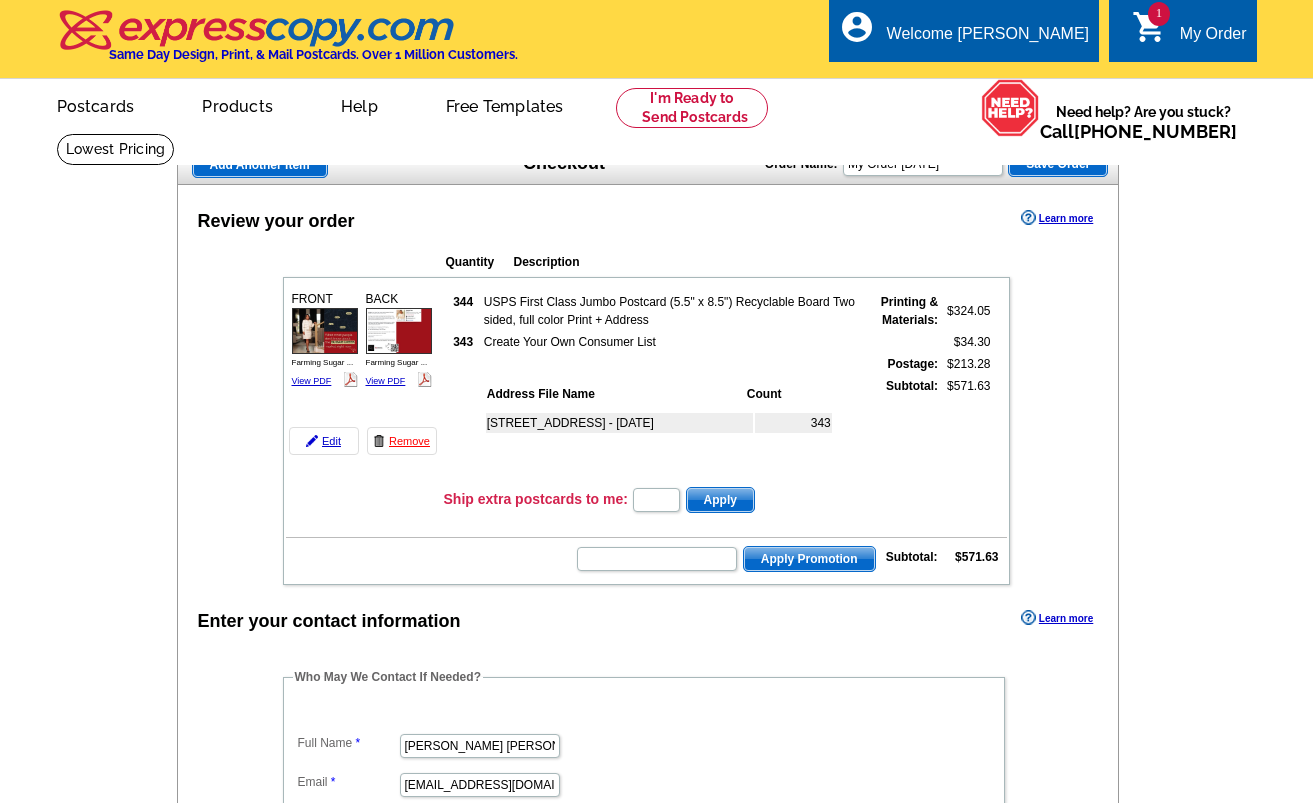 scroll, scrollTop: 60, scrollLeft: 0, axis: vertical 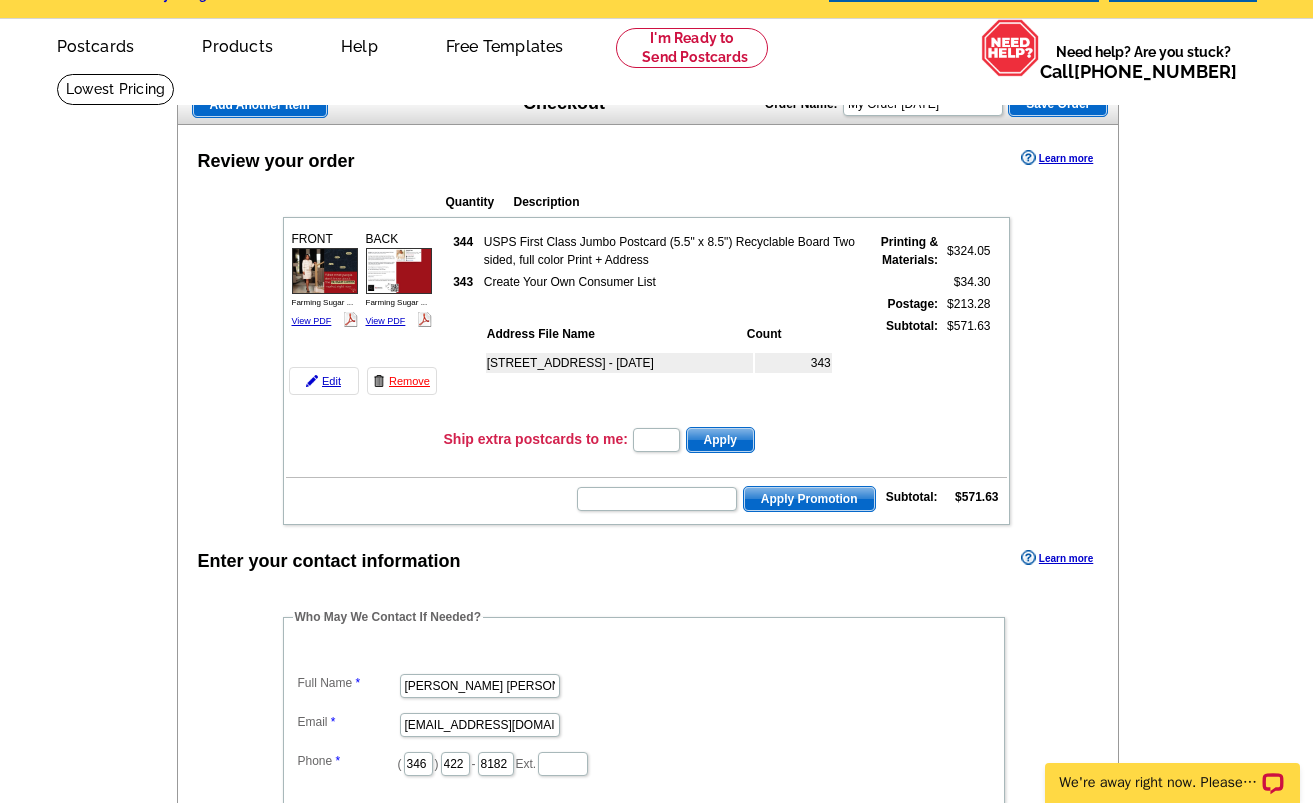 click at bounding box center (646, 467) 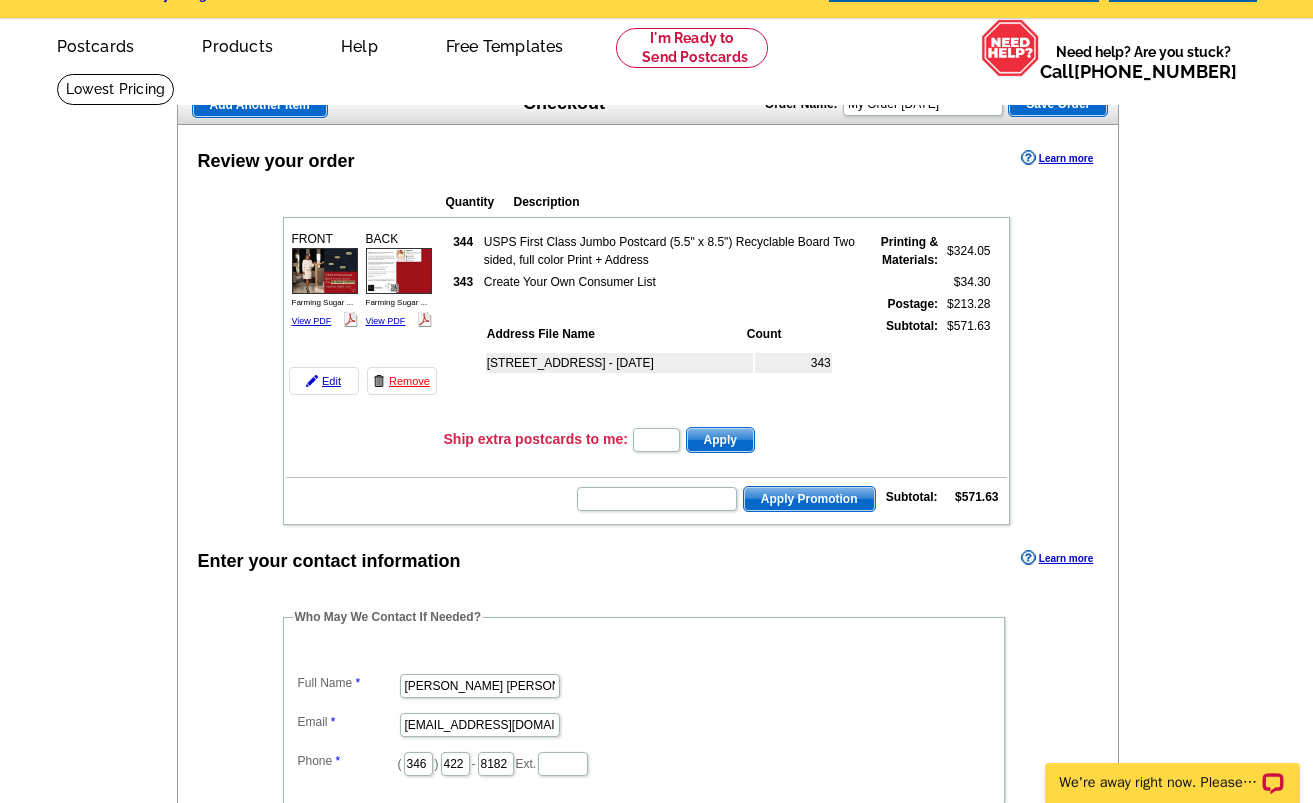scroll, scrollTop: 97, scrollLeft: 0, axis: vertical 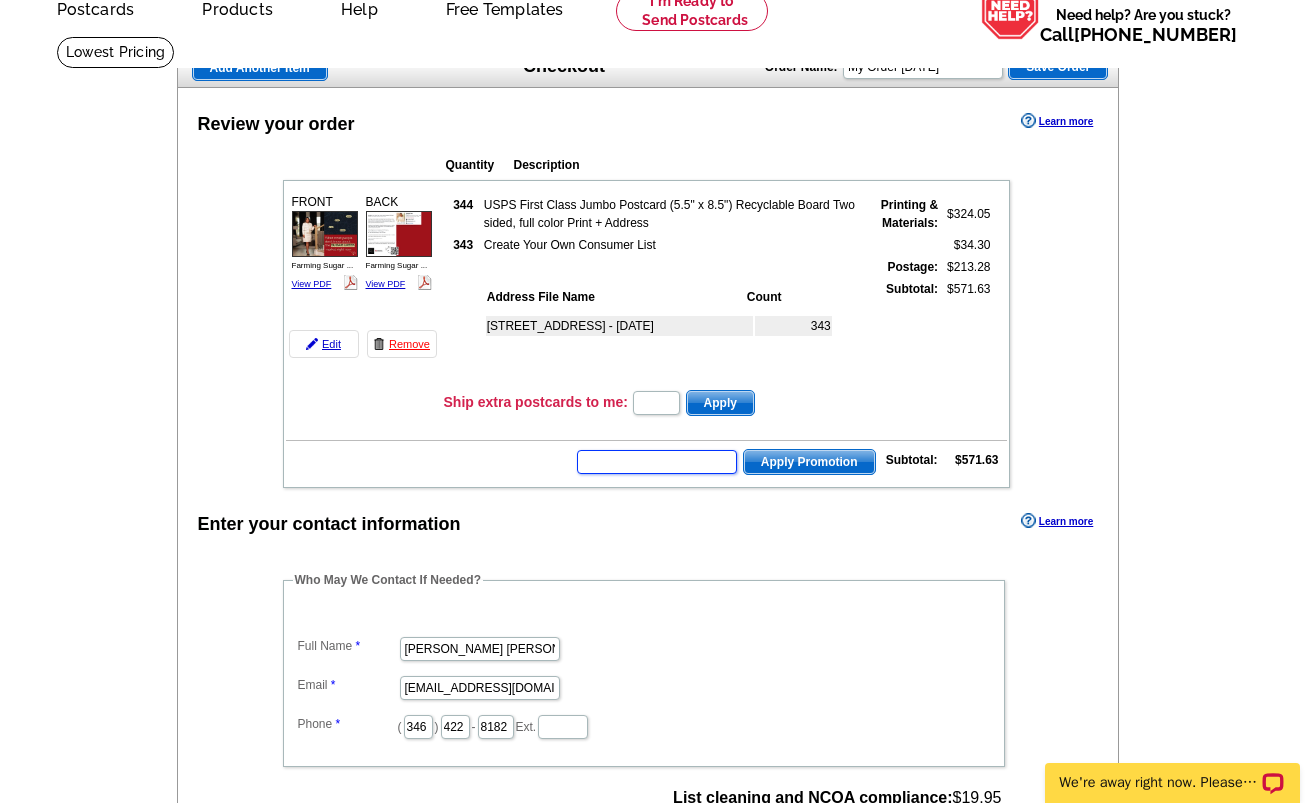 click at bounding box center [657, 462] 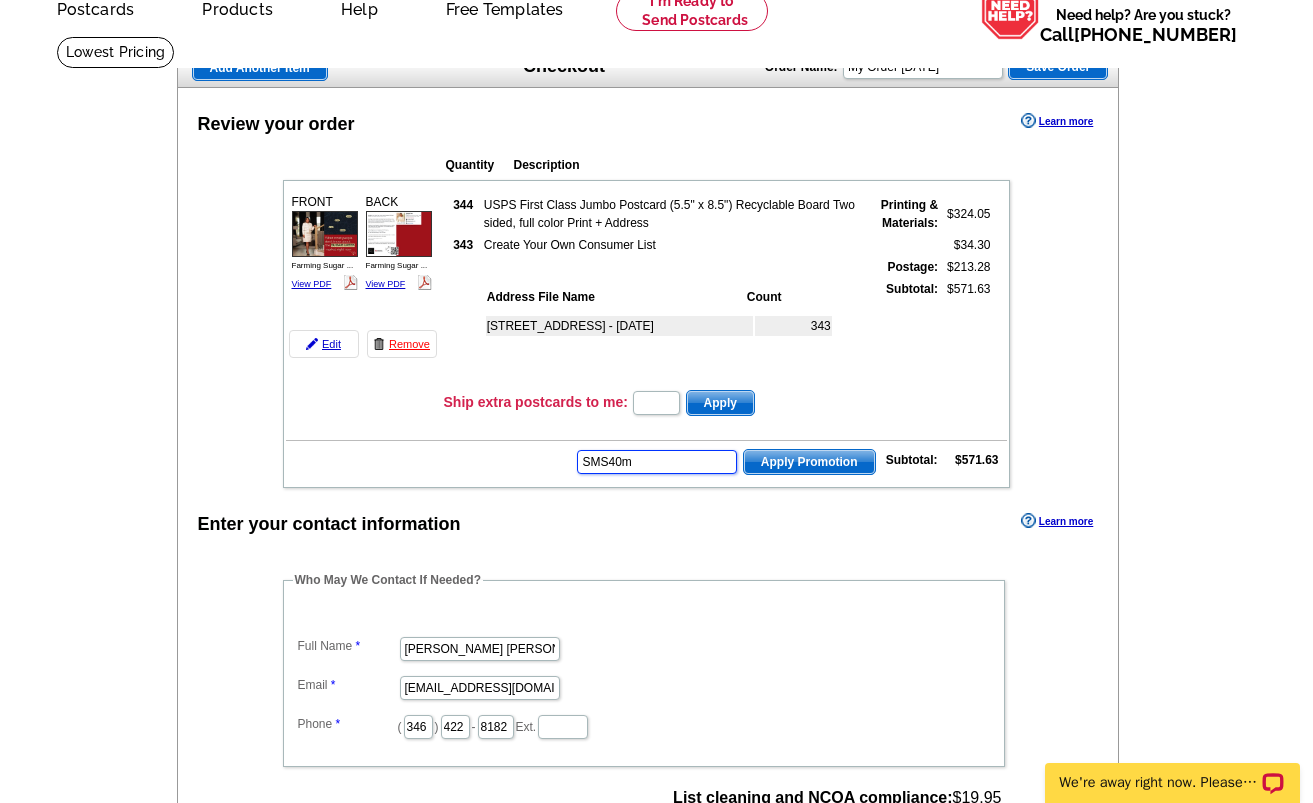 type on "SMS40m" 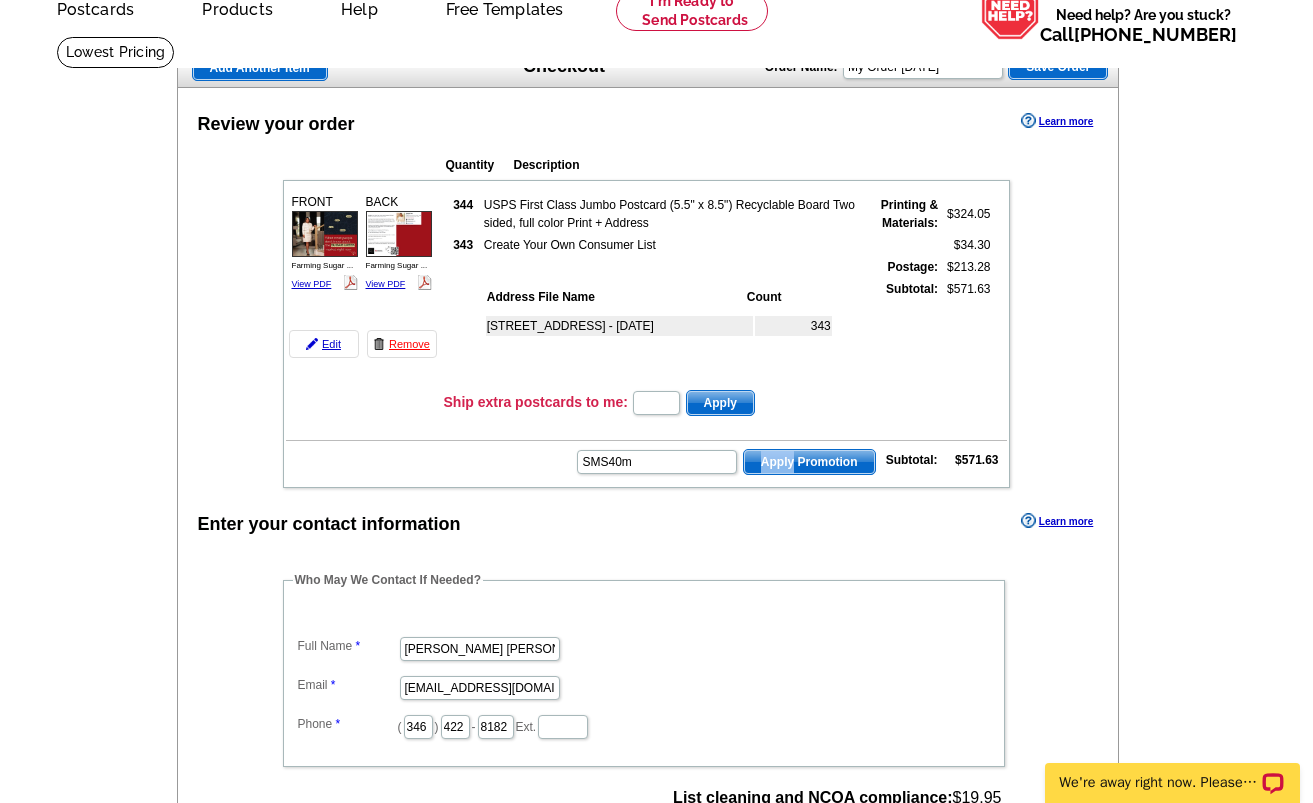 scroll, scrollTop: 0, scrollLeft: 0, axis: both 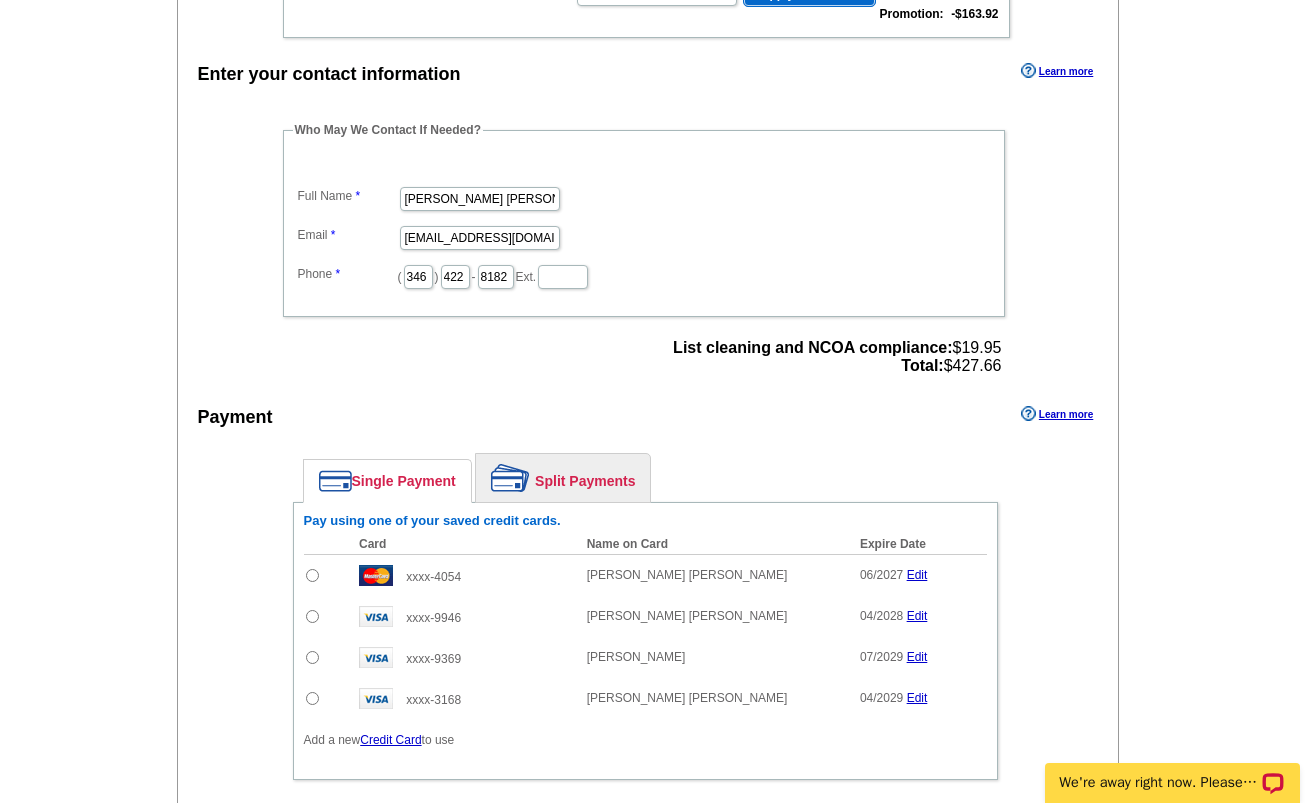 click at bounding box center [312, 657] 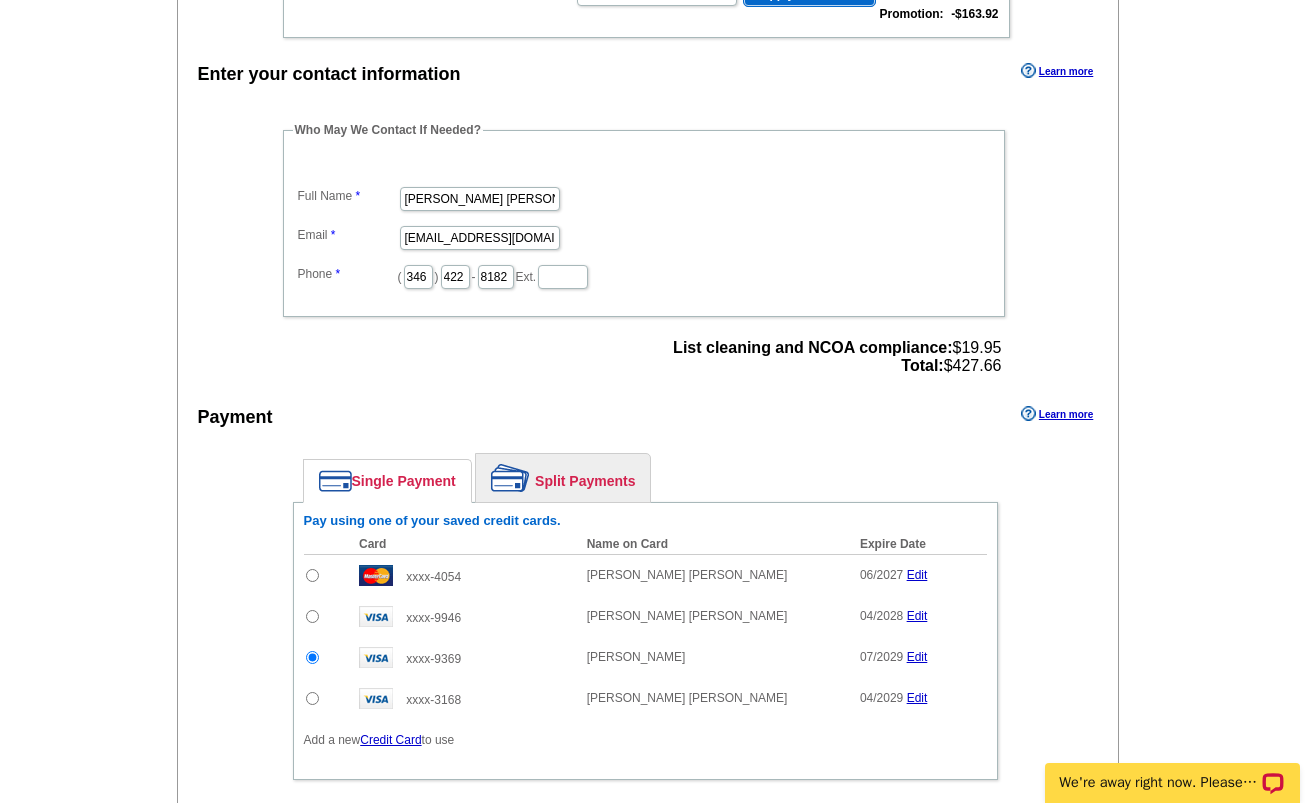 click at bounding box center [312, 616] 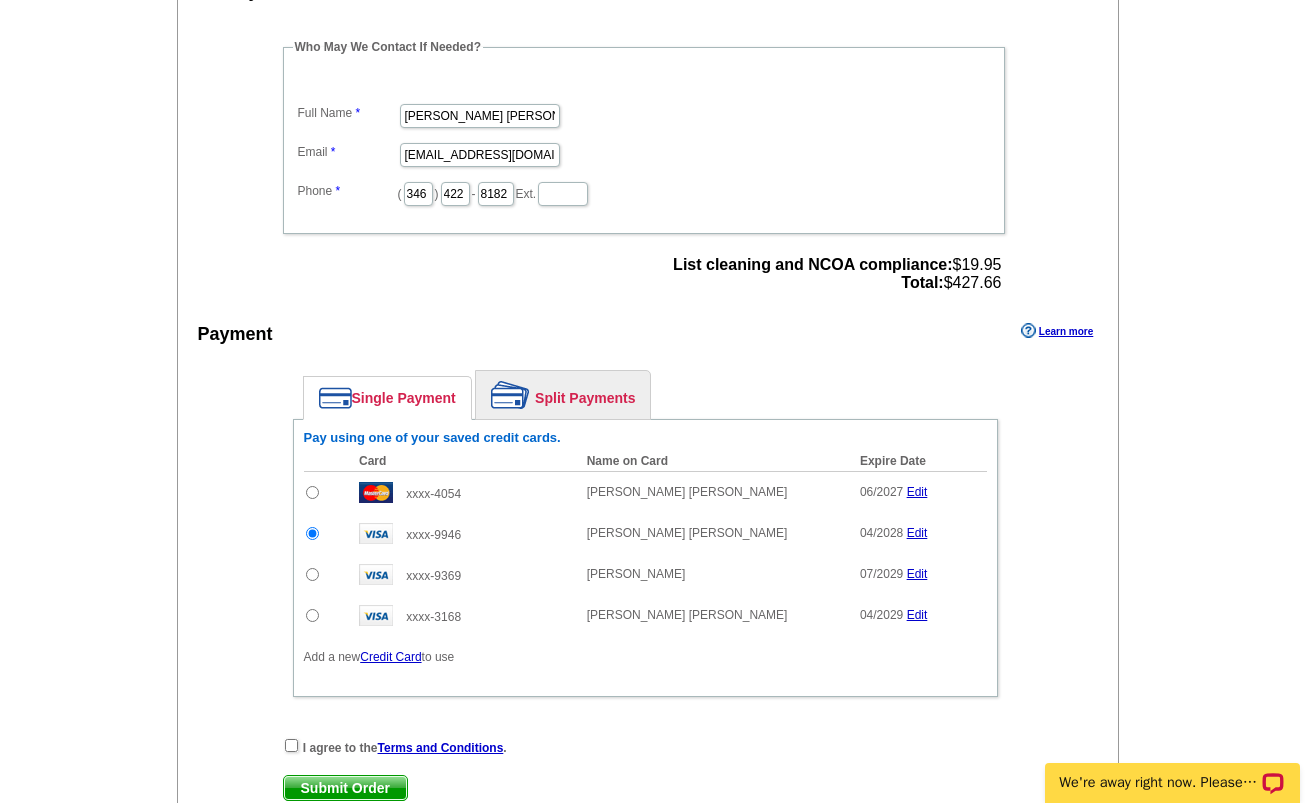 scroll, scrollTop: 743, scrollLeft: 0, axis: vertical 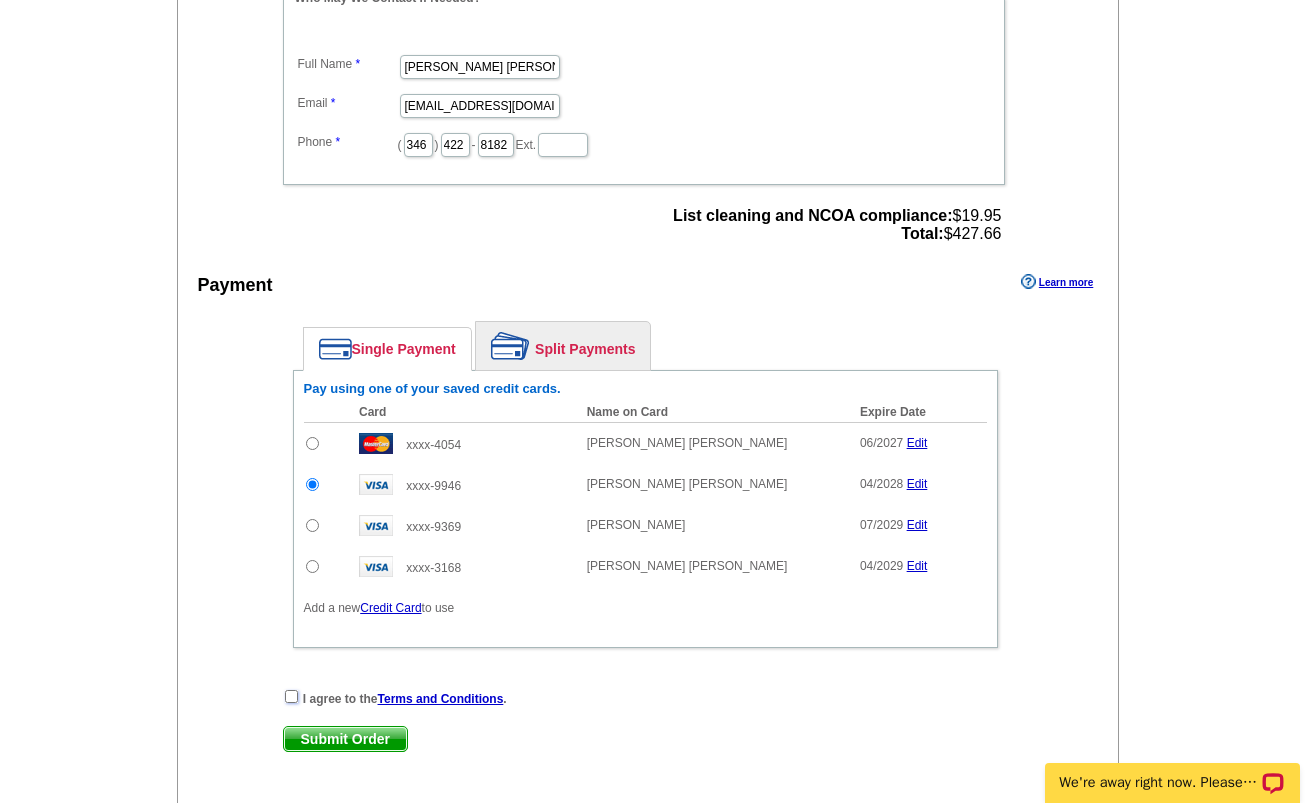 click at bounding box center [291, 696] 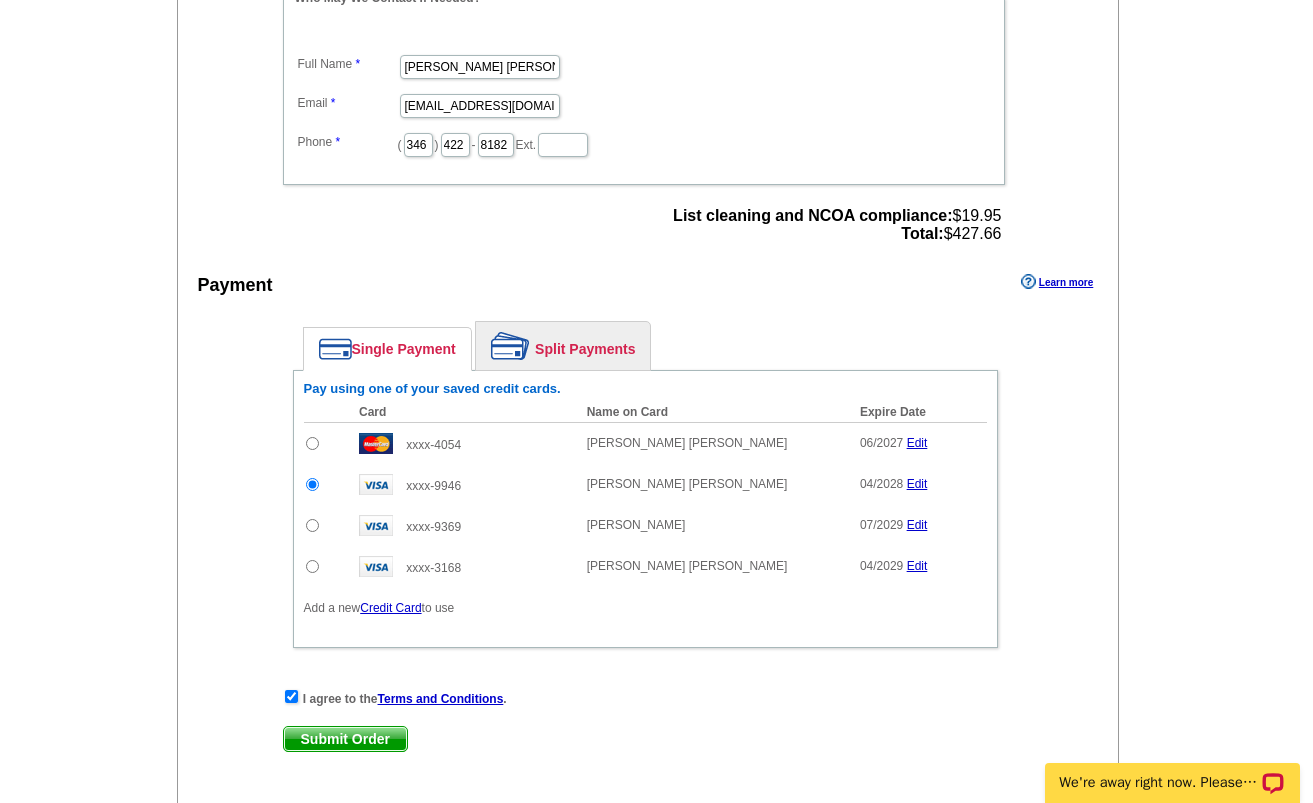 click on "Submit Order" at bounding box center (345, 739) 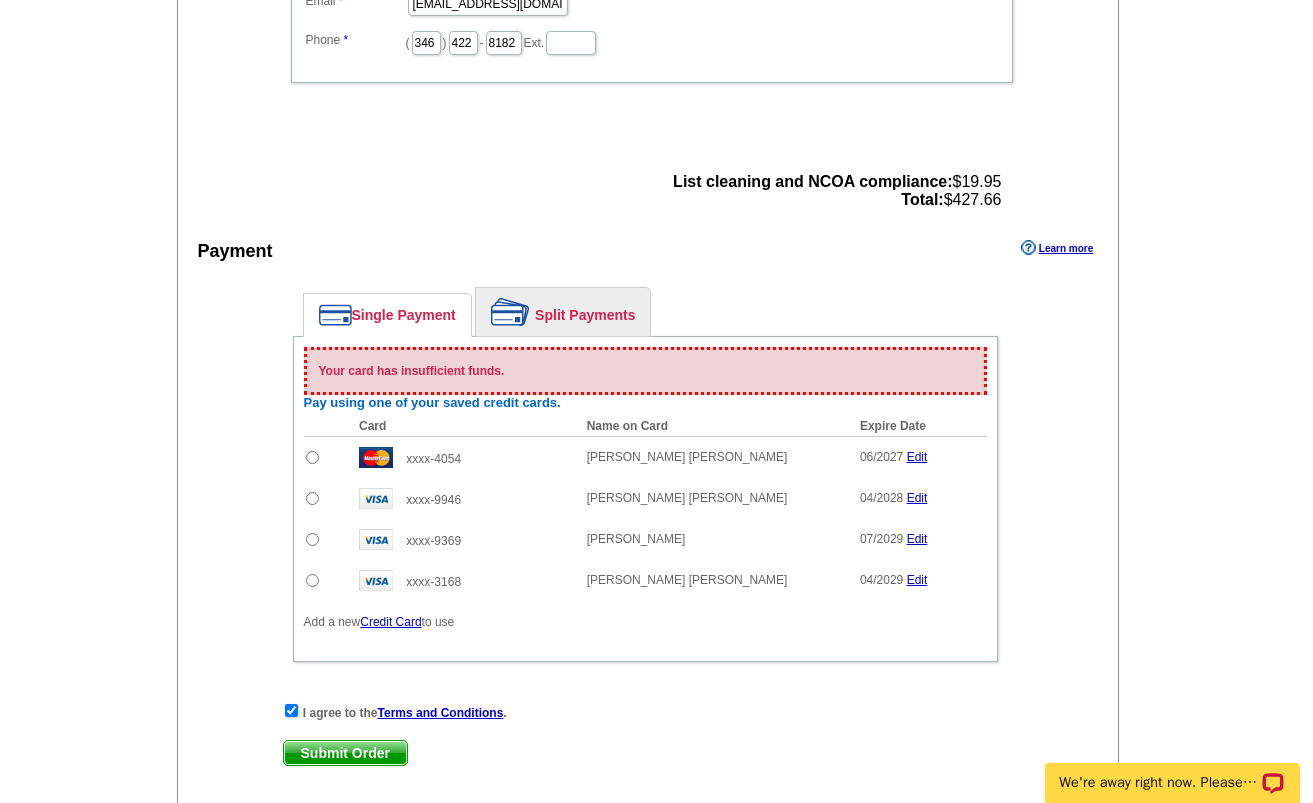 scroll, scrollTop: 895, scrollLeft: 0, axis: vertical 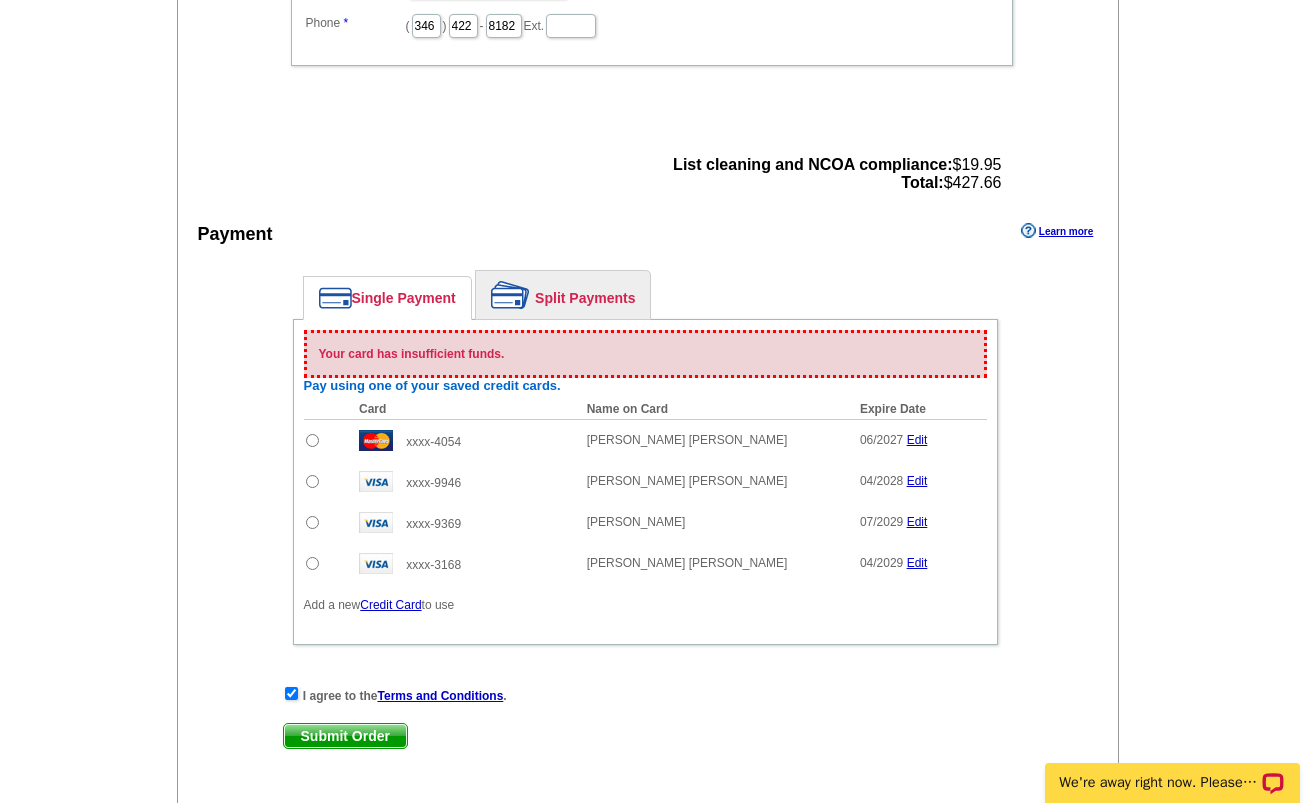 click on "Credit Card" at bounding box center (390, 605) 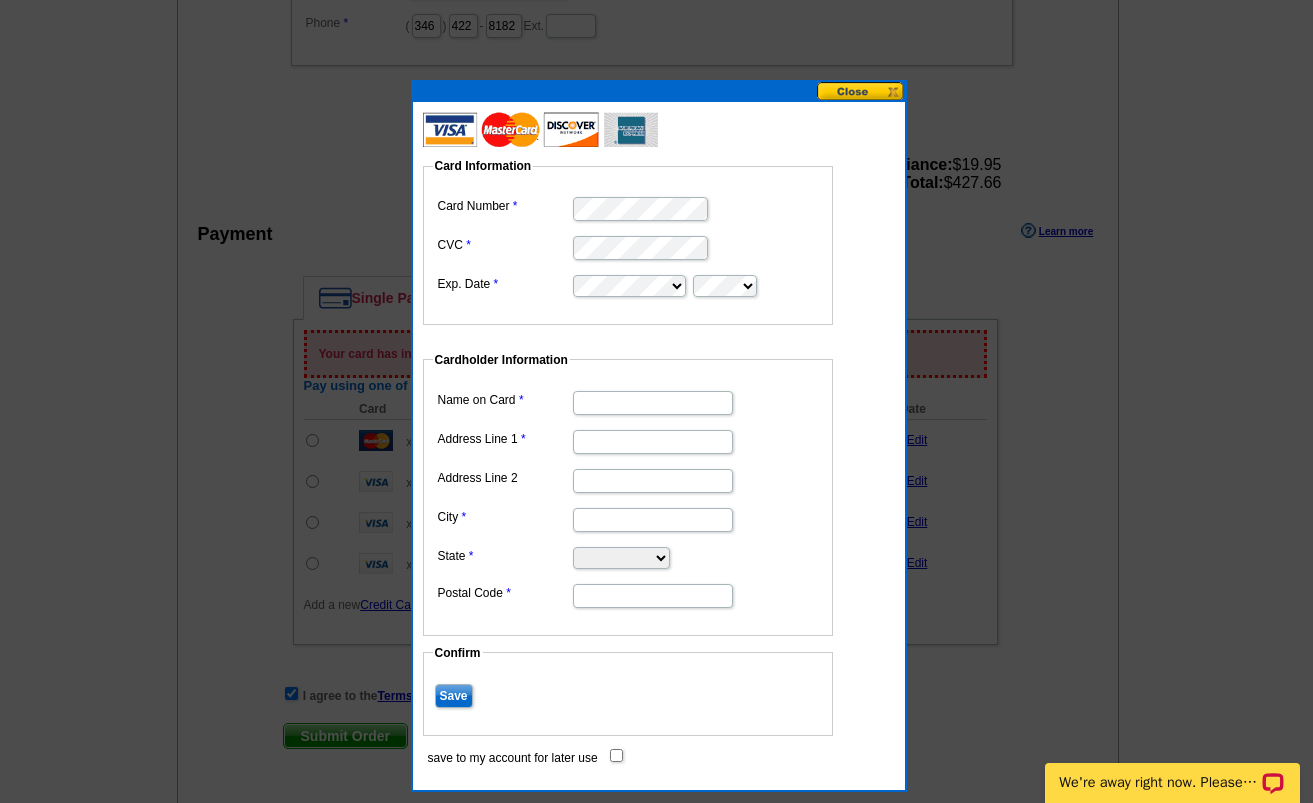 click on "Name on Card" at bounding box center [653, 403] 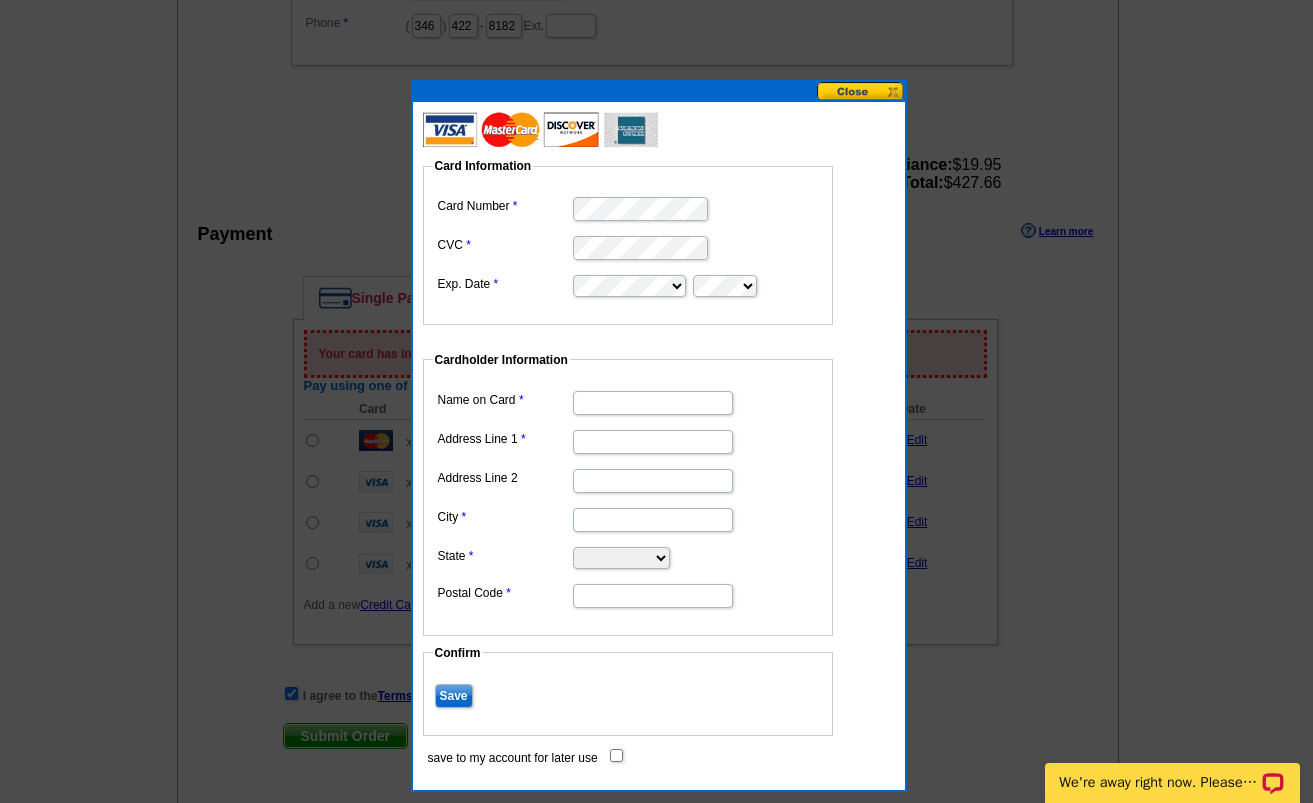 type on "[PERSON_NAME] [PERSON_NAME]" 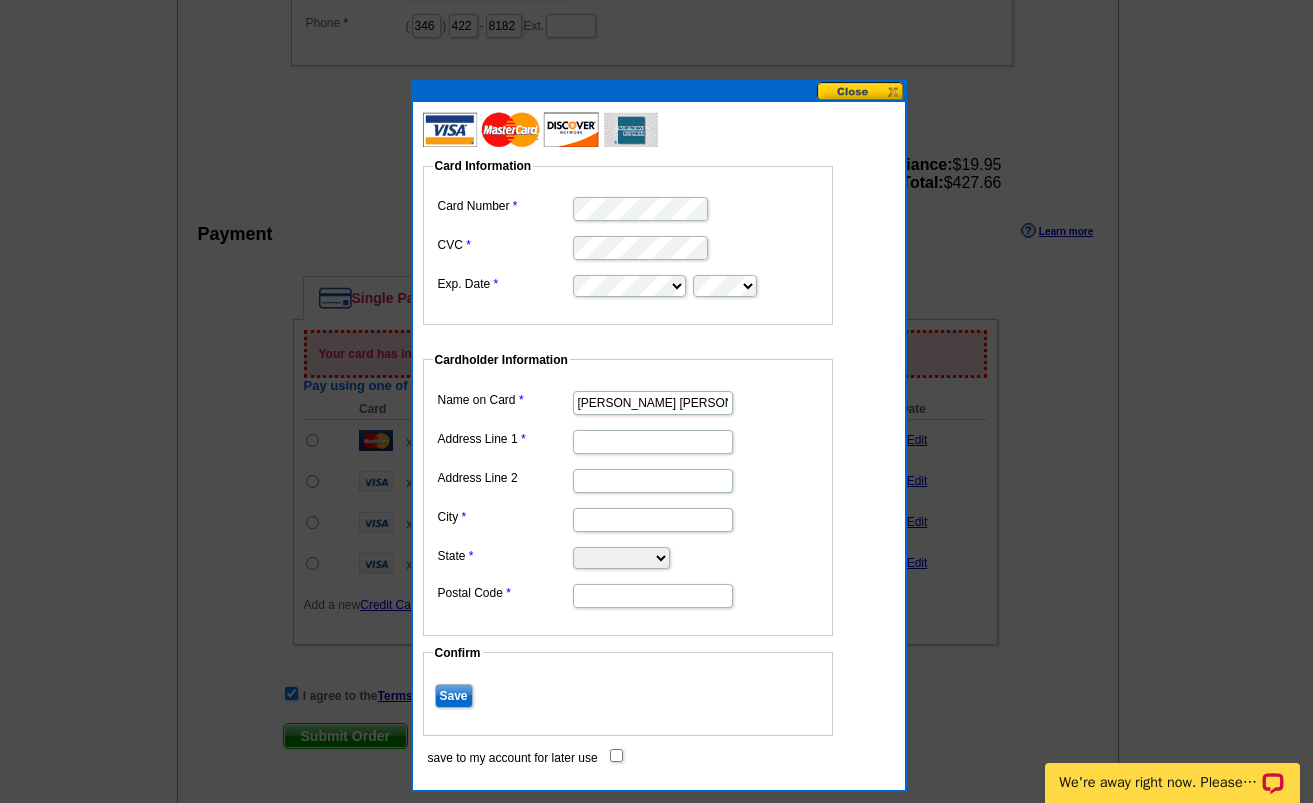click on "Address Line 1" at bounding box center (653, 442) 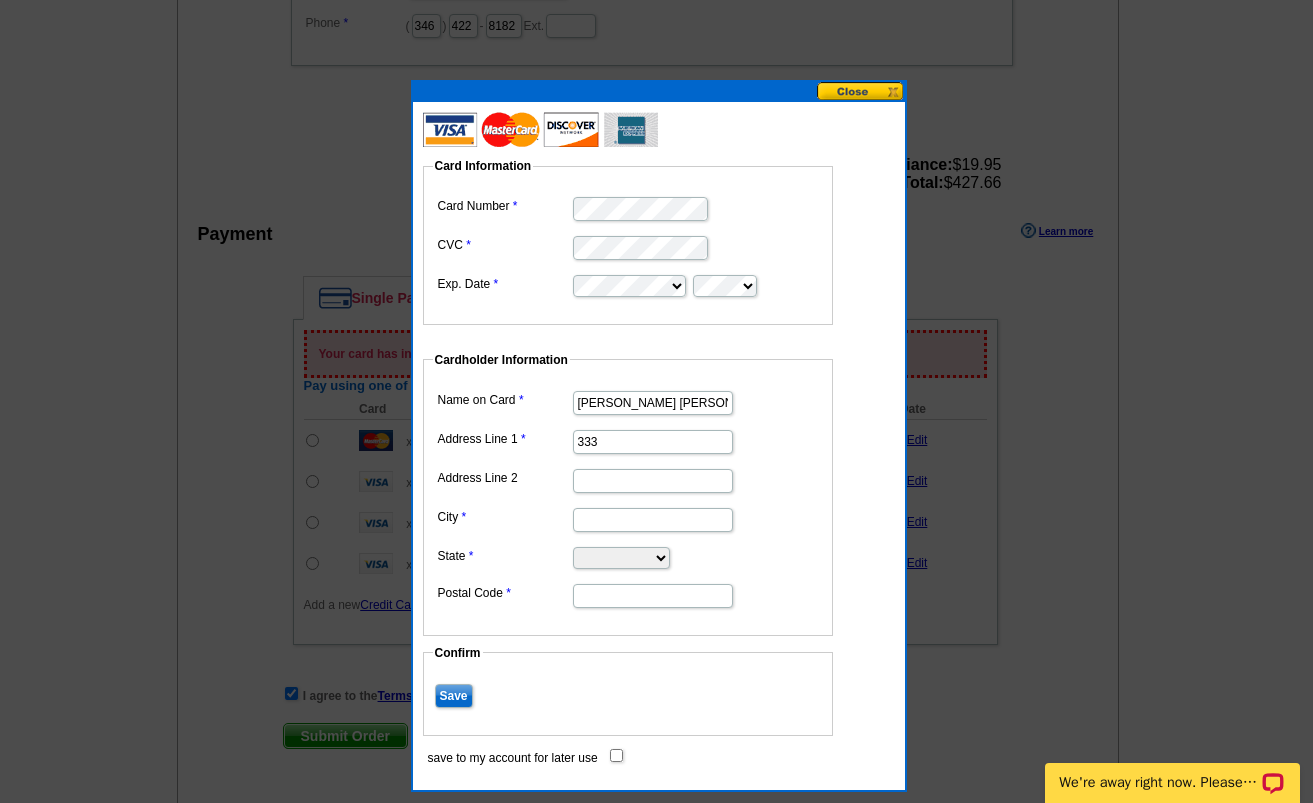 type on "3339 COUNTRY CLUB BLVD" 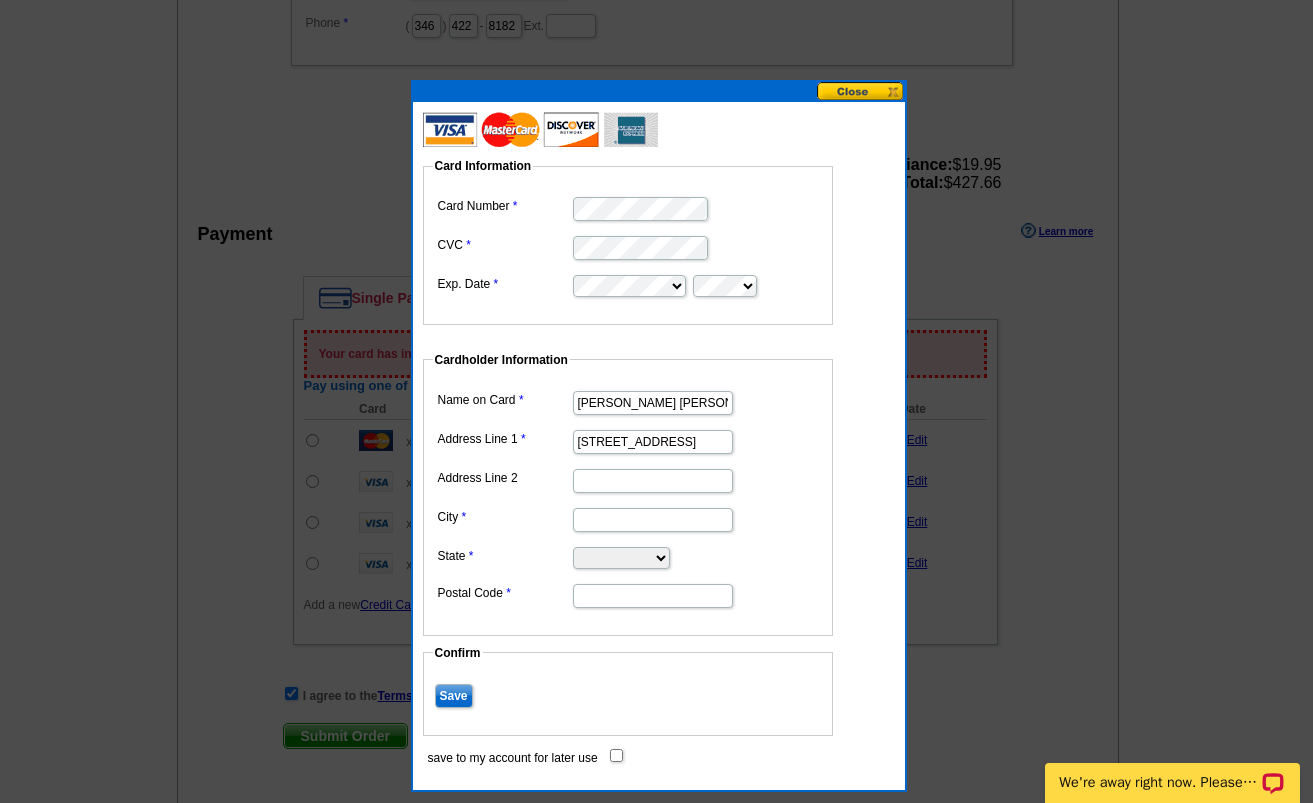 click on "City" at bounding box center (653, 520) 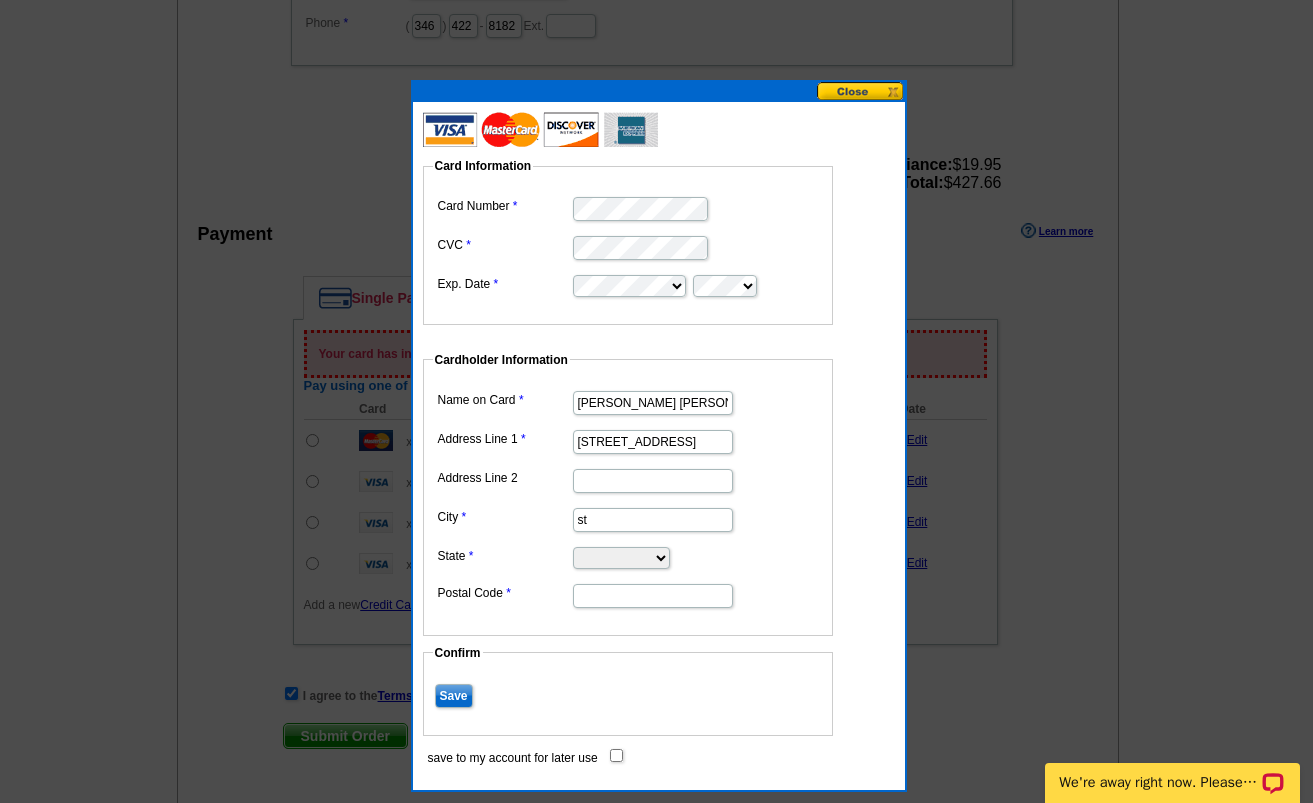 type on "Stafford" 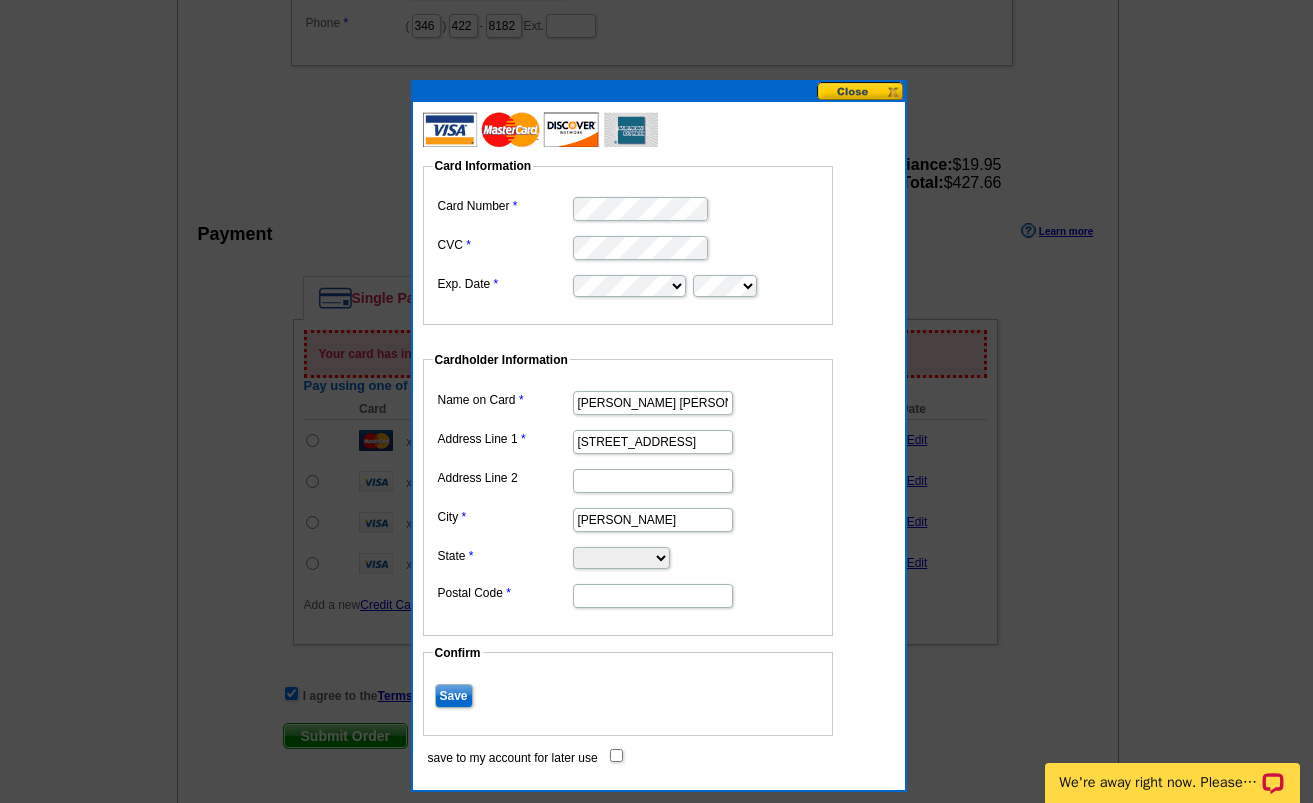 click on "Alabama
Alaska
Arizona
Arkansas
California
Colorado
Connecticut
District of Columbia
Delaware
Florida
Georgia
Hawaii
Idaho
Illinois
Indiana
Iowa
Kansas
Kentucky
Louisiana
Maine
Maryland
Massachusetts
Michigan
Minnesota
Mississippi
Missouri
Montana
Nebraska
Nevada
New Hampshire
New Jersey
New Mexico
New York
North Carolina
North Dakota
Ohio
Oklahoma
Oregon
Pennsylvania
Rhode Island
South Carolina
South Dakota
Tennessee
Texas
Utah
Vermont
Virginia
Washington
West Virginia
Wisconsin
Wyoming" at bounding box center (621, 558) 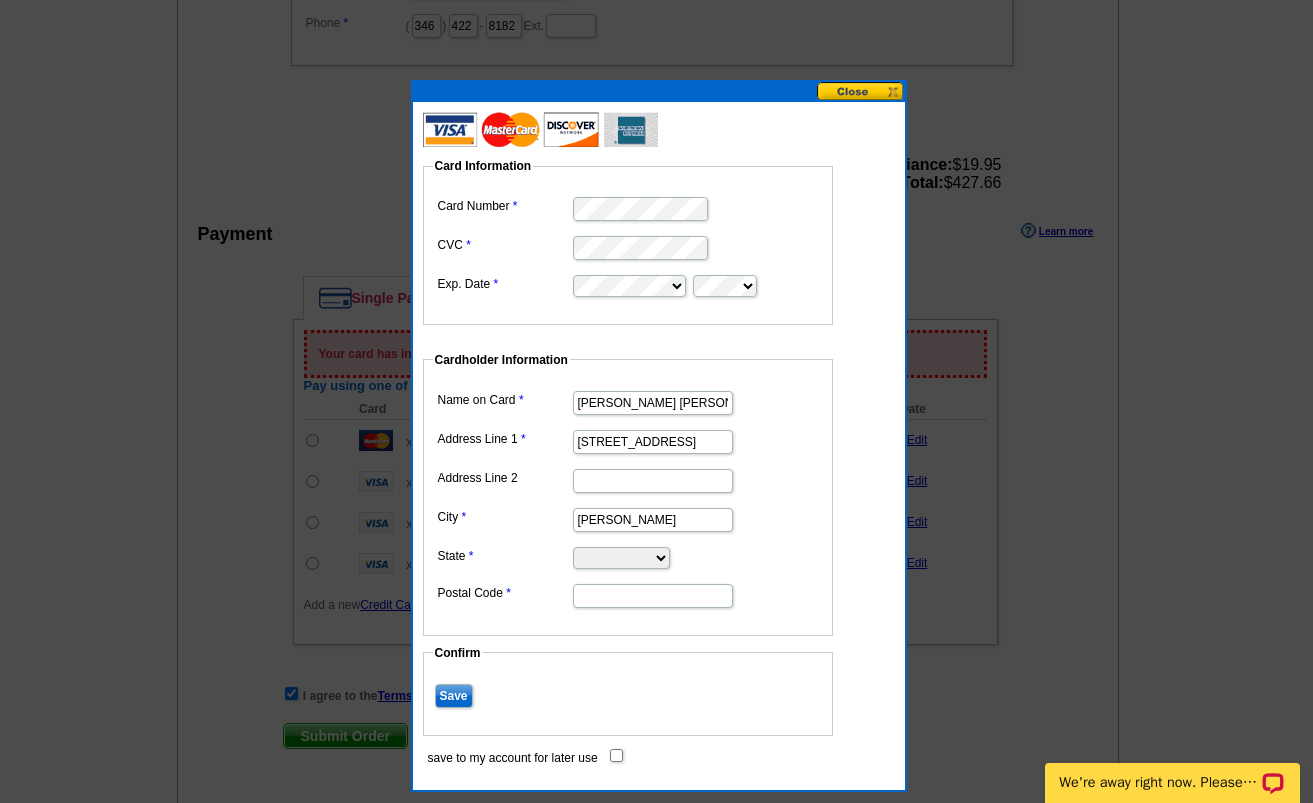select on "TX" 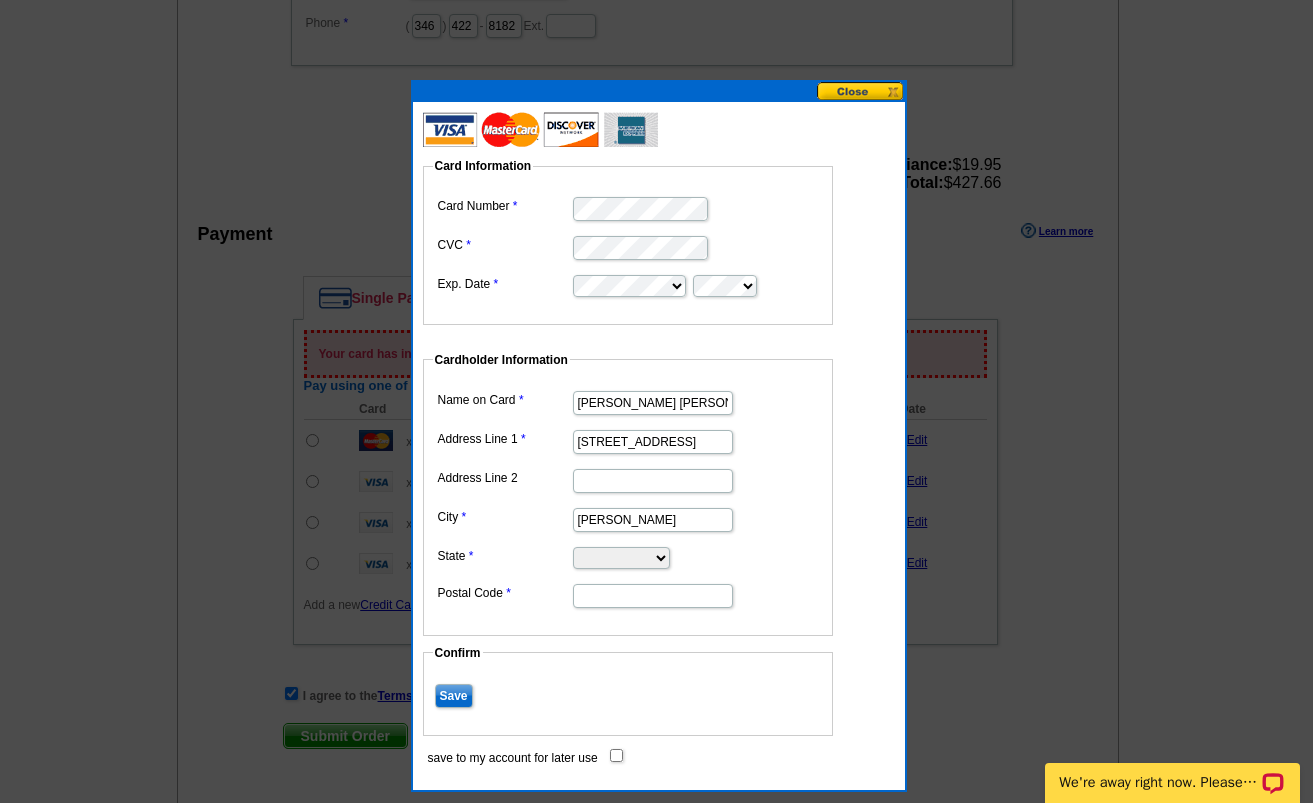 click on "Postal Code" at bounding box center [653, 596] 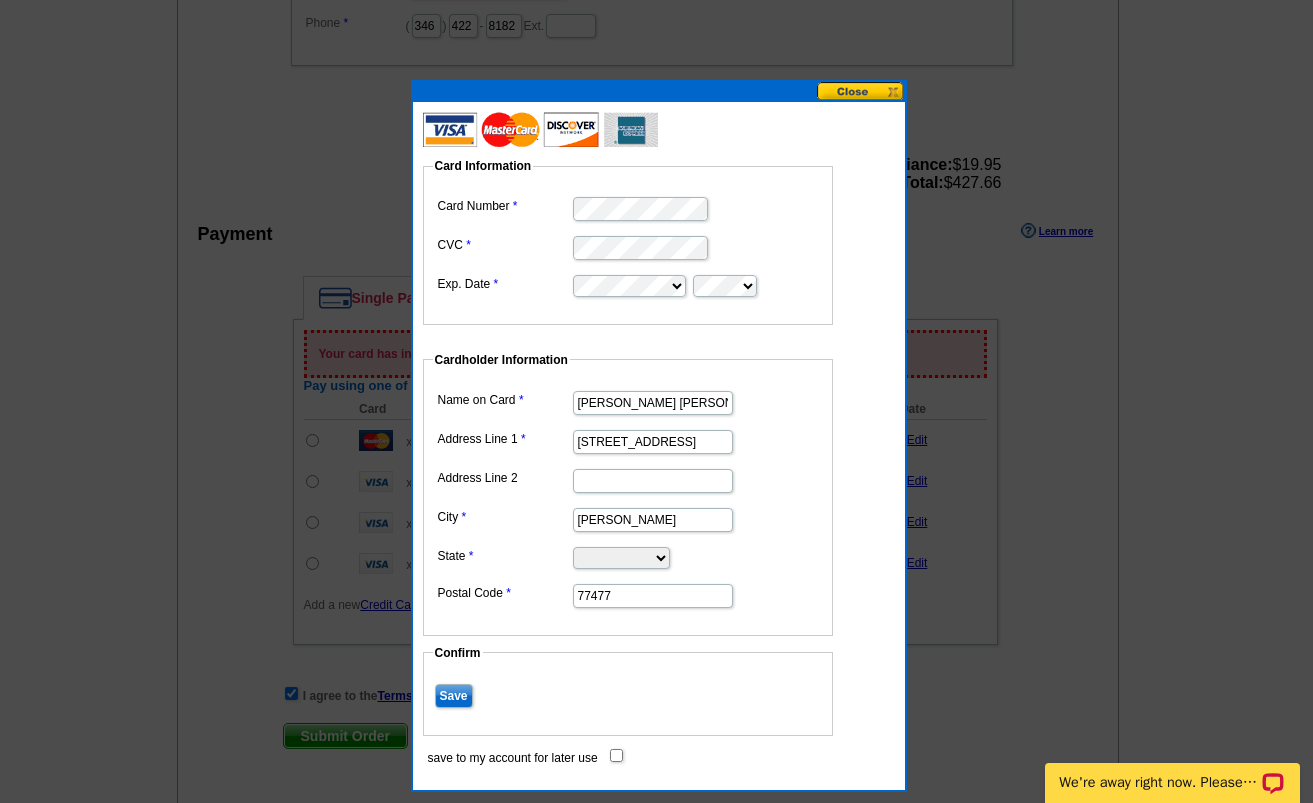 type on "77477" 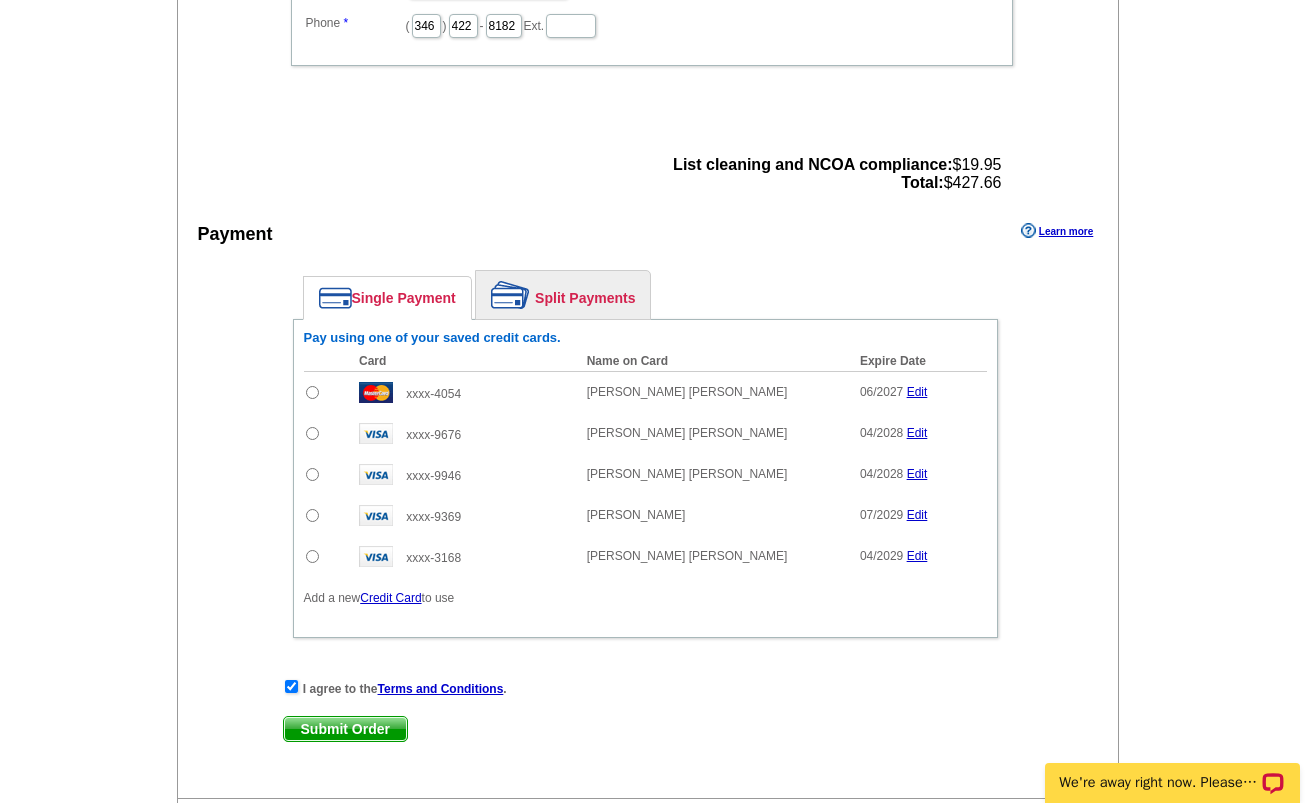 scroll, scrollTop: 928, scrollLeft: 0, axis: vertical 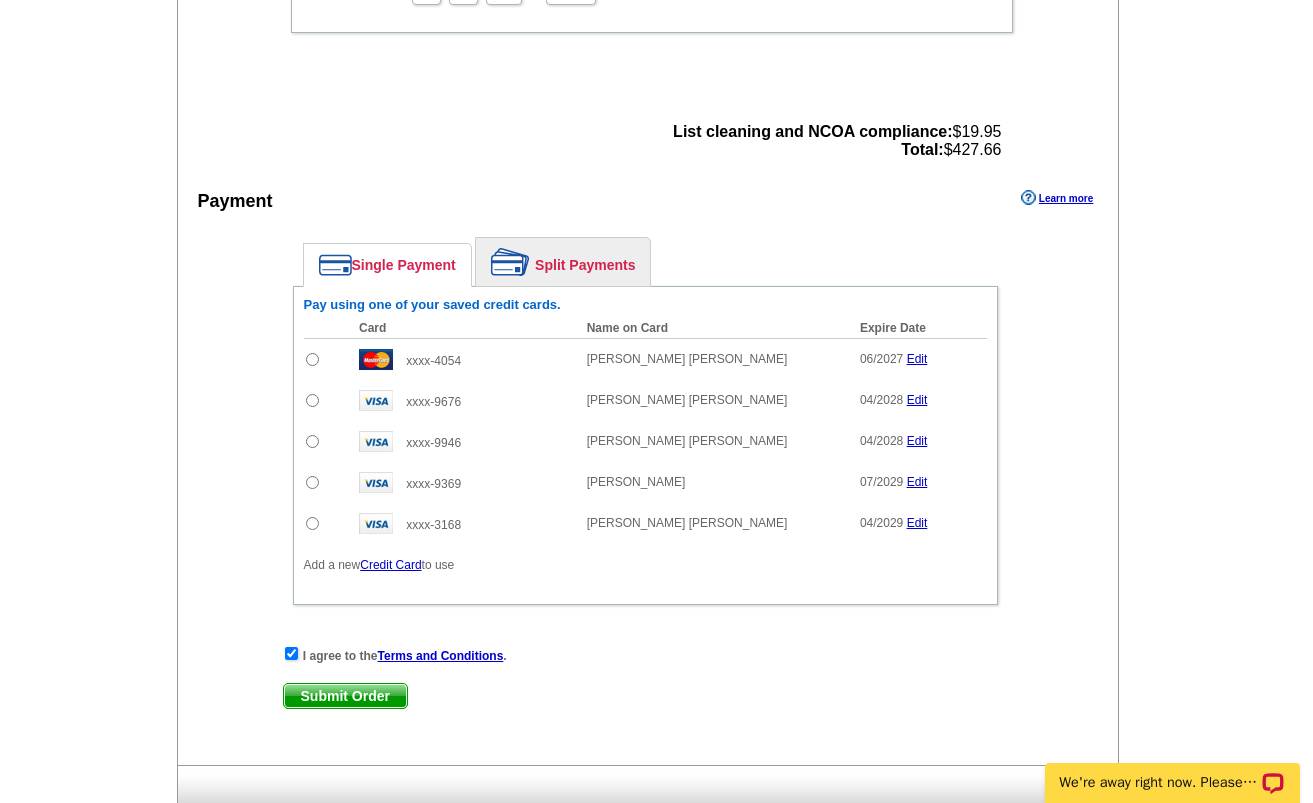 click at bounding box center (312, 400) 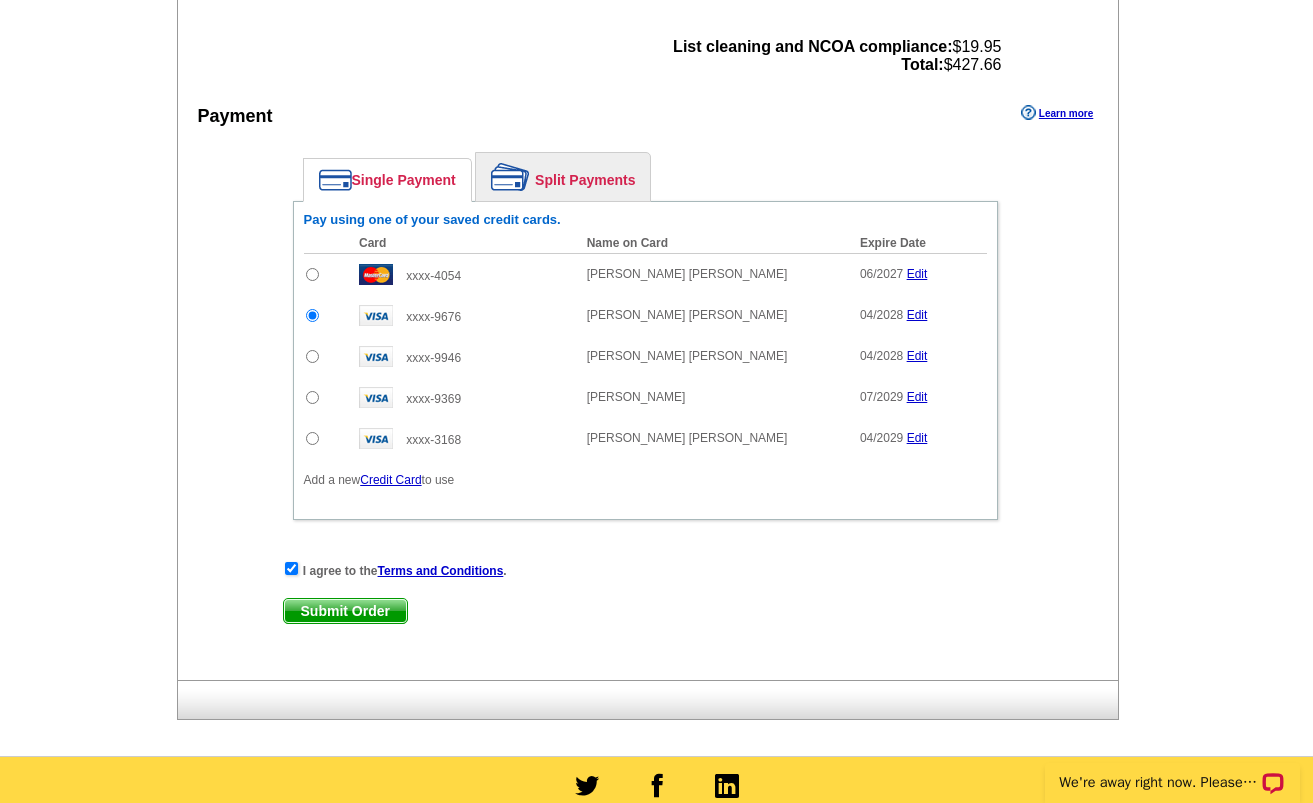 scroll, scrollTop: 1047, scrollLeft: 0, axis: vertical 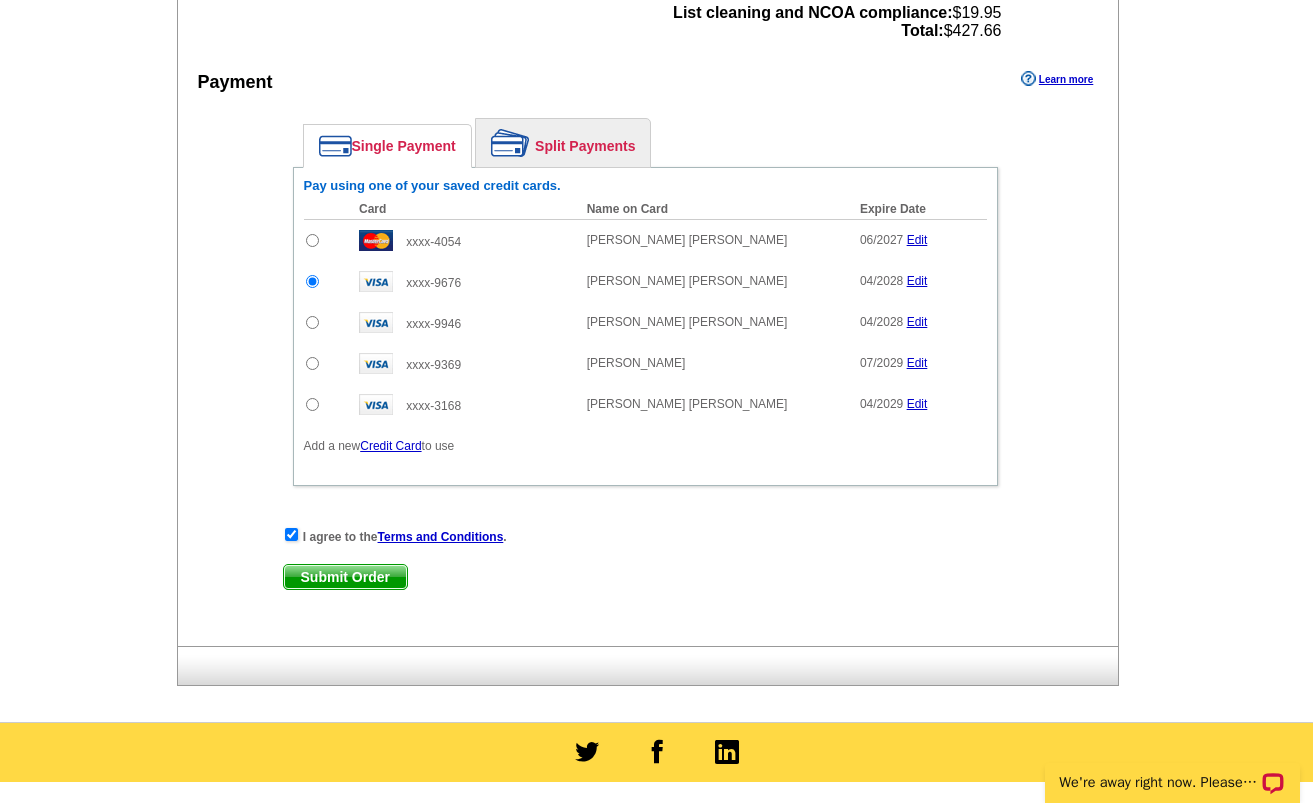 click on "Submit Order" at bounding box center (345, 577) 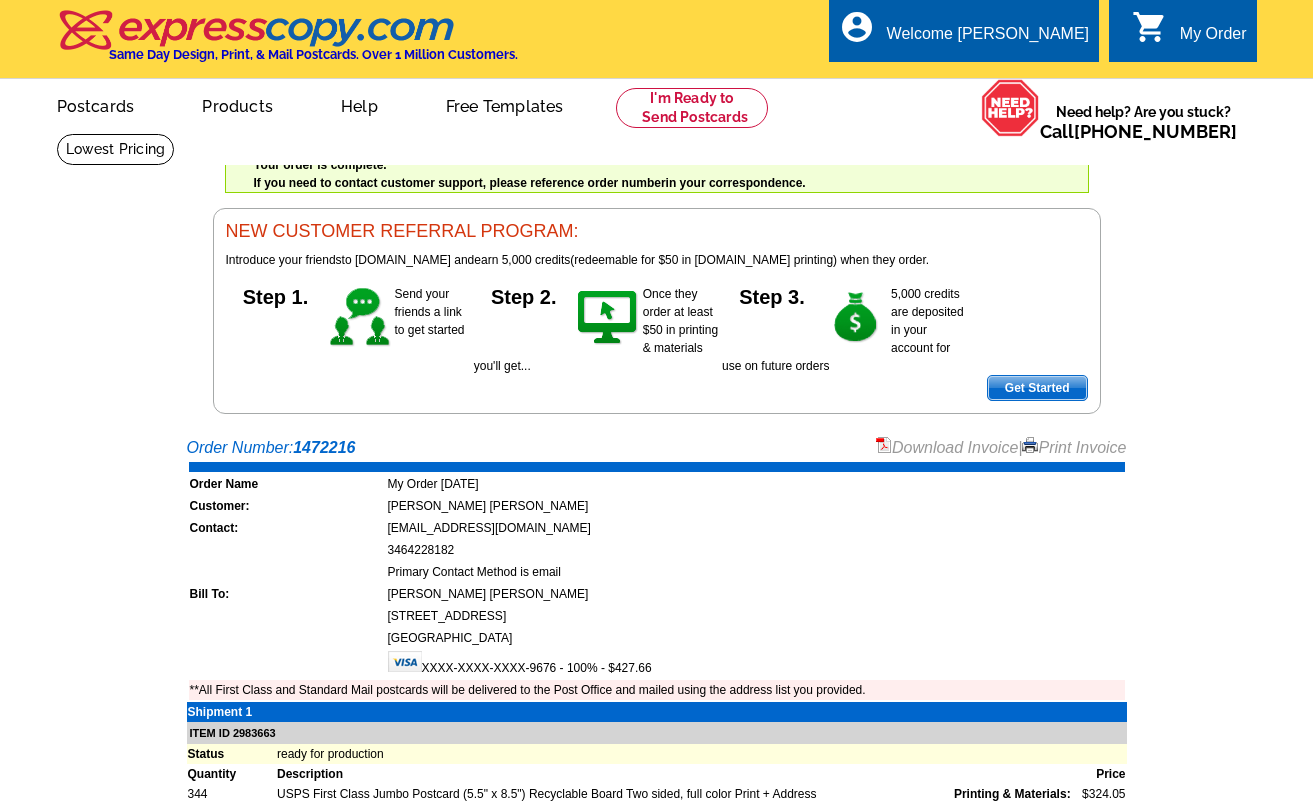 scroll, scrollTop: 0, scrollLeft: 0, axis: both 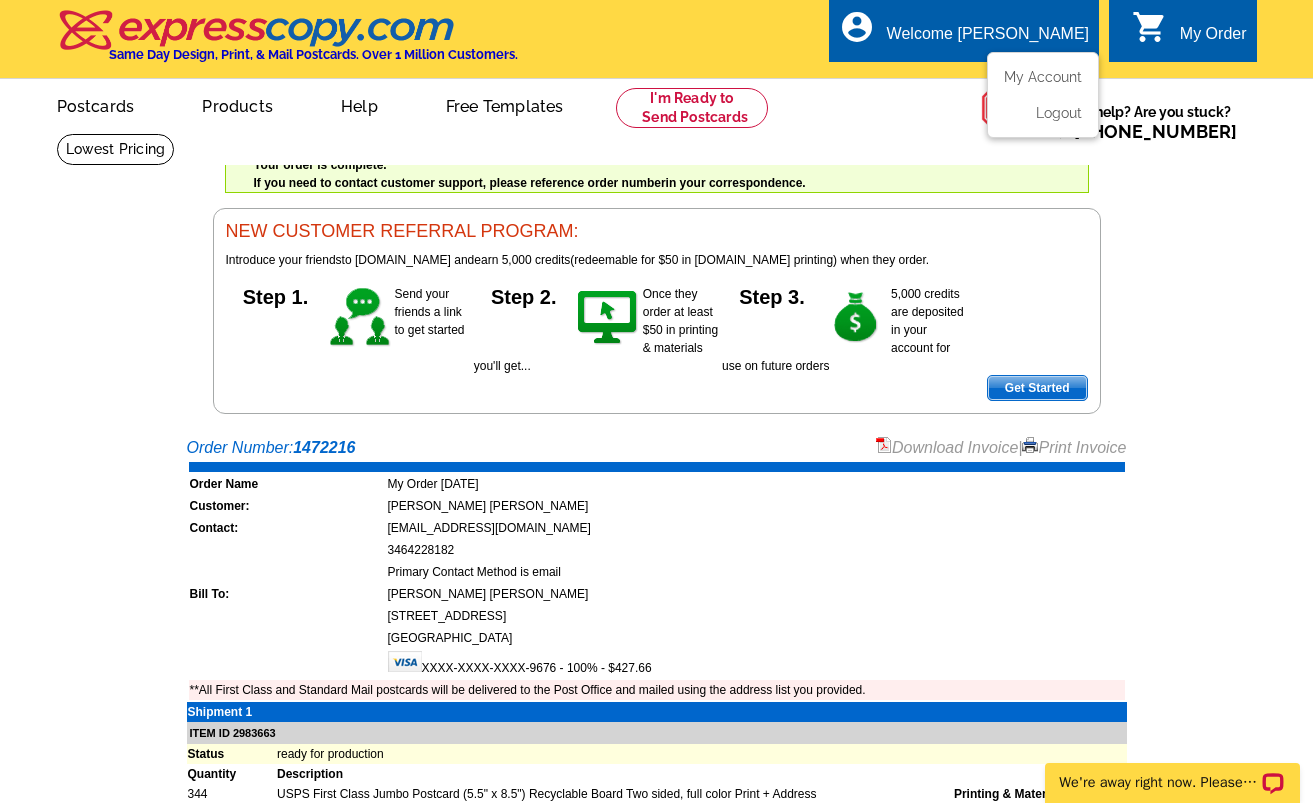 click on "My Account Logout" at bounding box center [1043, 95] 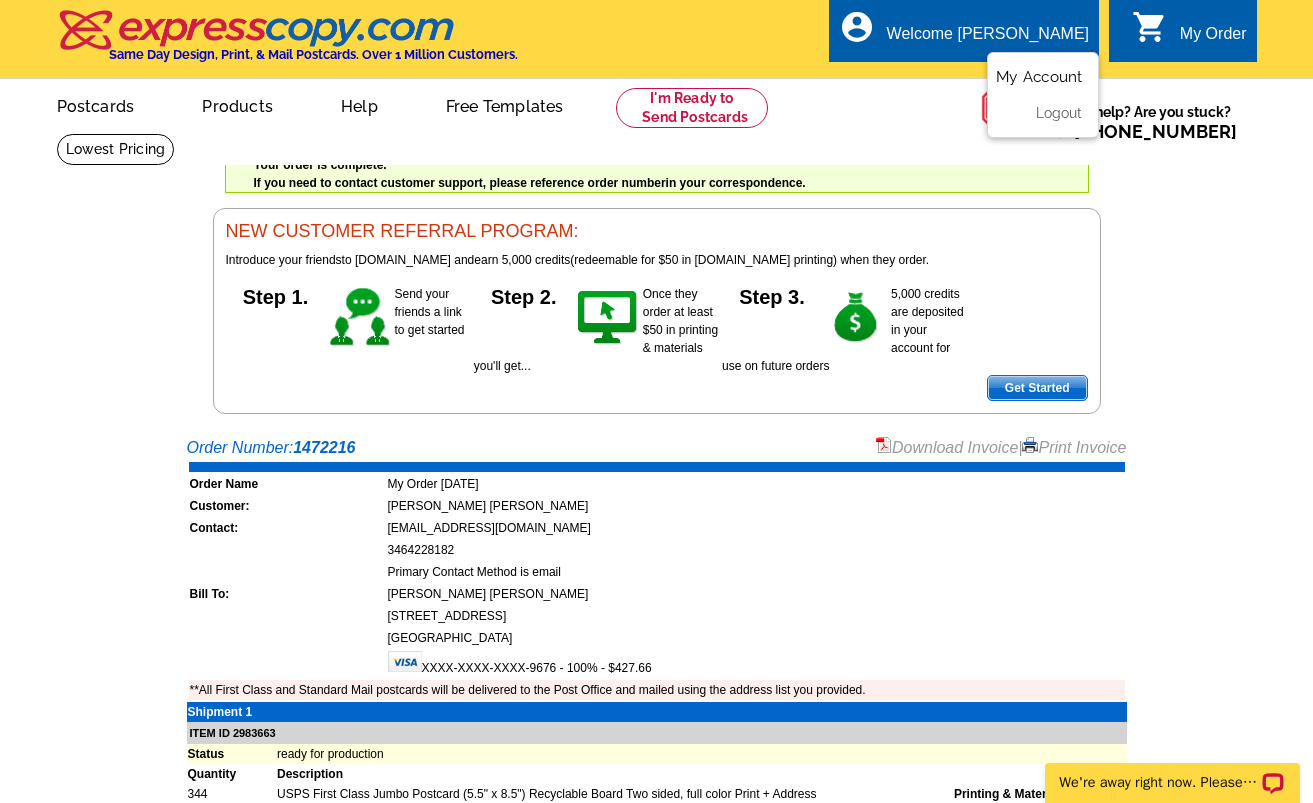 click on "My Account" at bounding box center [1039, 77] 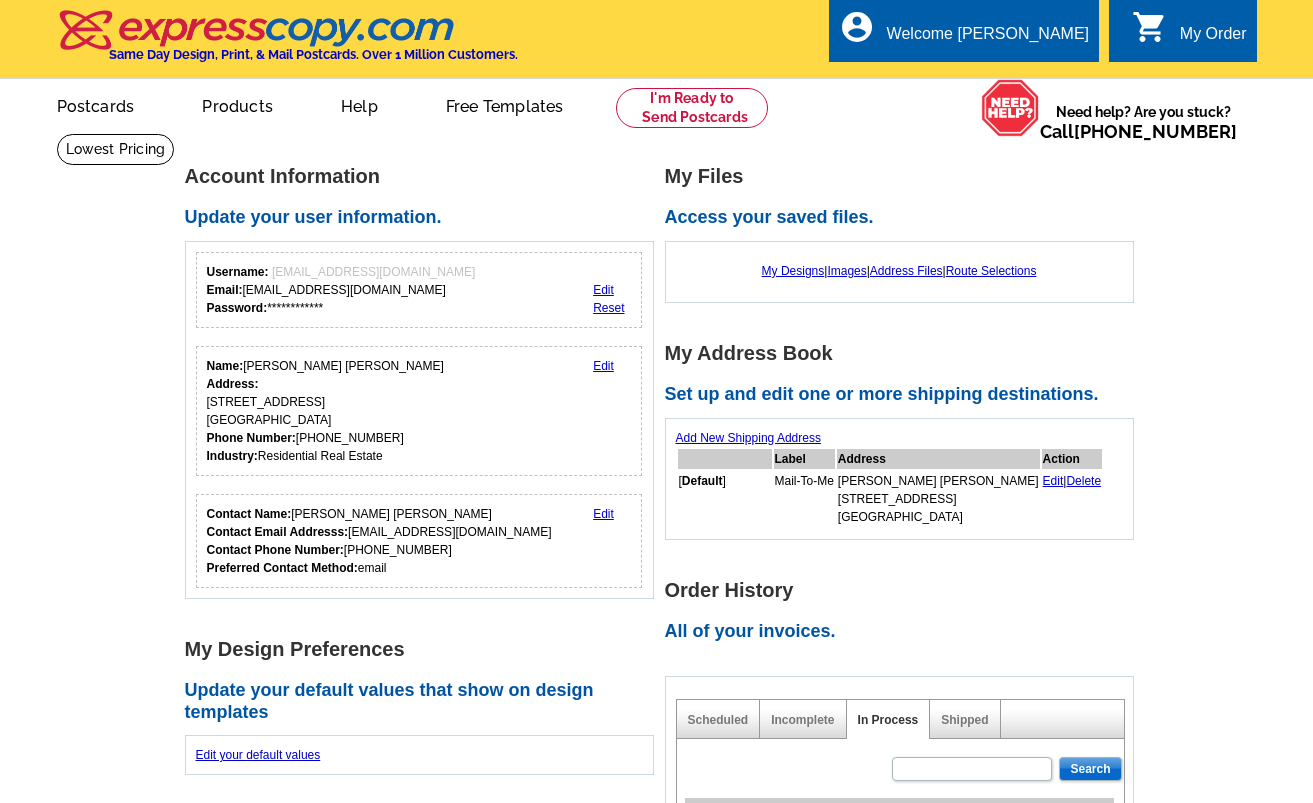 scroll, scrollTop: 0, scrollLeft: 0, axis: both 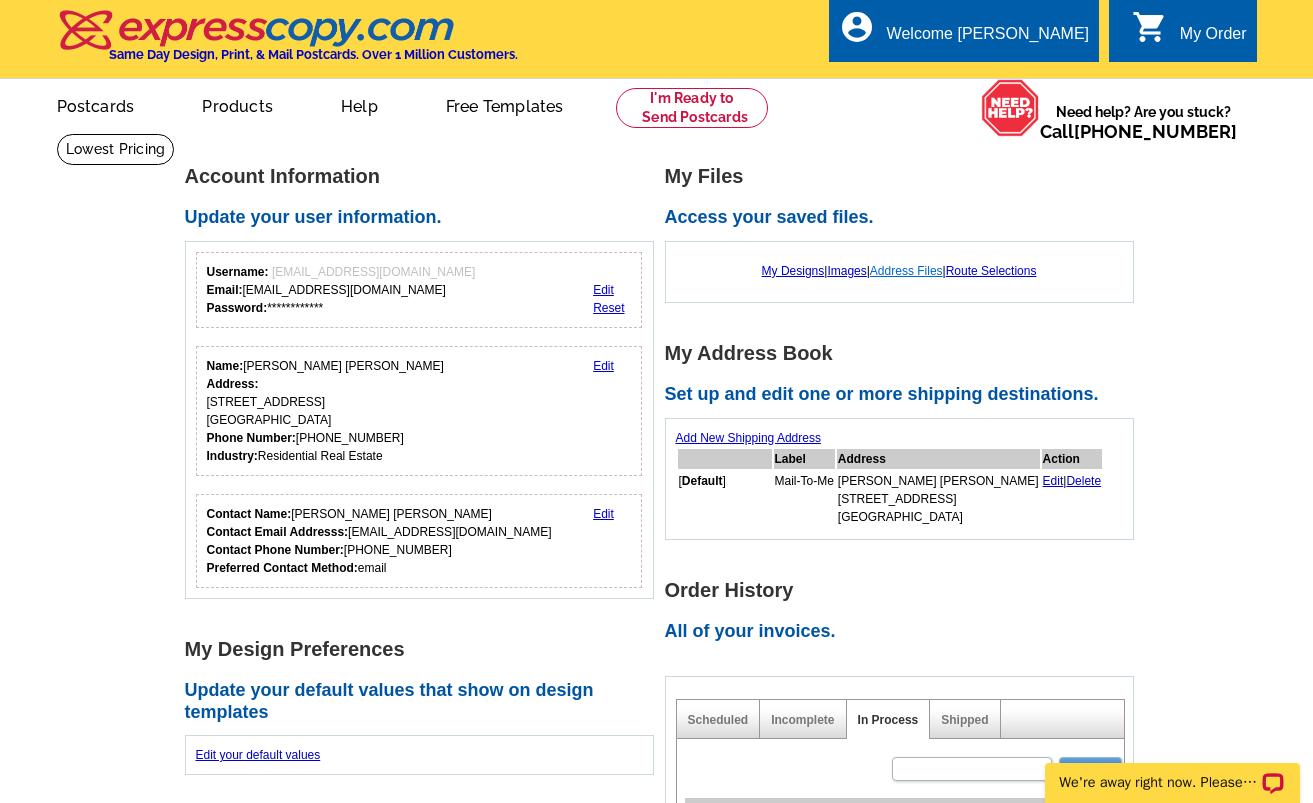 click on "Address Files" at bounding box center [906, 271] 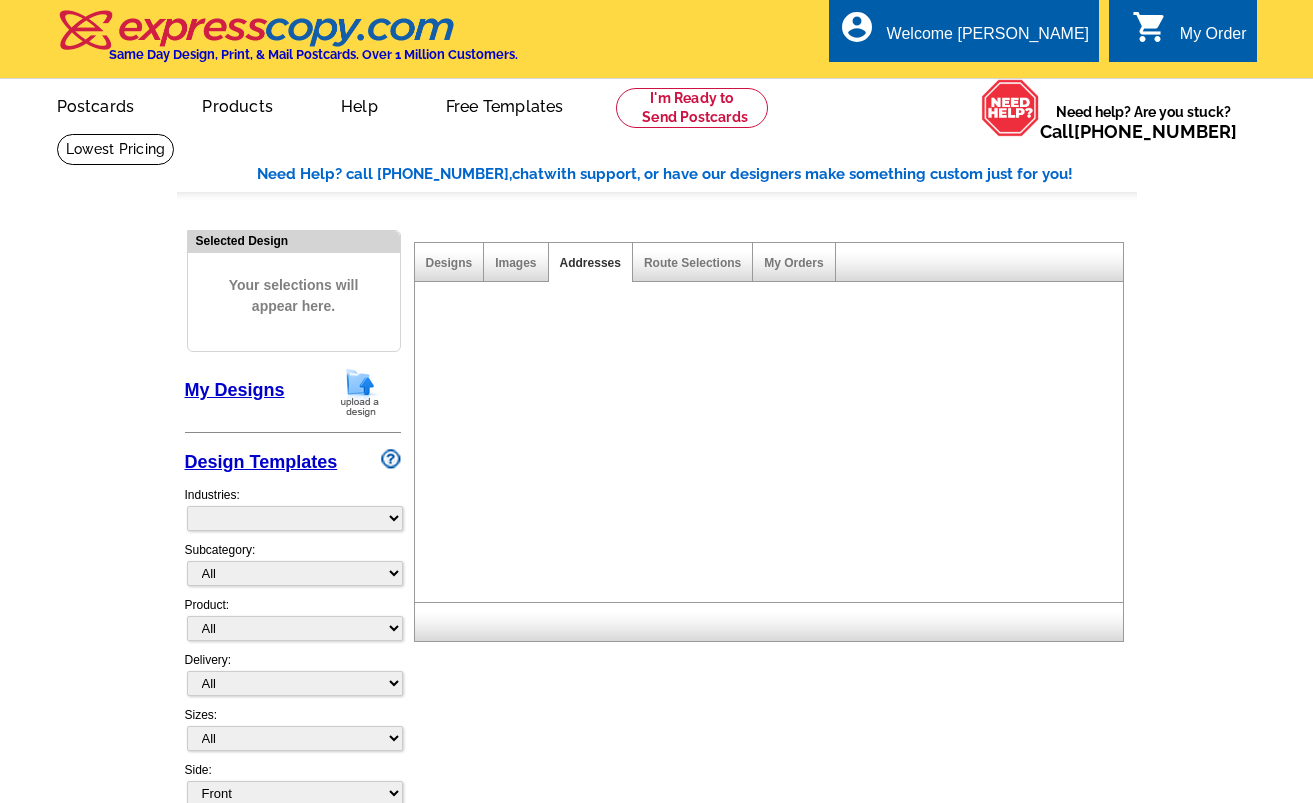 scroll, scrollTop: 0, scrollLeft: 0, axis: both 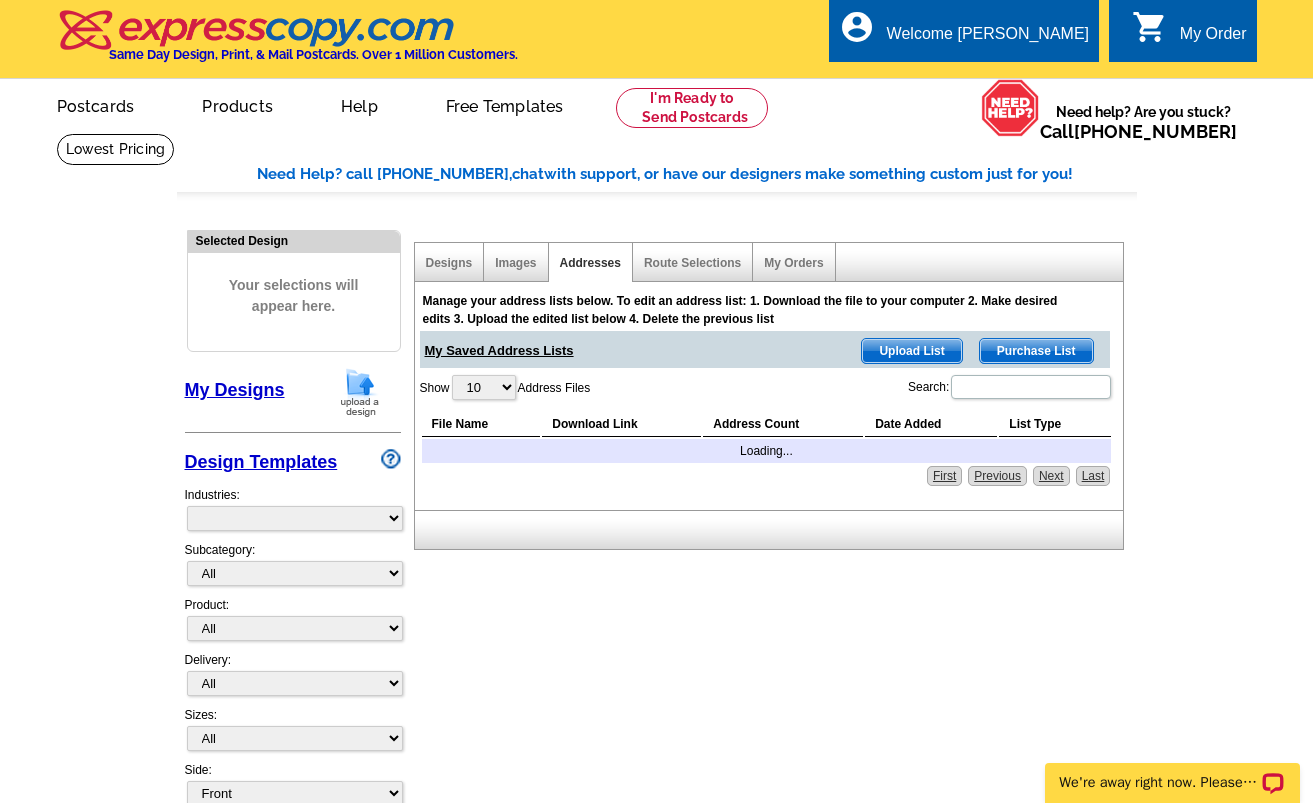 select on "785" 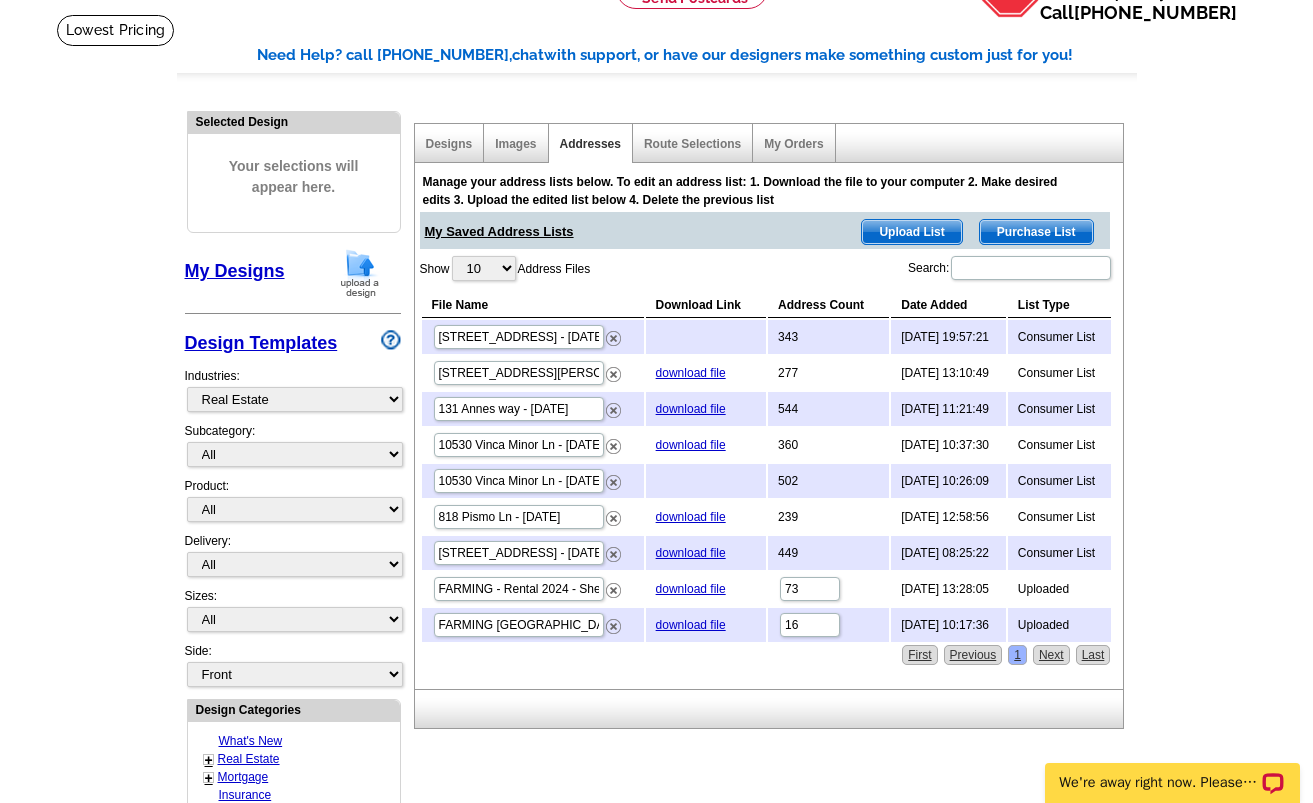 scroll, scrollTop: 0, scrollLeft: 0, axis: both 